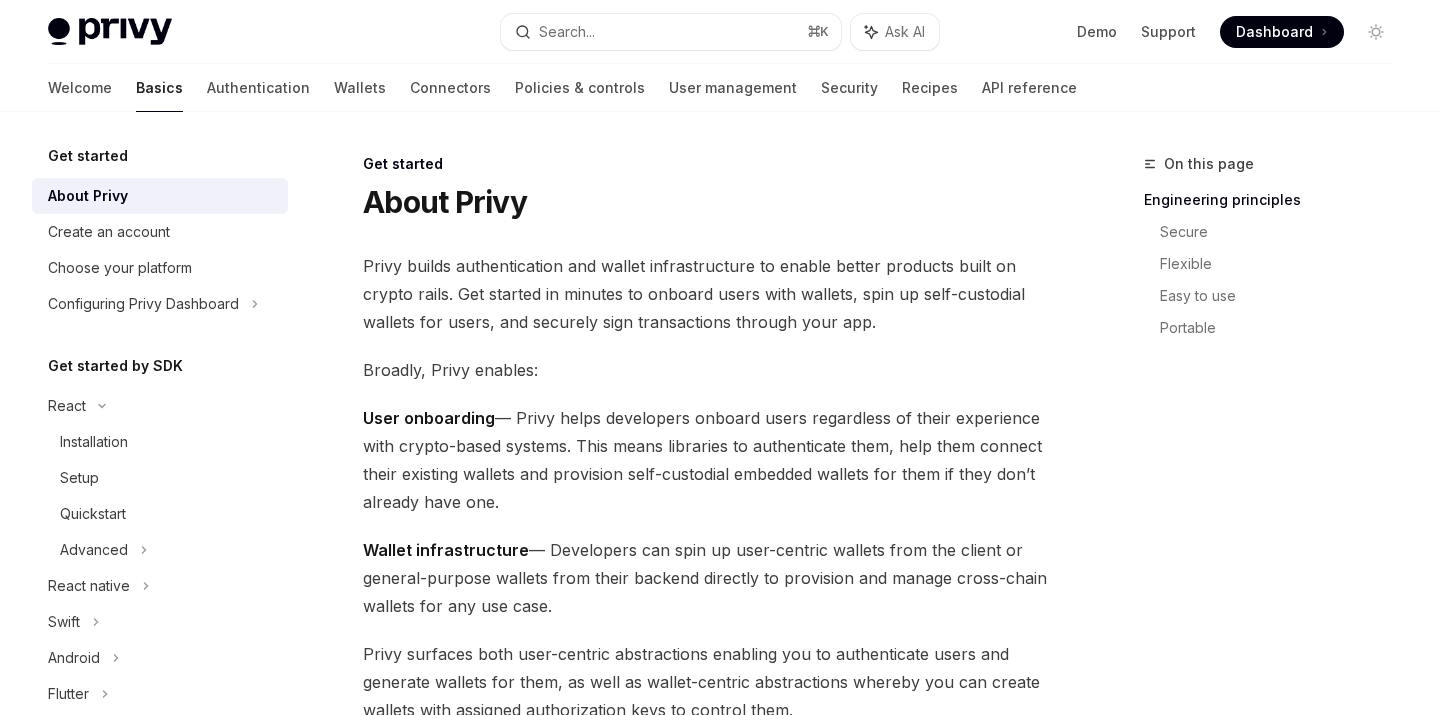 scroll, scrollTop: 0, scrollLeft: 0, axis: both 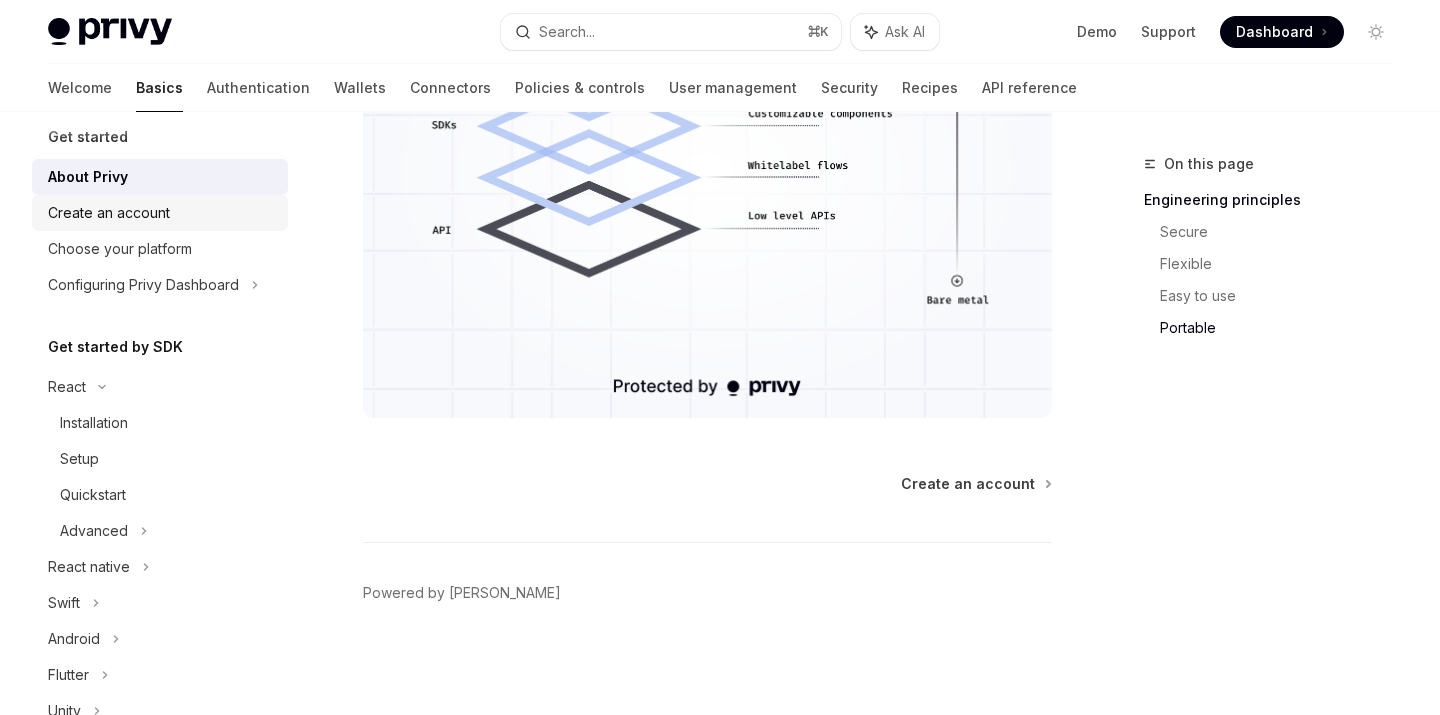 click on "Create an account" at bounding box center (109, 213) 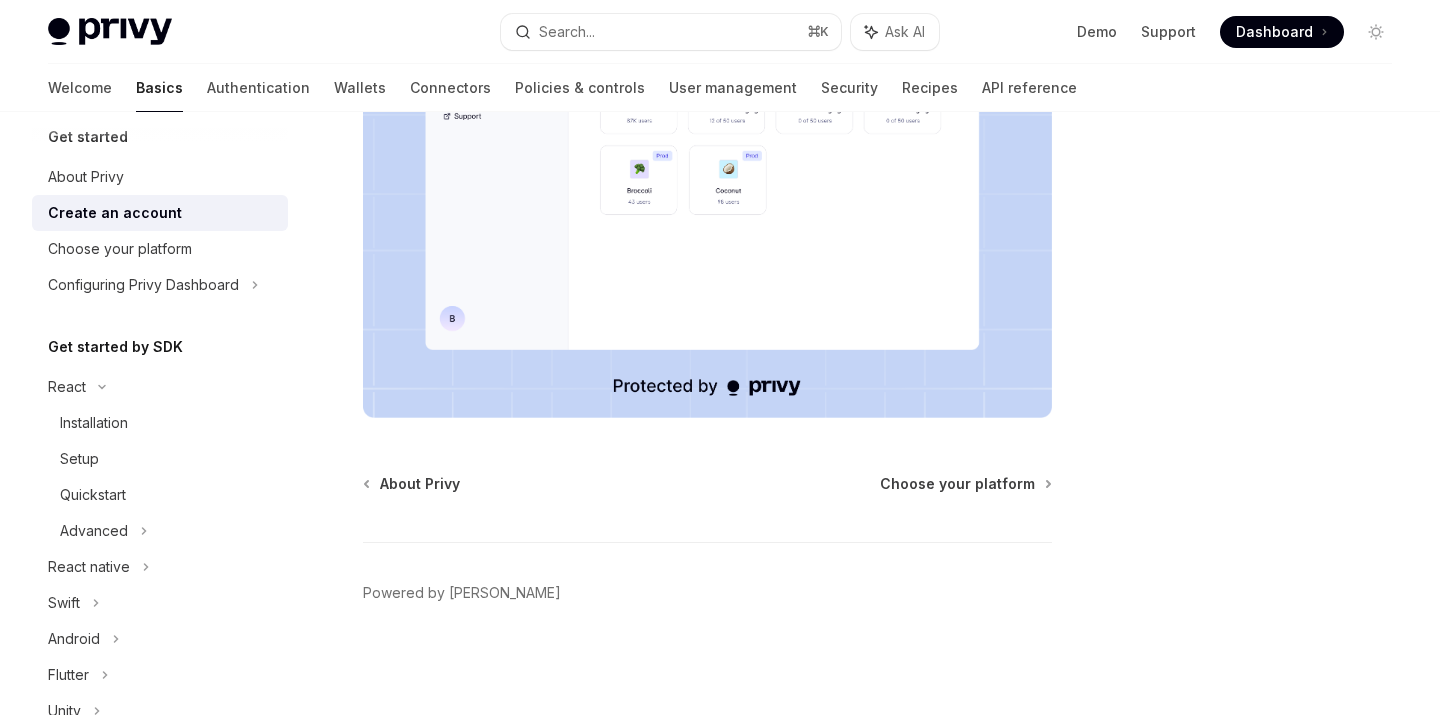 scroll, scrollTop: 515, scrollLeft: 0, axis: vertical 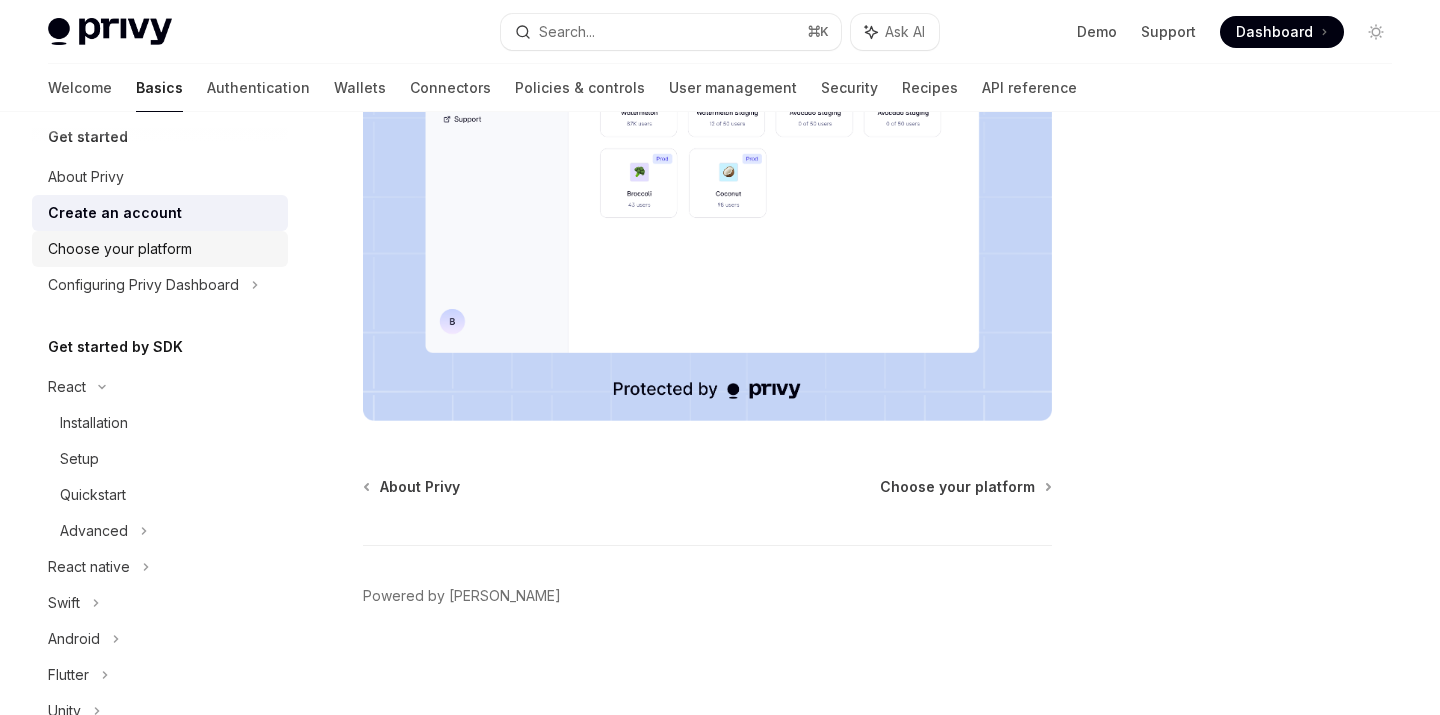 click on "Choose your platform" at bounding box center (120, 249) 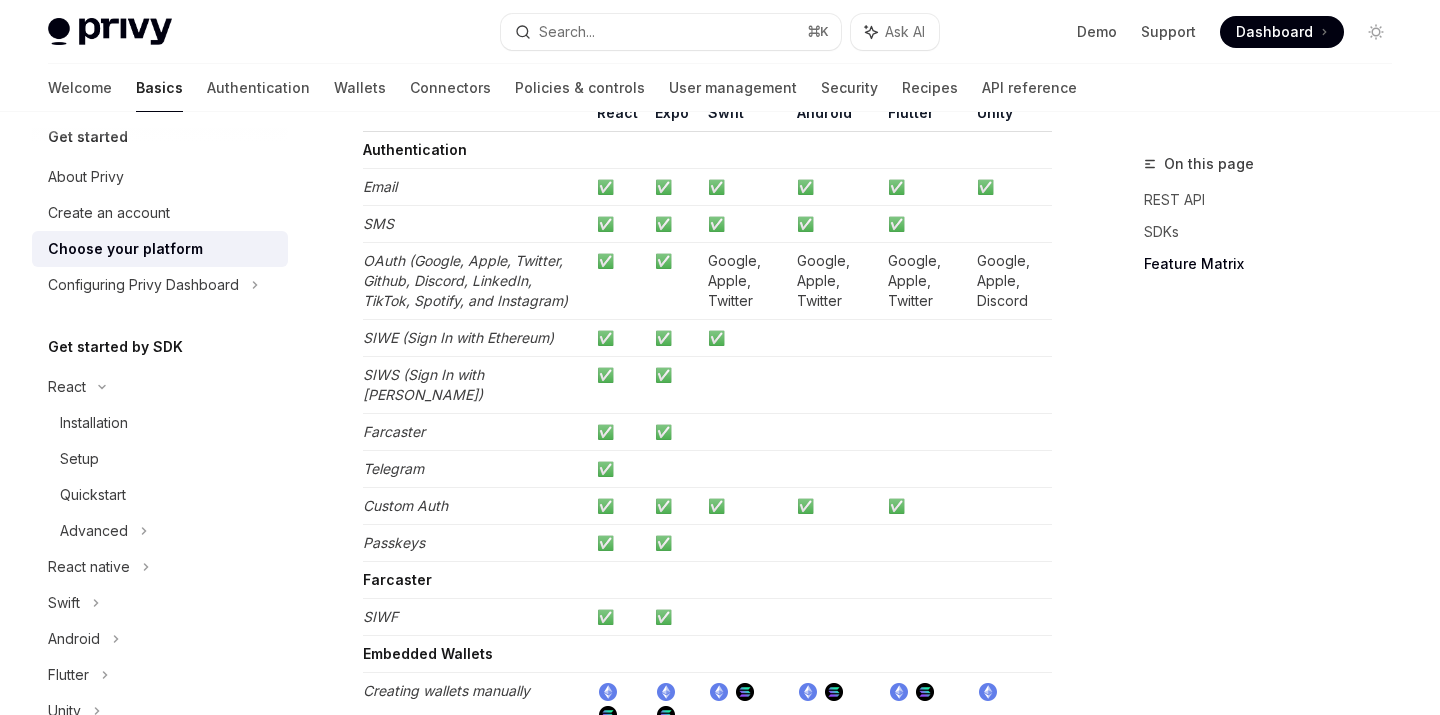 scroll, scrollTop: 1999, scrollLeft: 0, axis: vertical 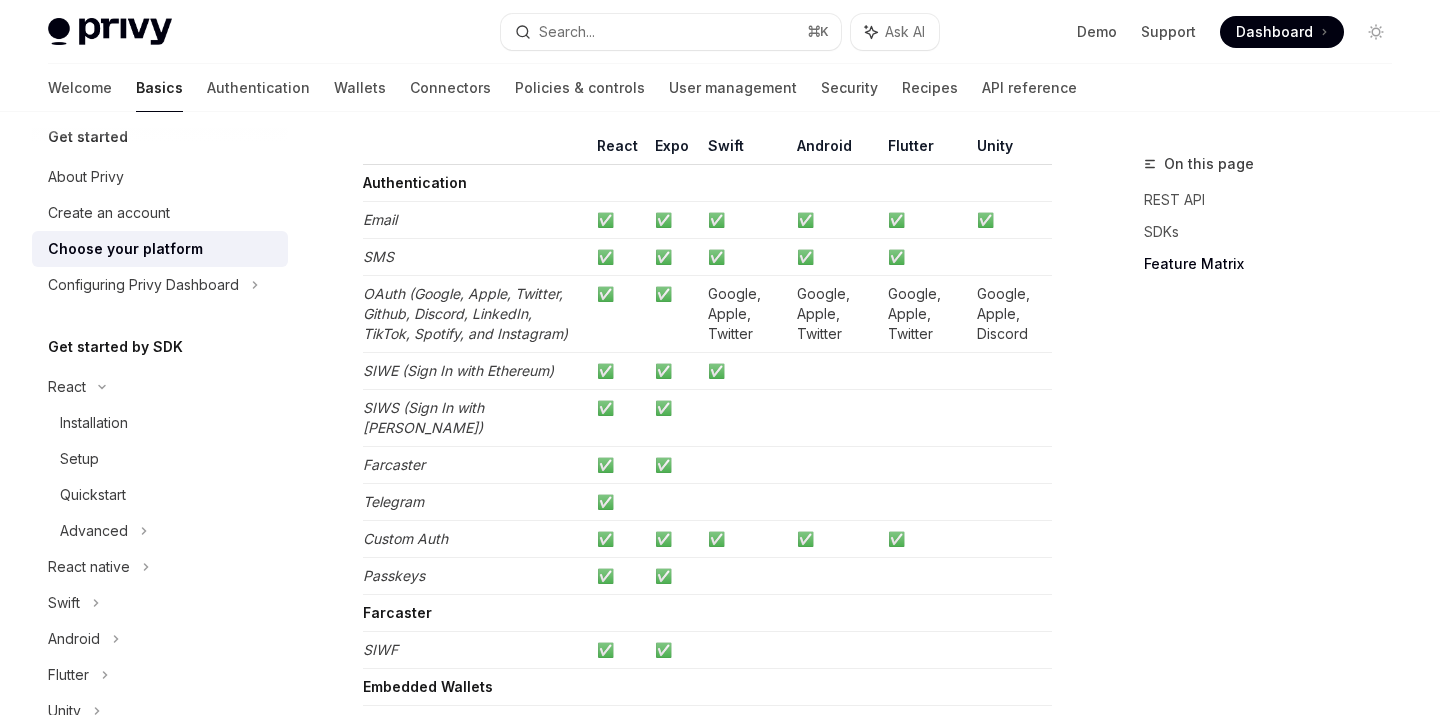 click on "SIWE (Sign In with Ethereum)" at bounding box center (458, 370) 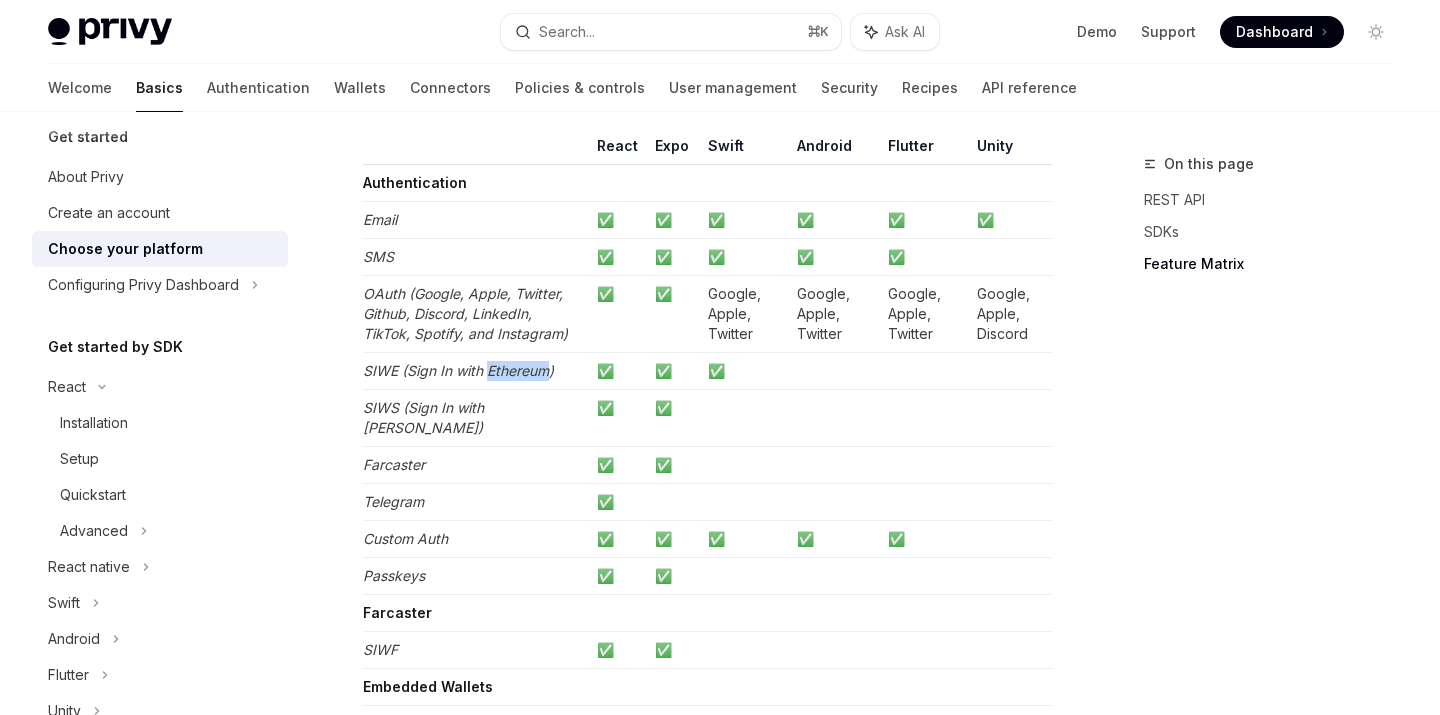 click on "SIWE (Sign In with Ethereum)" at bounding box center [458, 370] 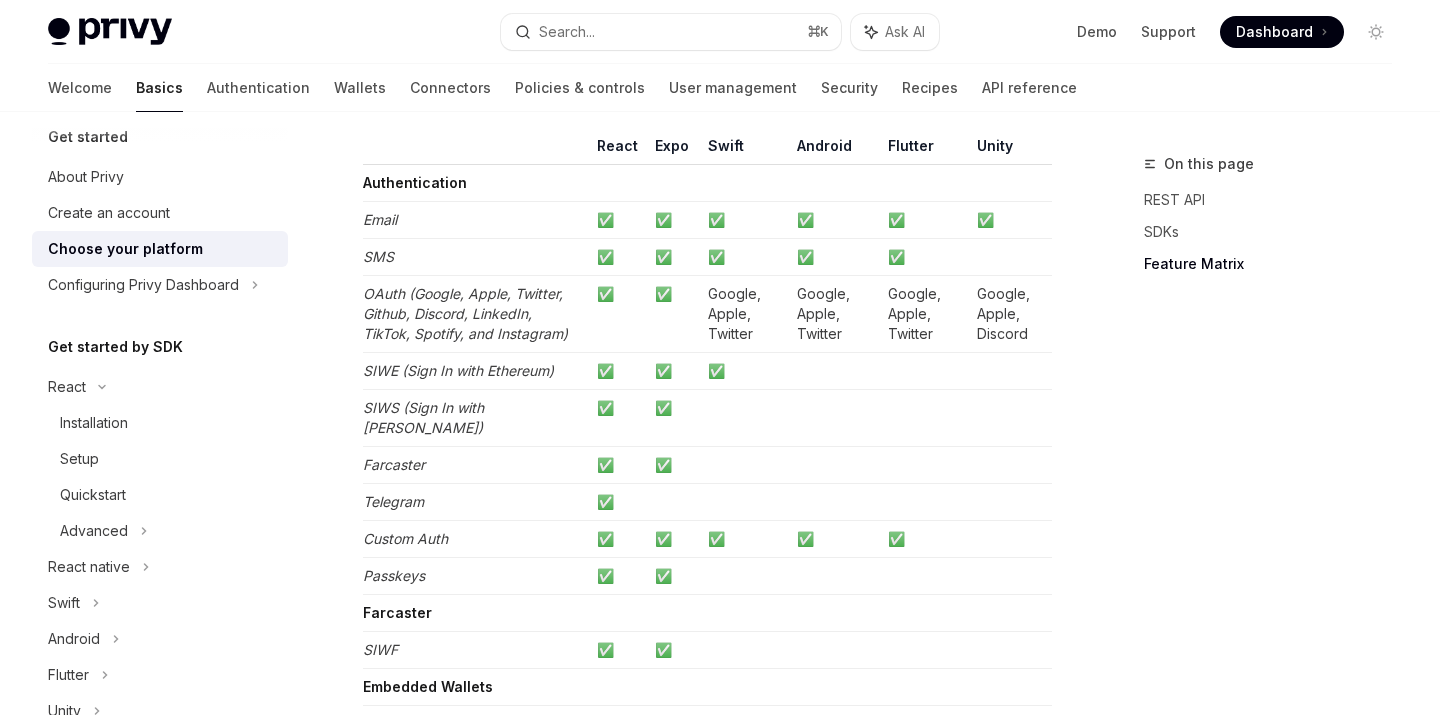 click on "SIWS (Sign In with [PERSON_NAME])" at bounding box center [423, 417] 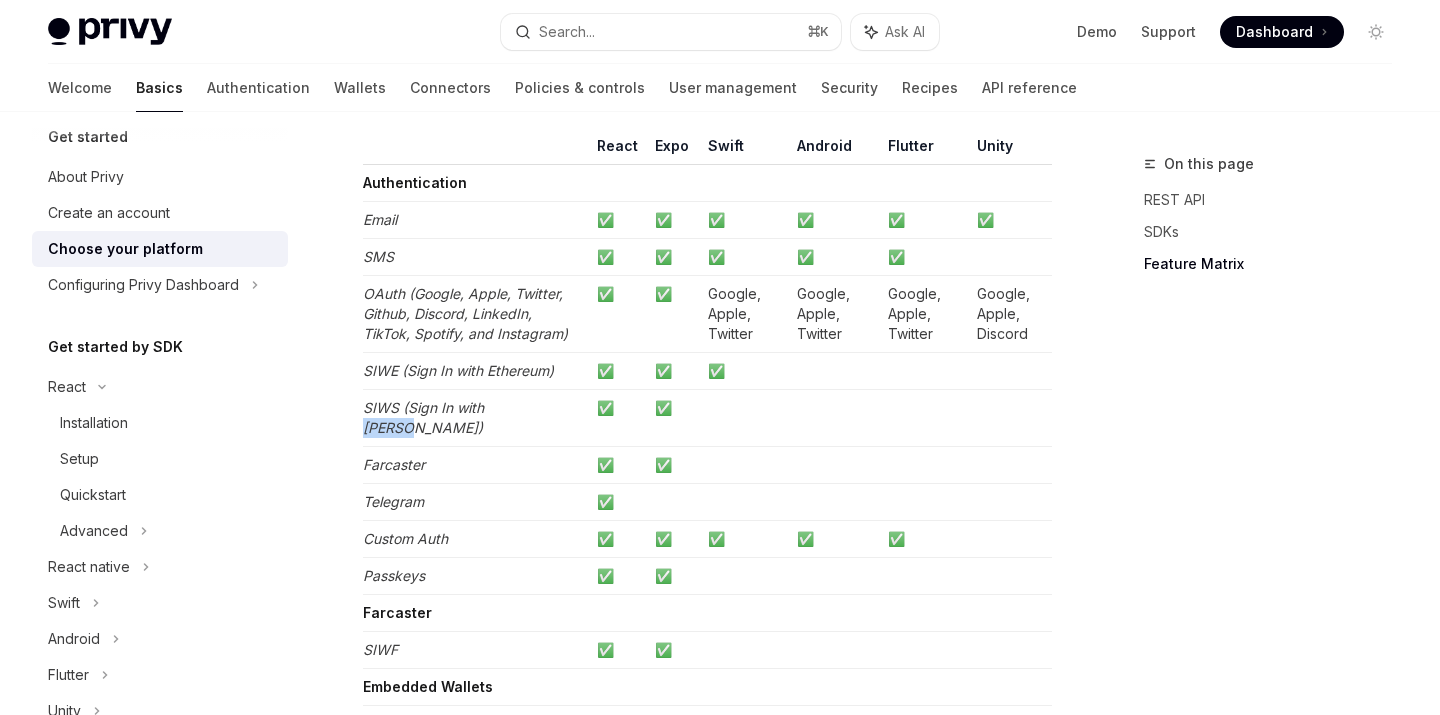 click on "SIWS (Sign In with [PERSON_NAME])" at bounding box center [423, 417] 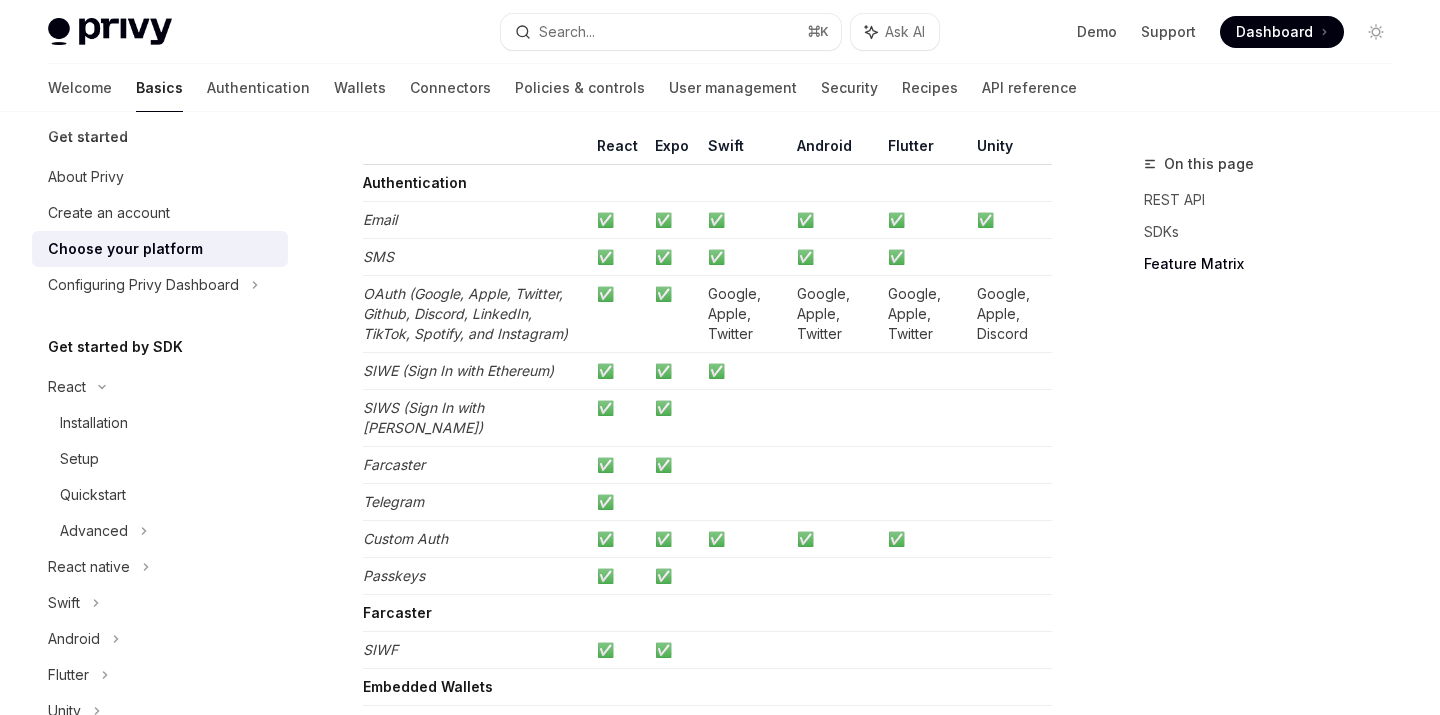 click on "Farcaster" at bounding box center (394, 464) 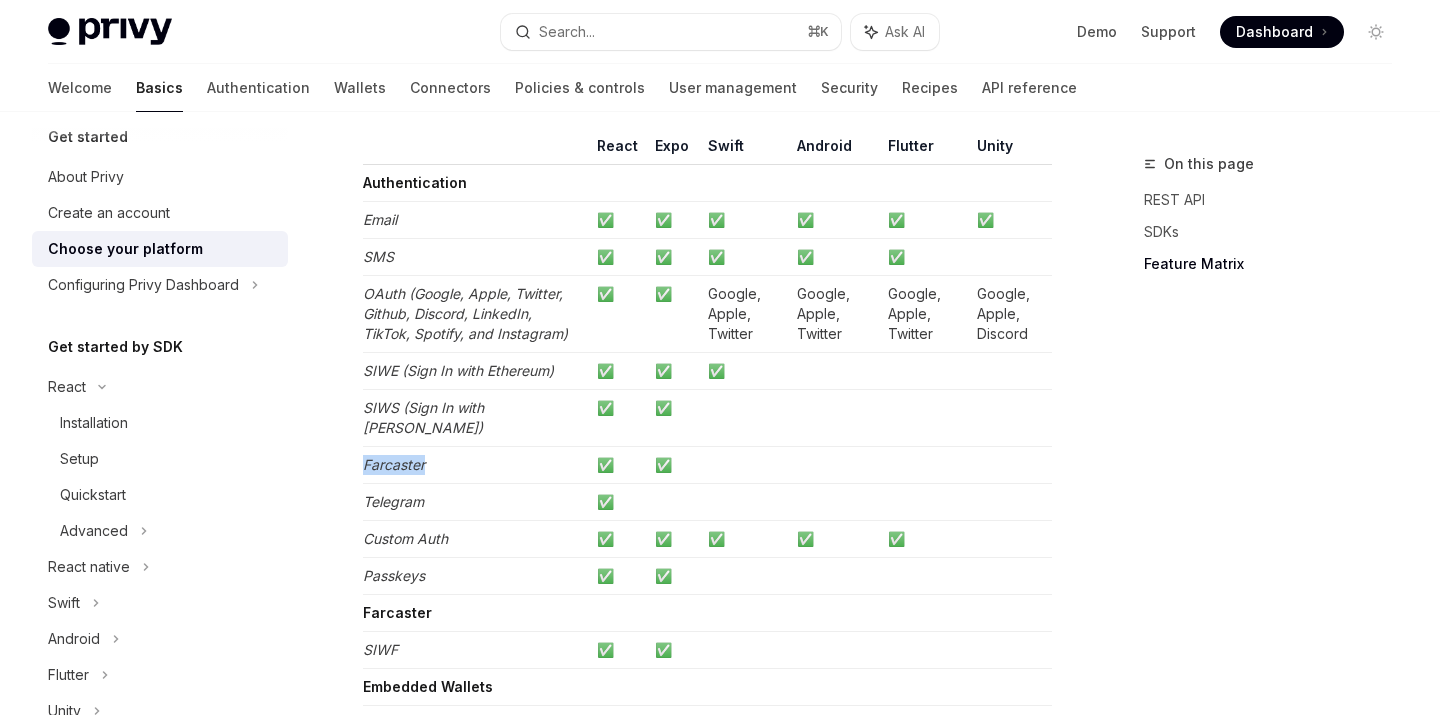 click on "Farcaster" at bounding box center [394, 464] 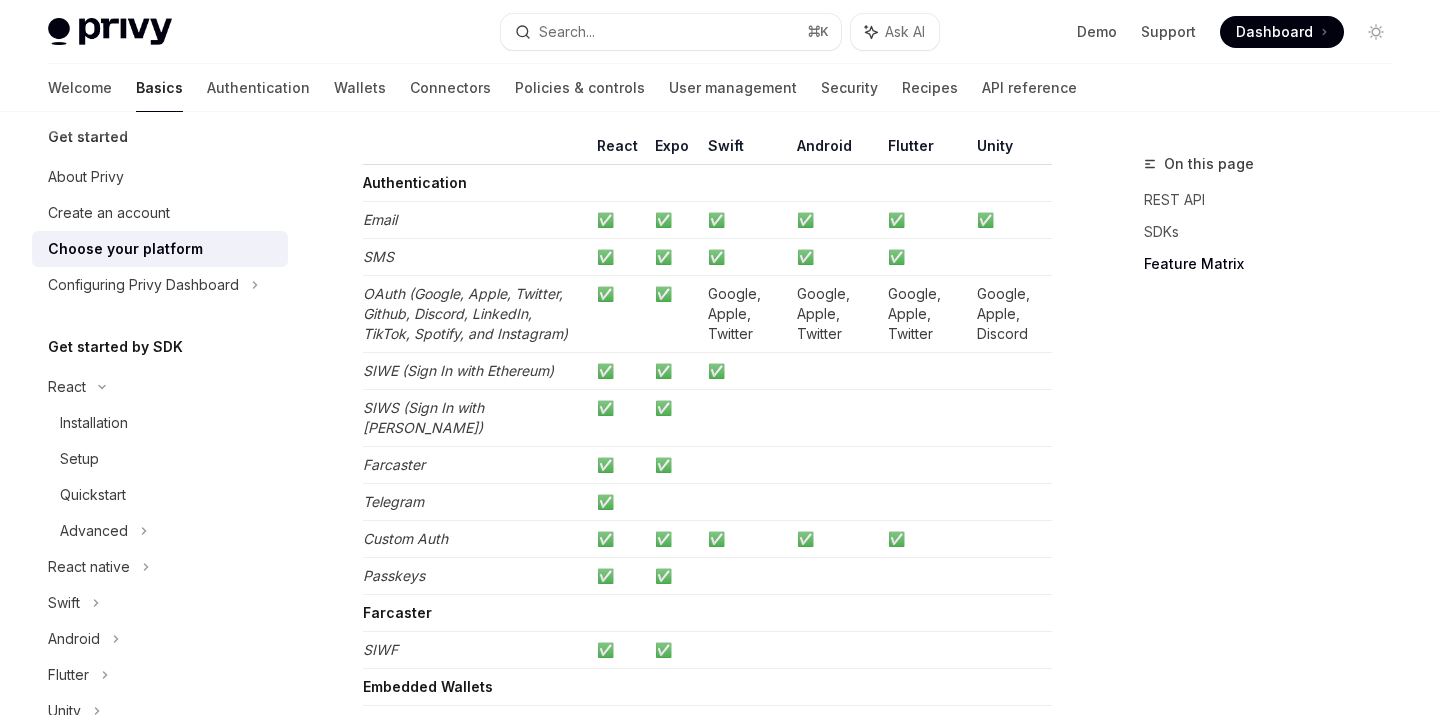 click on "Farcaster" at bounding box center (394, 464) 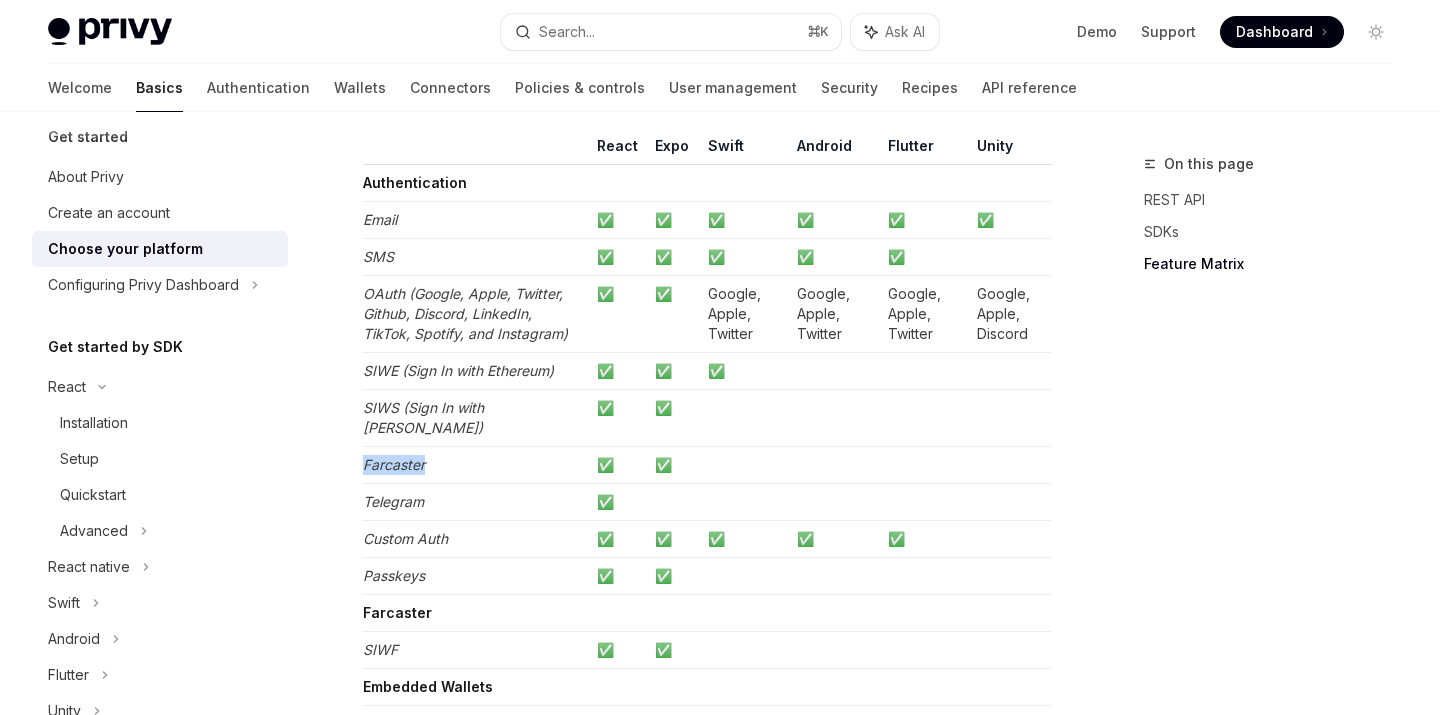 click on "Farcaster" at bounding box center [394, 464] 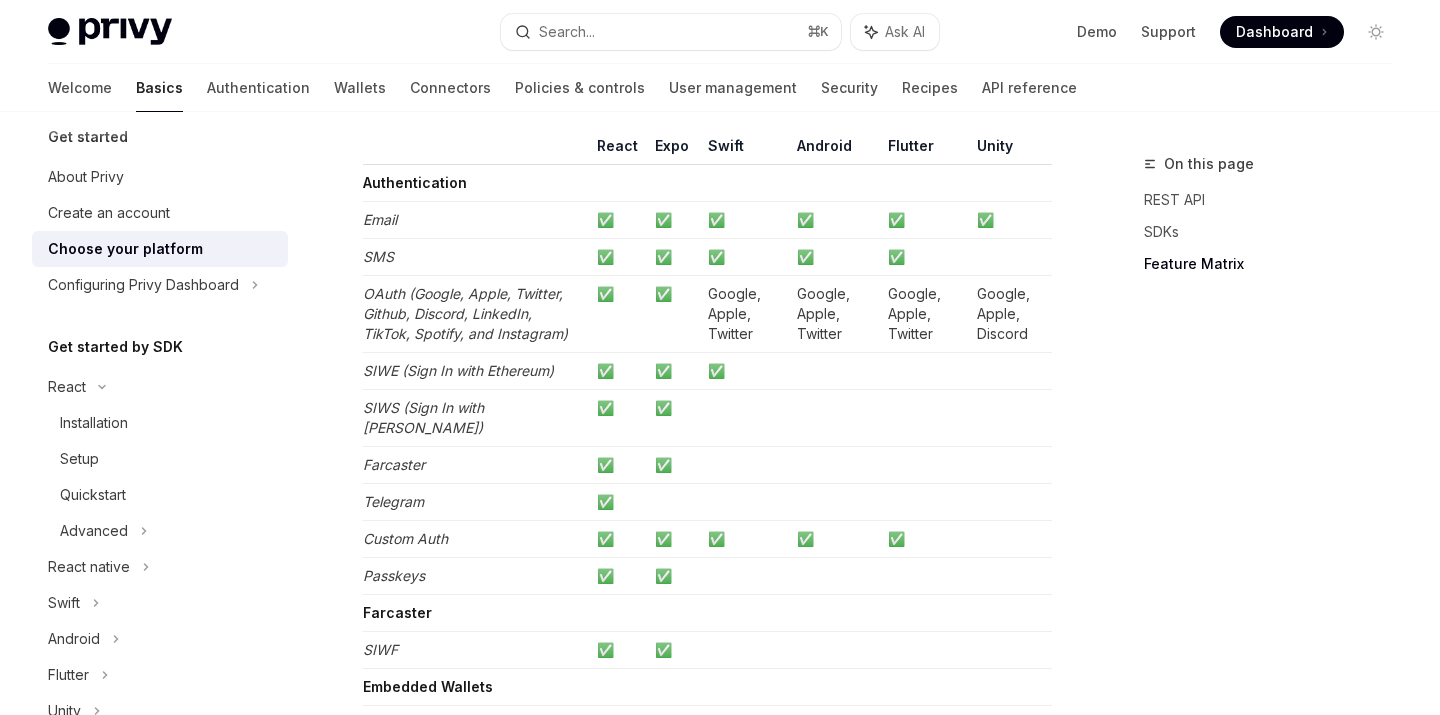 click on "Telegram" at bounding box center [393, 501] 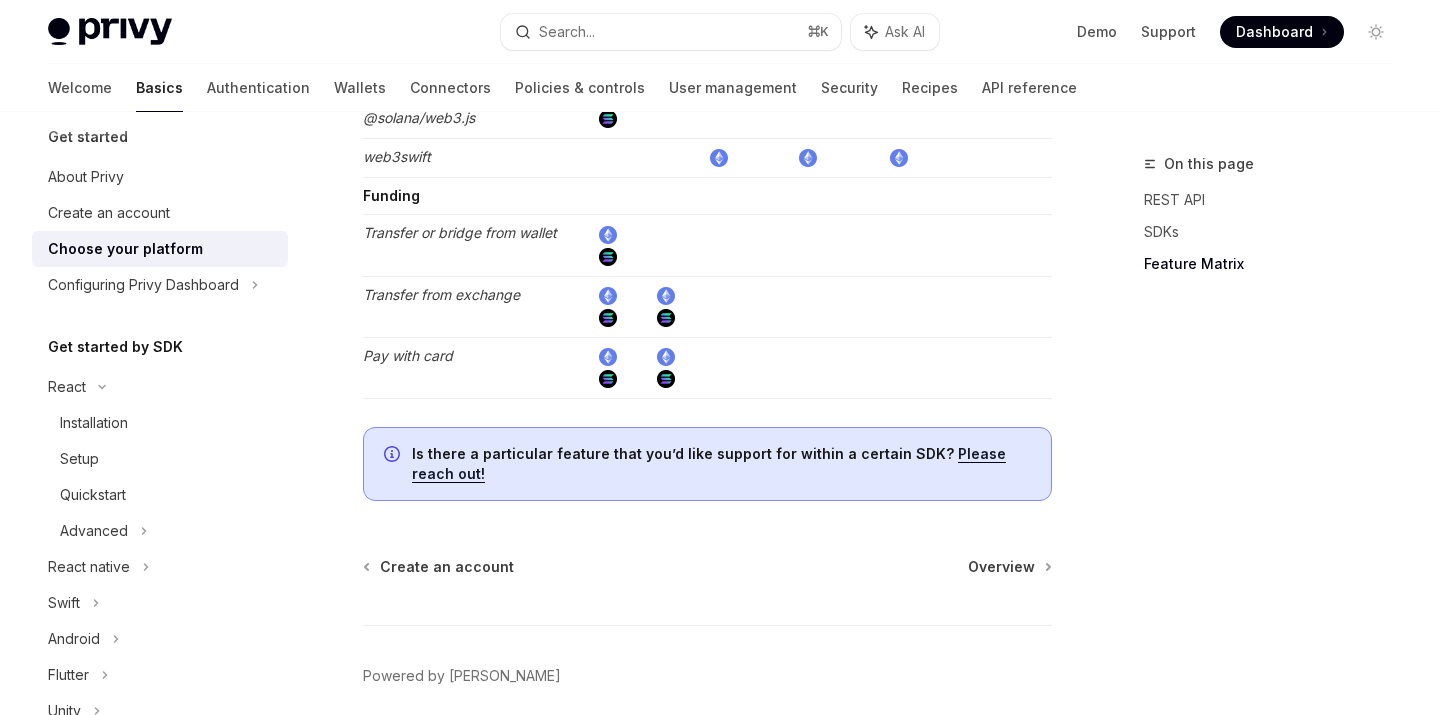 scroll, scrollTop: 3682, scrollLeft: 0, axis: vertical 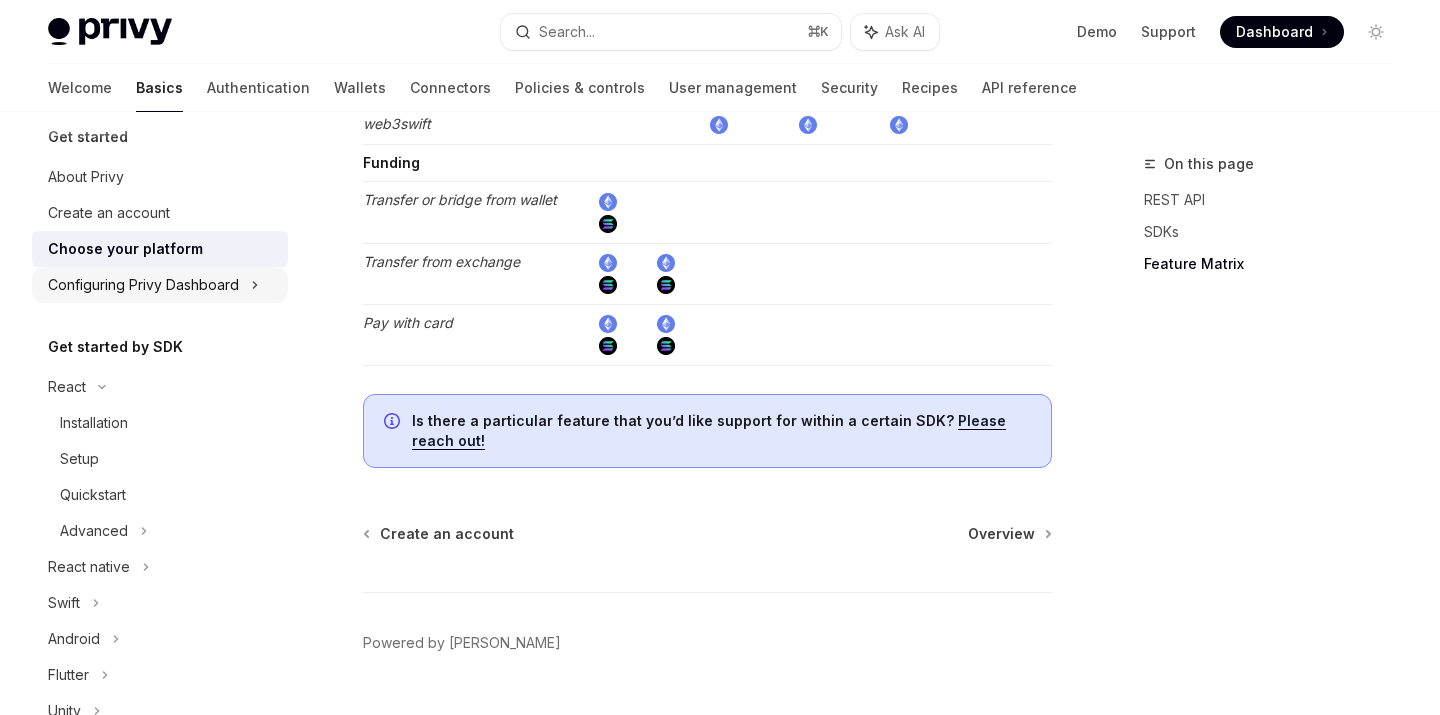 click on "Configuring Privy Dashboard" at bounding box center [143, 285] 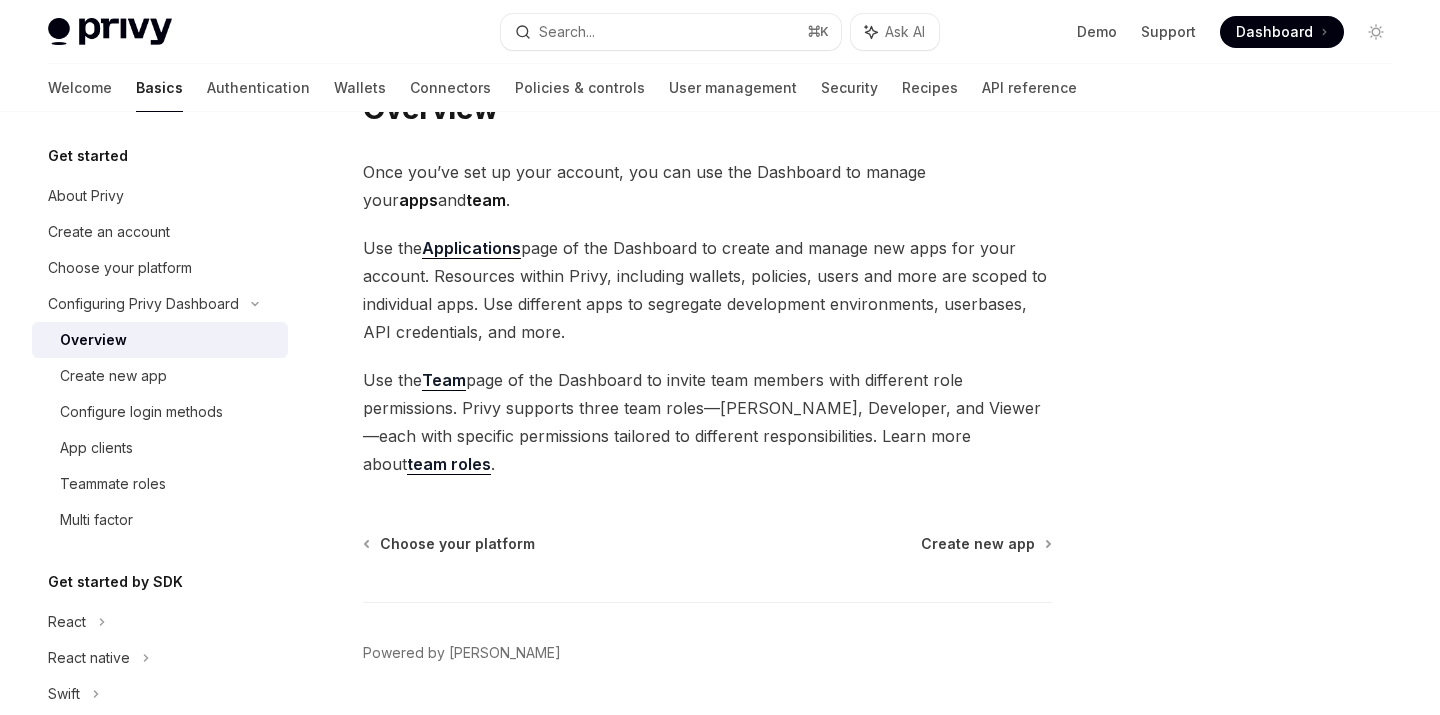 scroll, scrollTop: 126, scrollLeft: 0, axis: vertical 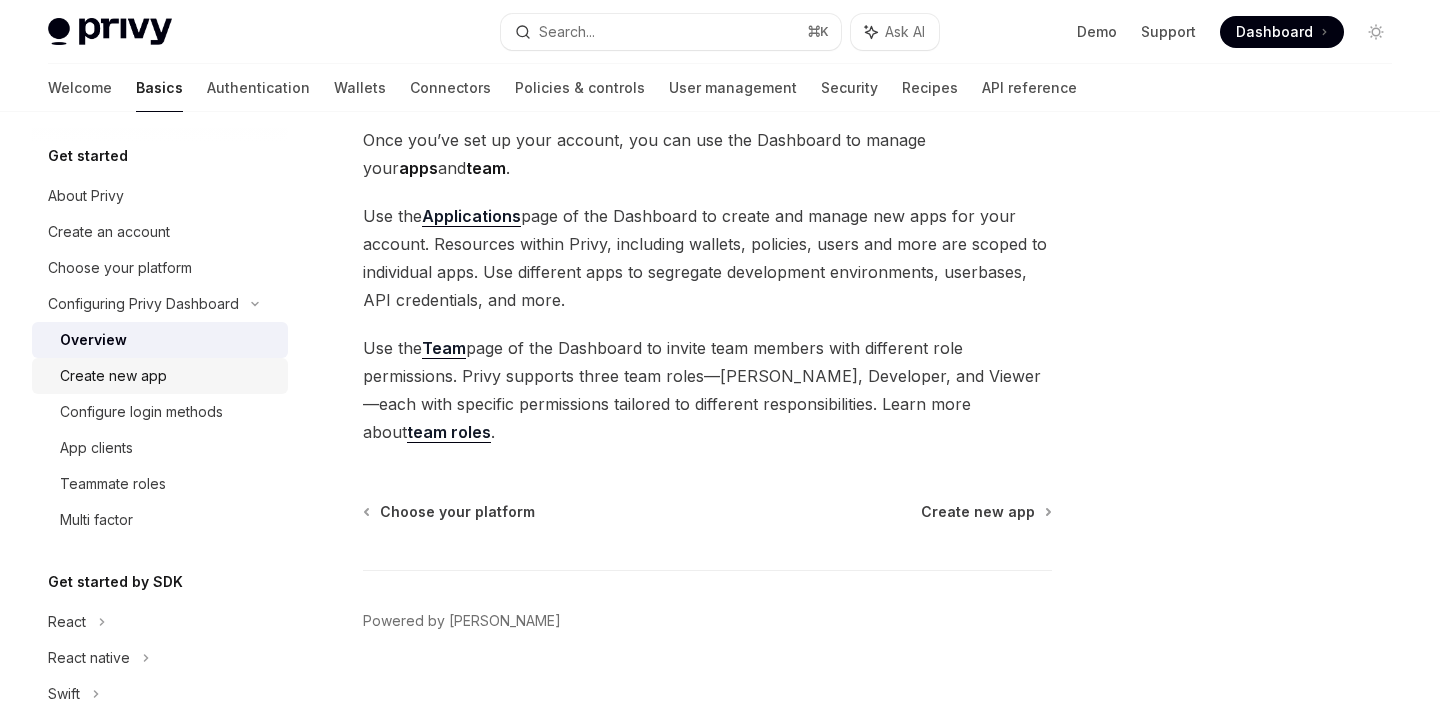 click on "Create new app" at bounding box center [113, 376] 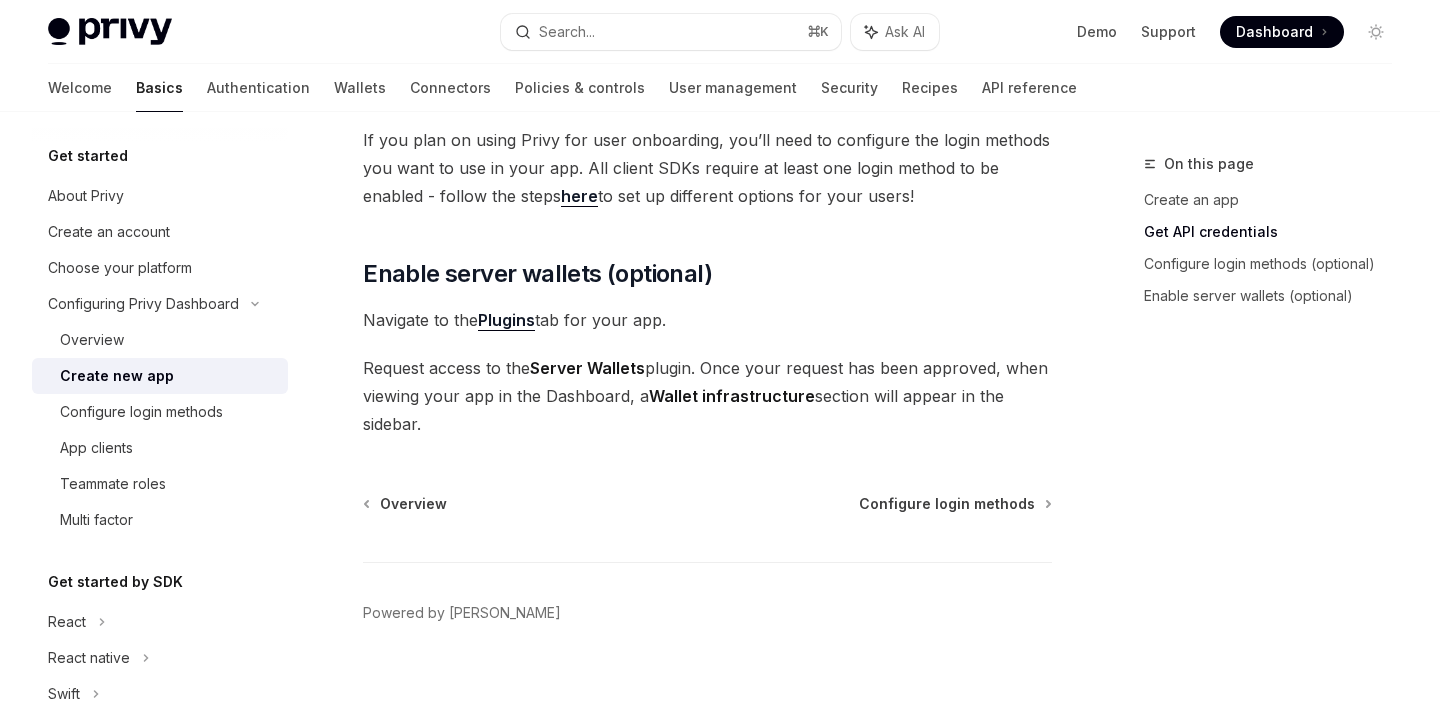 scroll, scrollTop: 950, scrollLeft: 0, axis: vertical 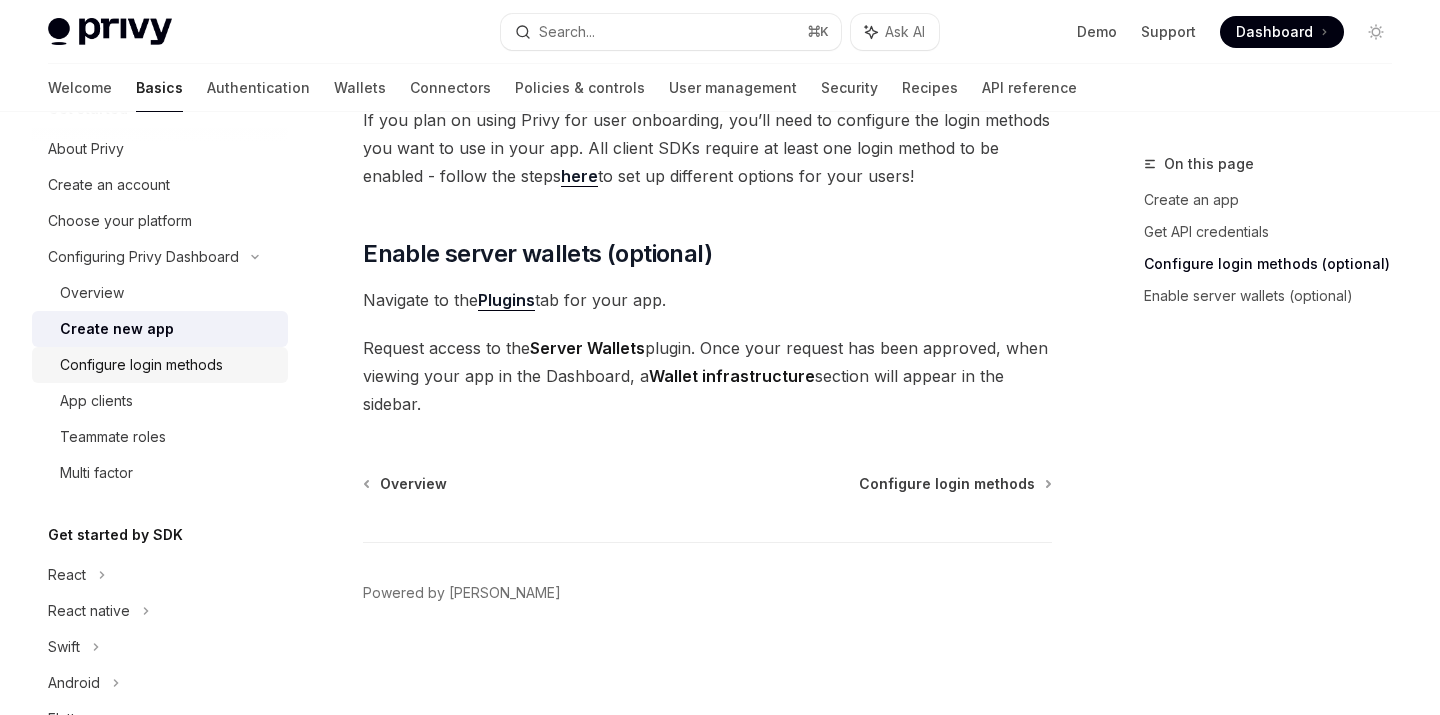 click on "Configure login methods" at bounding box center (141, 365) 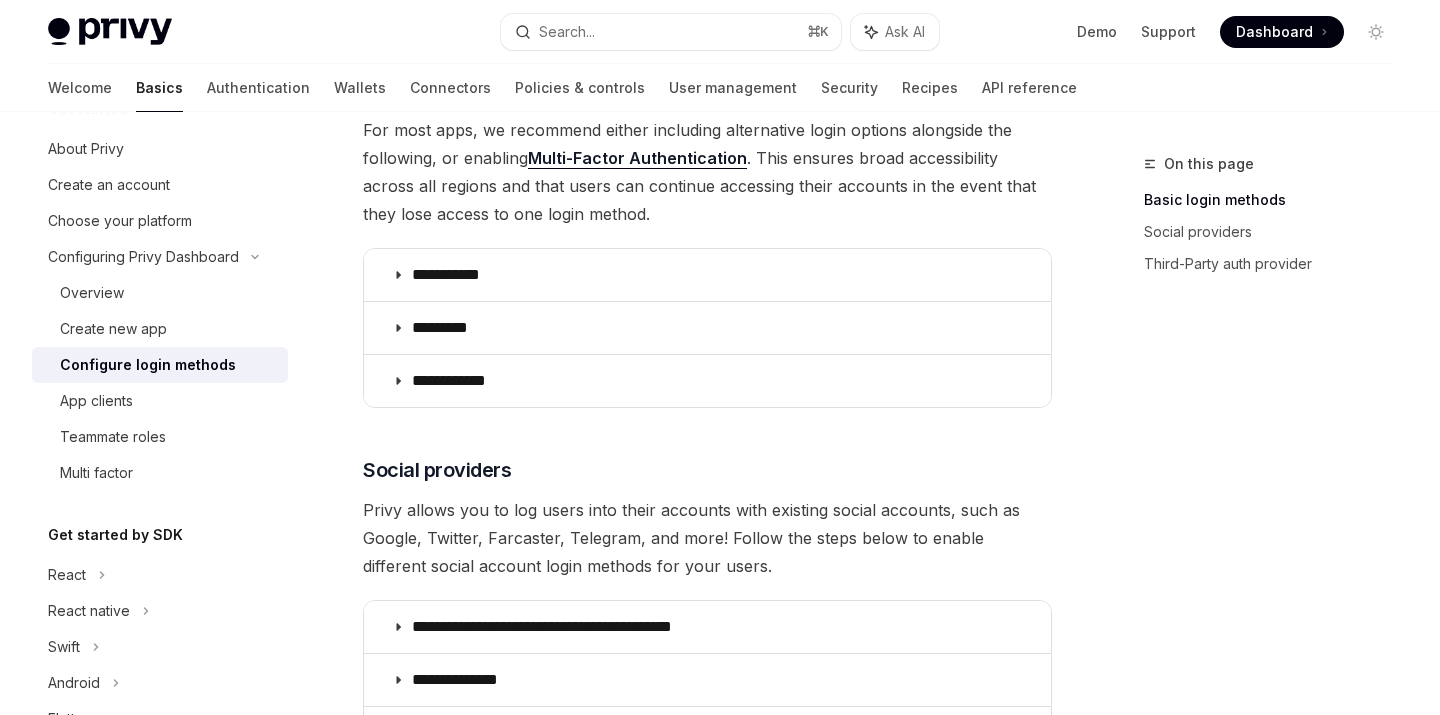 scroll, scrollTop: 332, scrollLeft: 0, axis: vertical 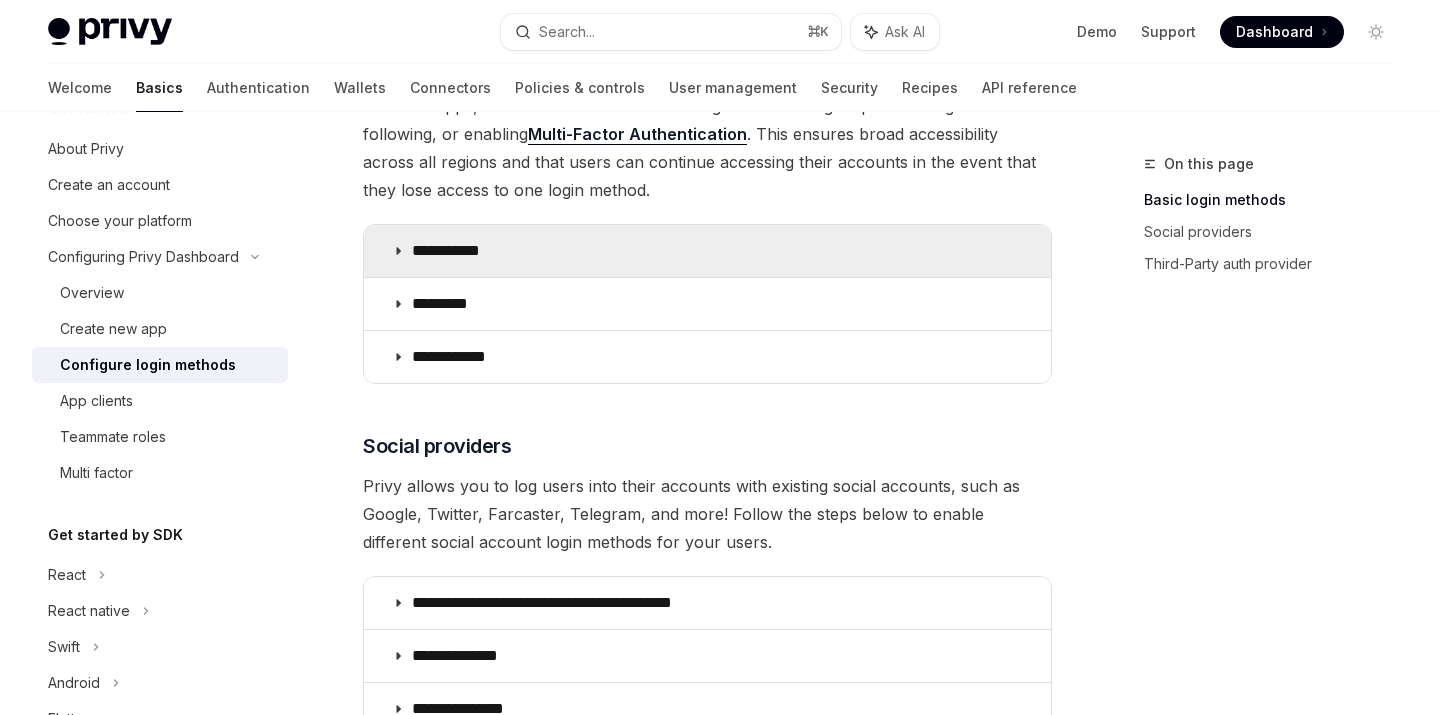 click 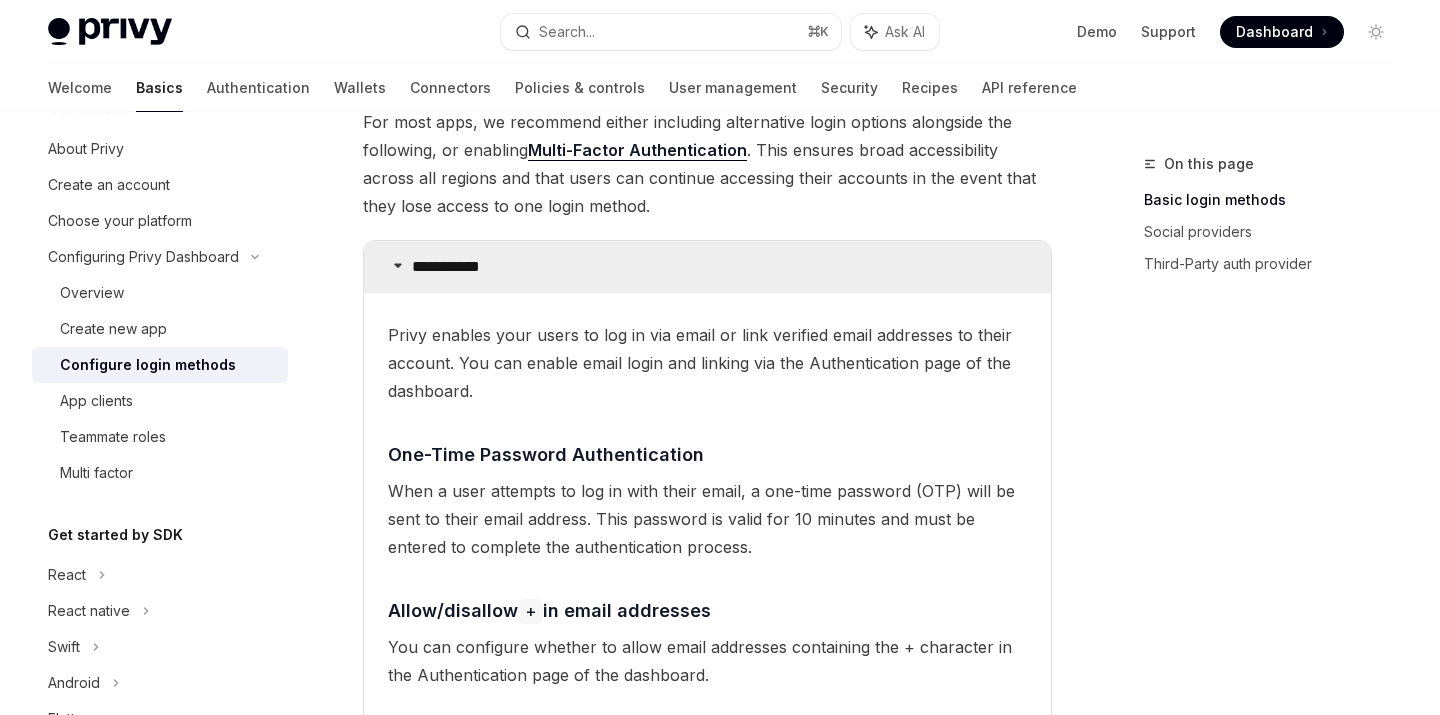 click 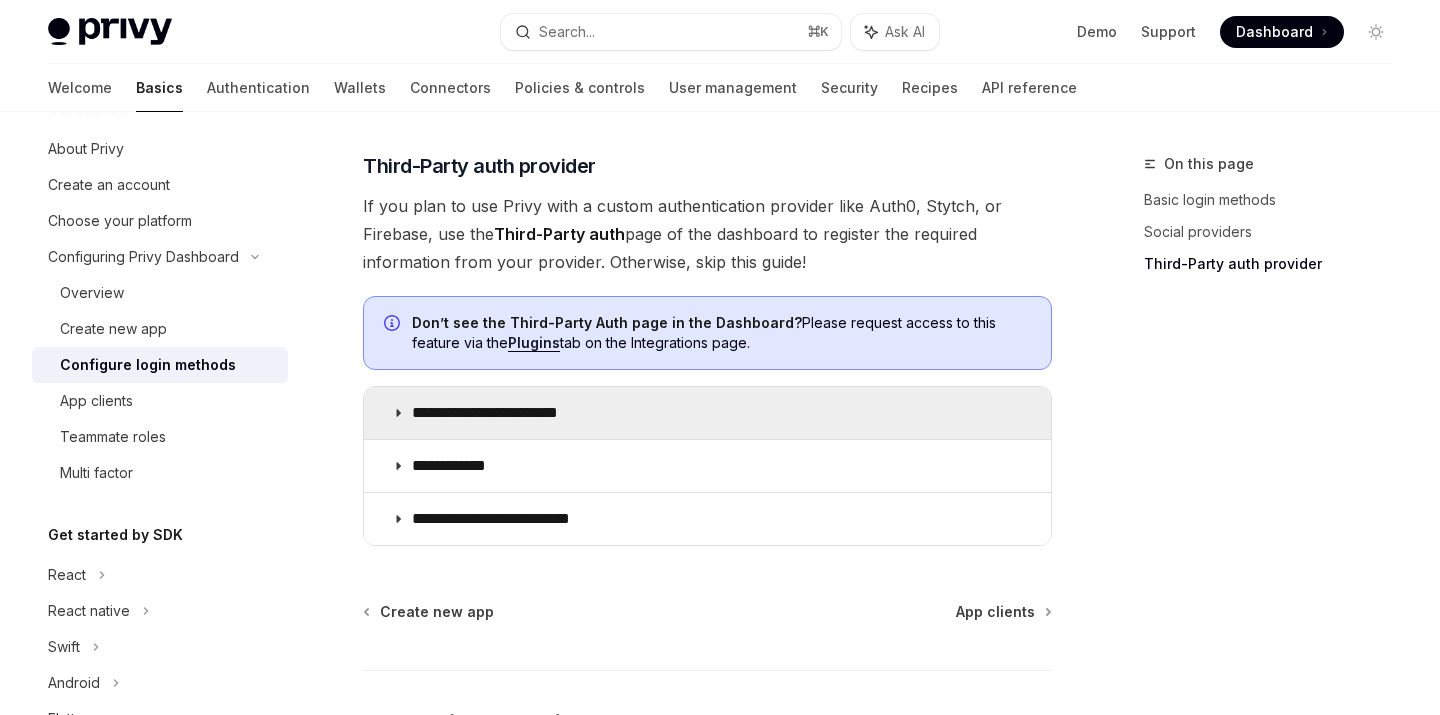 scroll, scrollTop: 978, scrollLeft: 0, axis: vertical 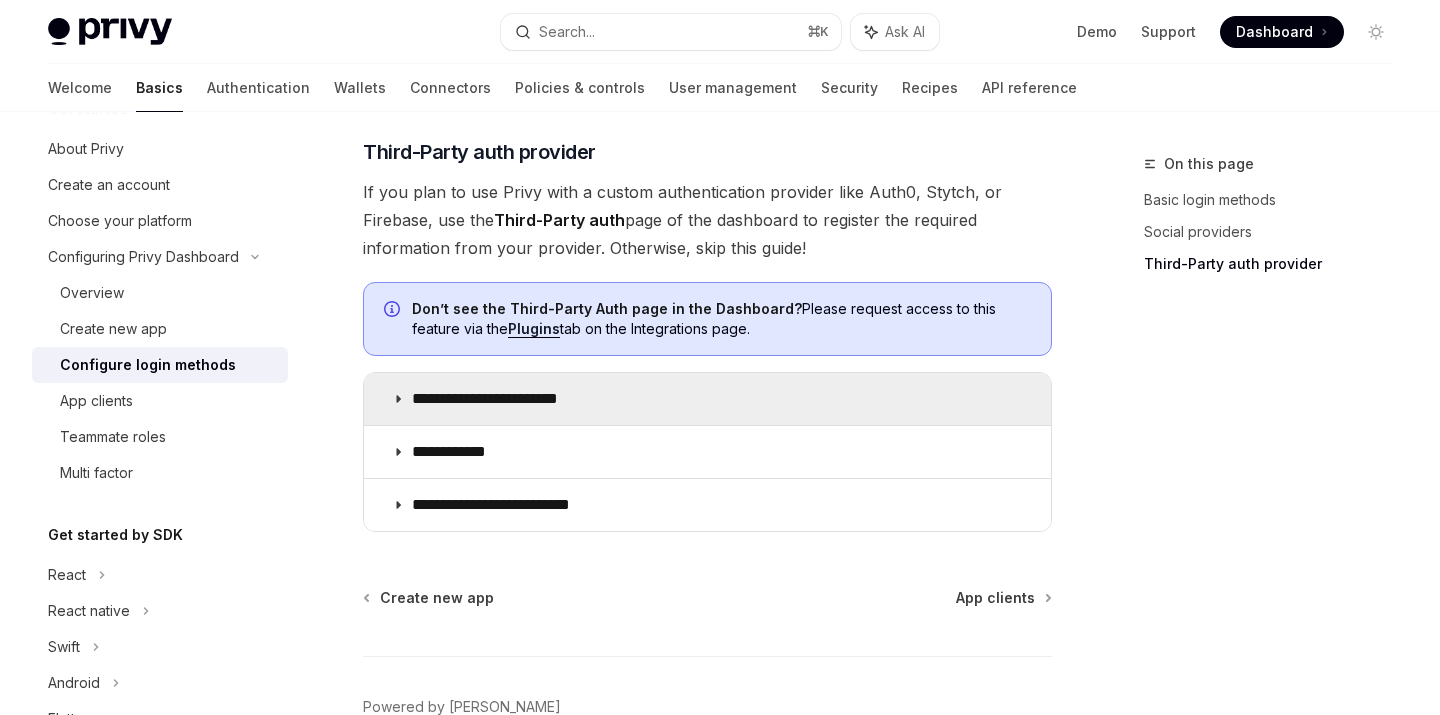 click on "**********" at bounding box center (504, 399) 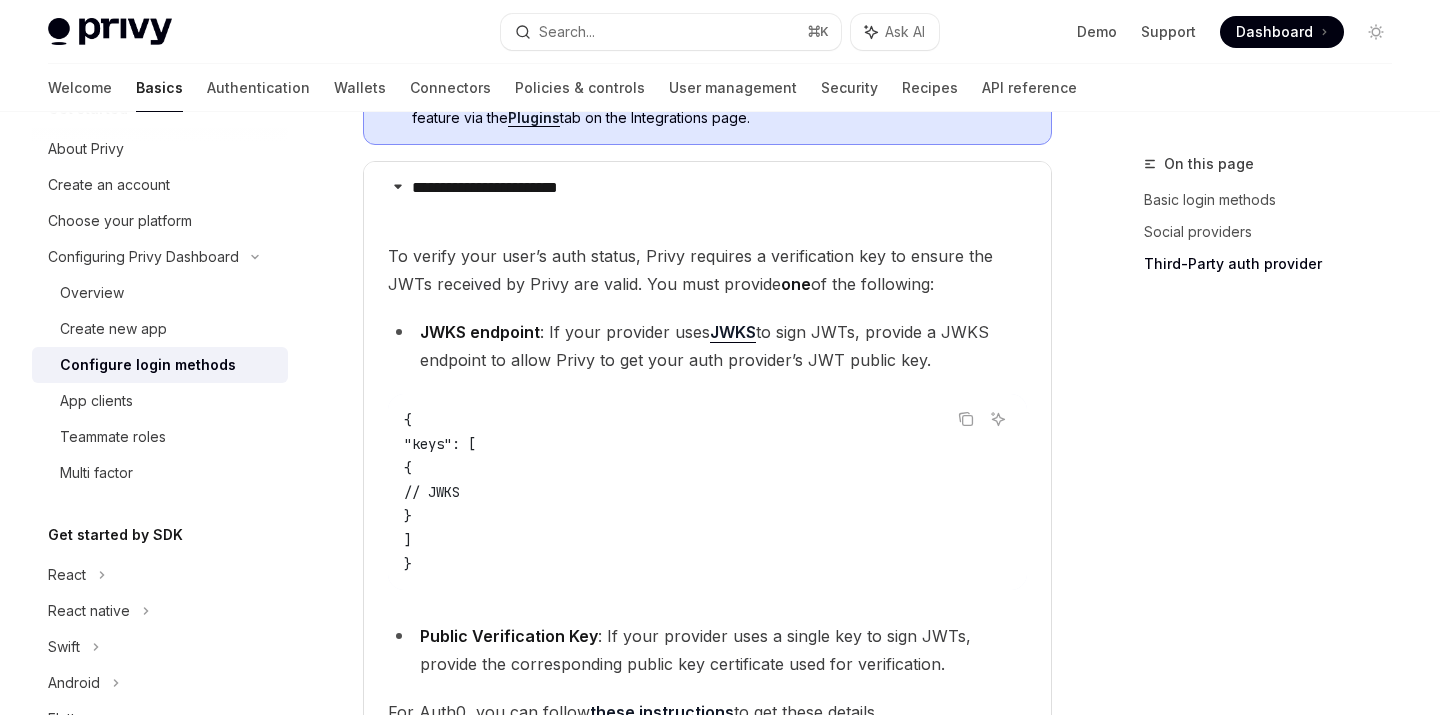 scroll, scrollTop: 995, scrollLeft: 0, axis: vertical 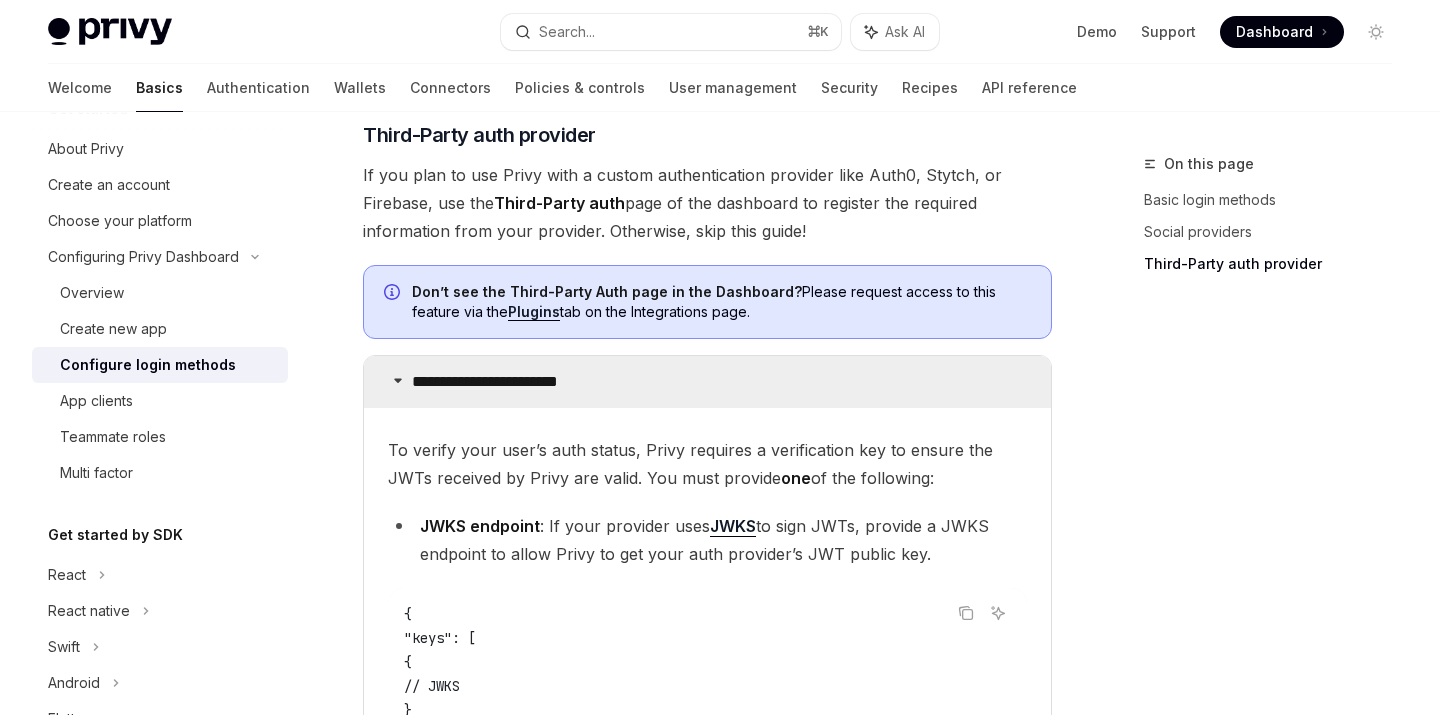 click on "**********" at bounding box center (504, 382) 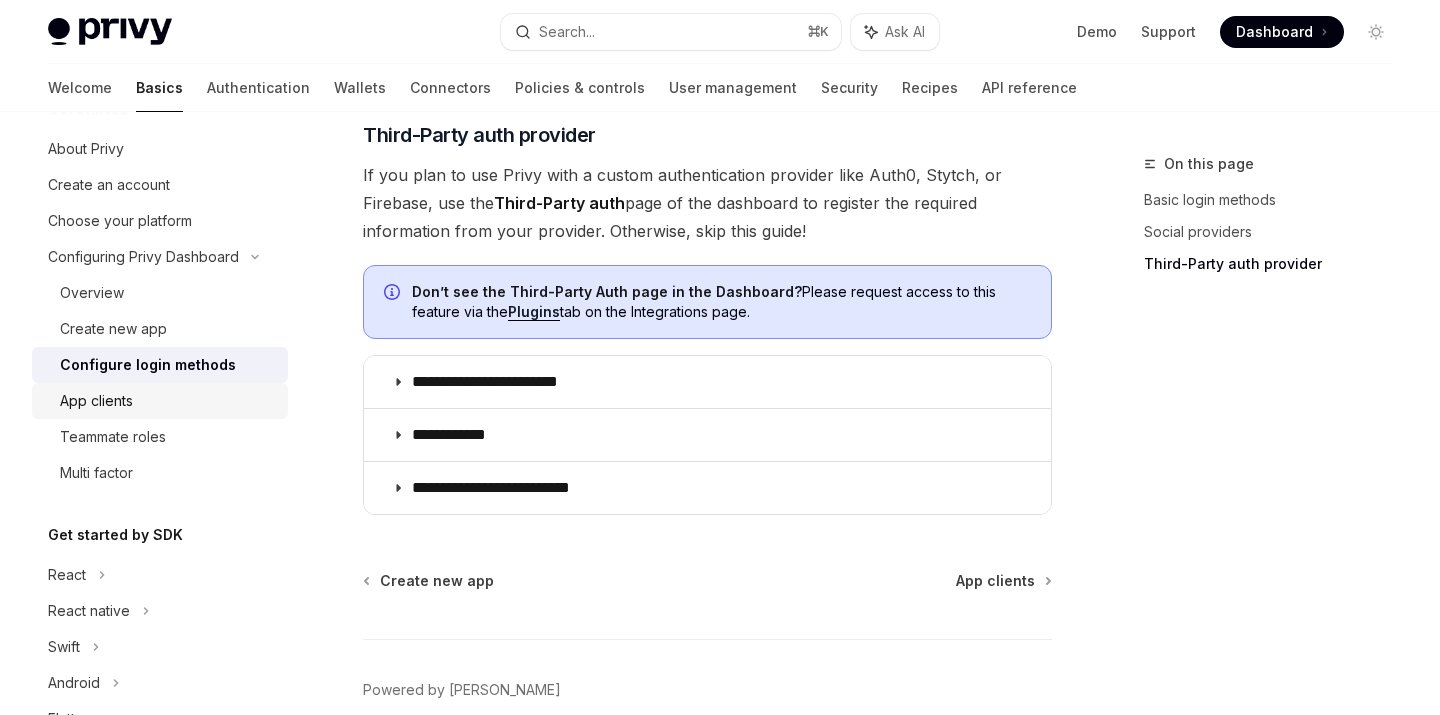 click on "App clients" at bounding box center (96, 401) 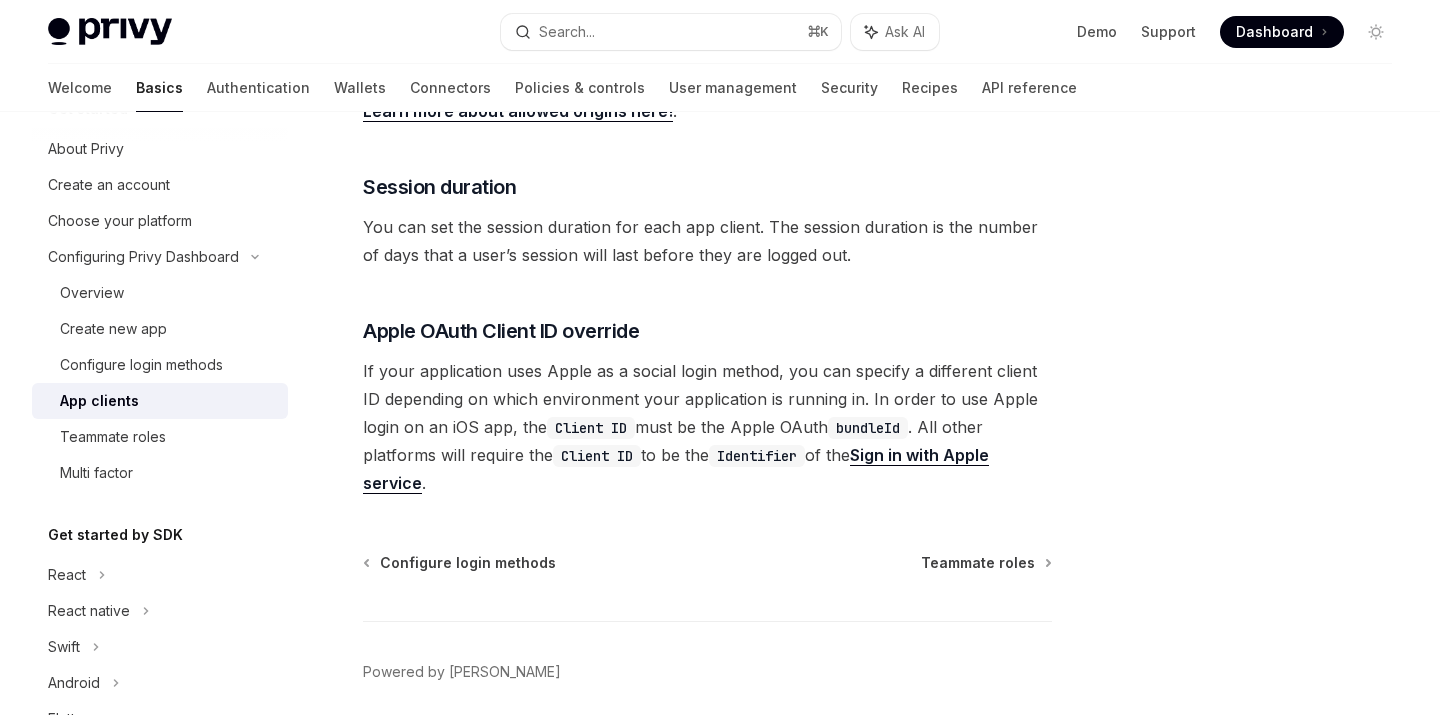 scroll, scrollTop: 884, scrollLeft: 0, axis: vertical 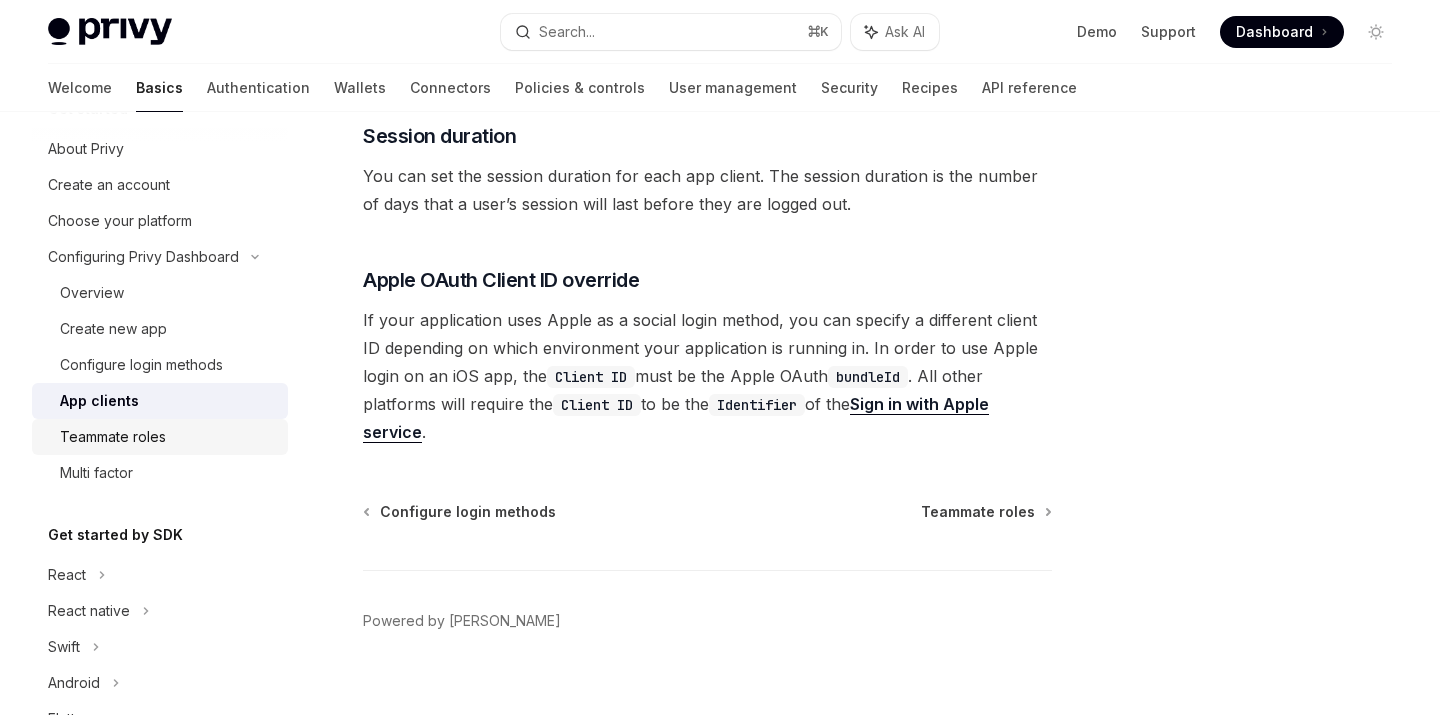 click on "Teammate roles" at bounding box center [113, 437] 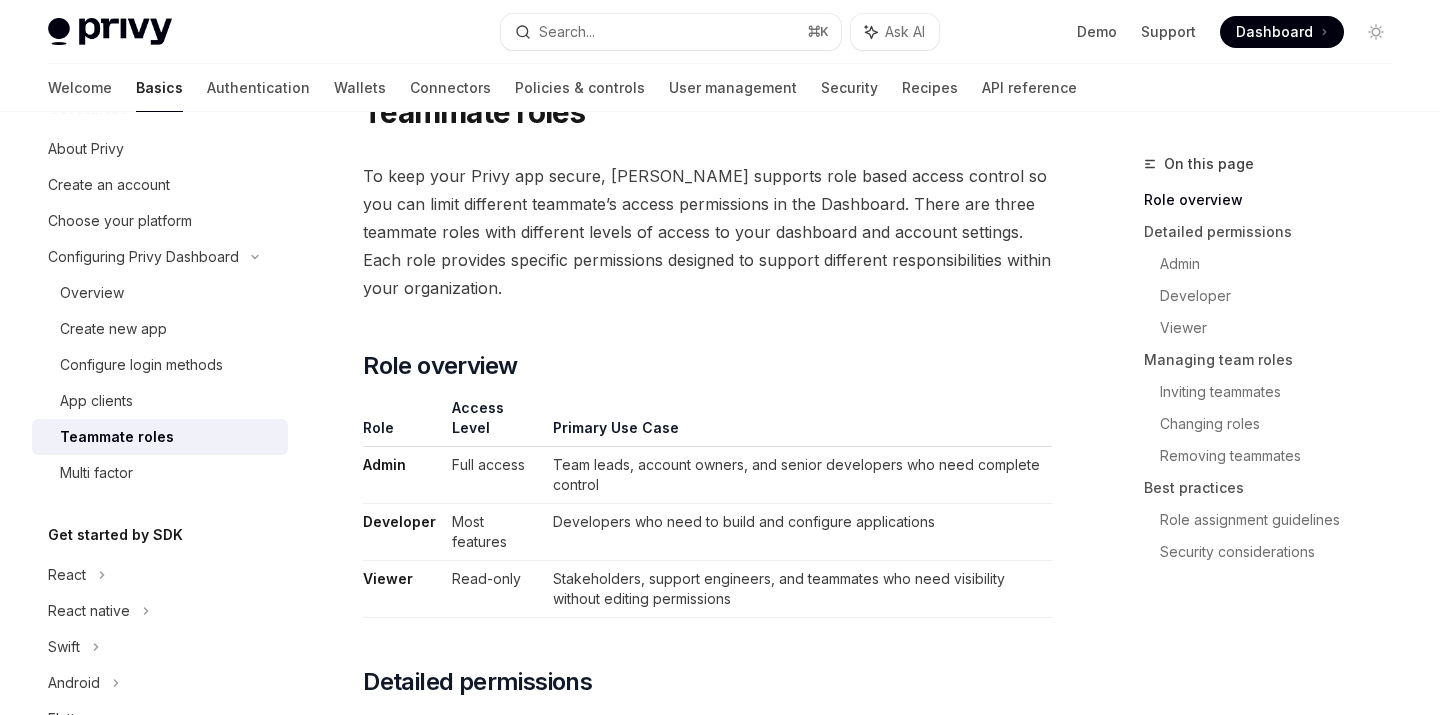 scroll, scrollTop: 126, scrollLeft: 0, axis: vertical 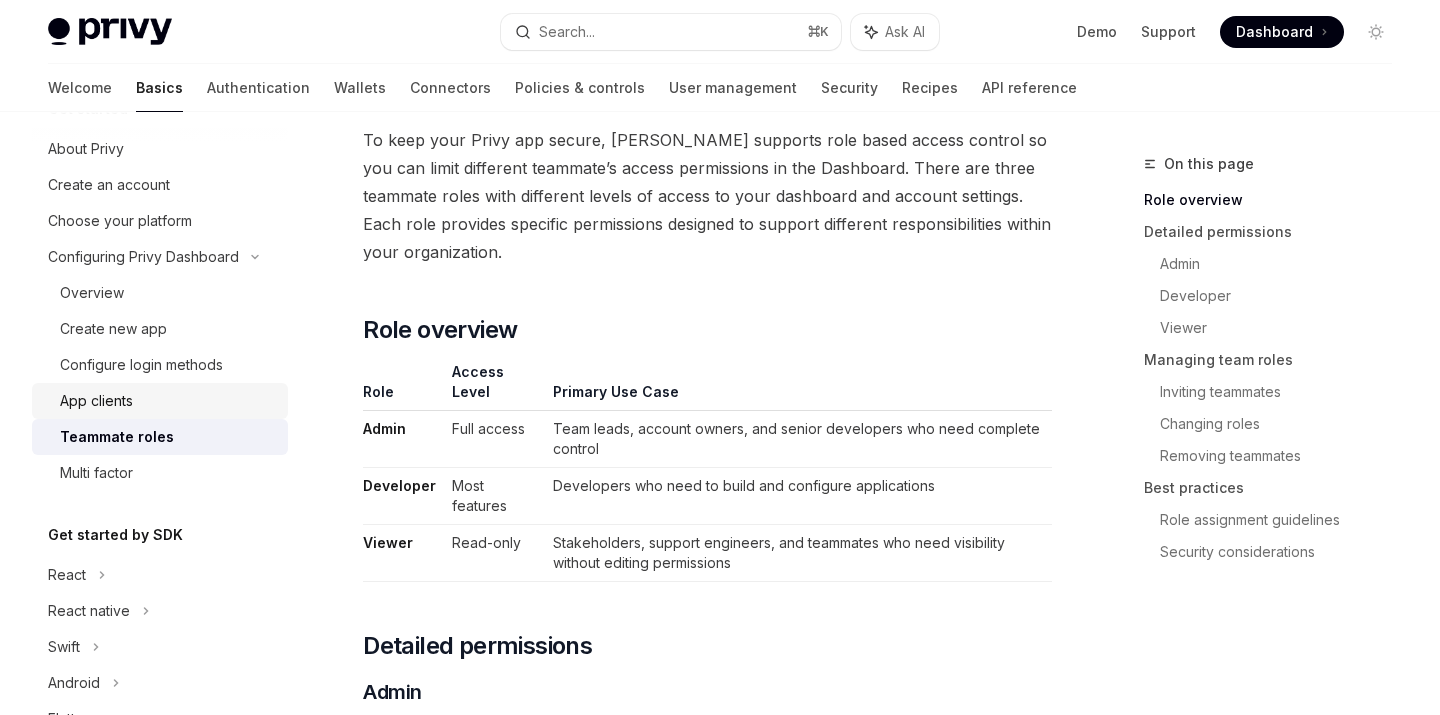 click on "App clients" at bounding box center (96, 401) 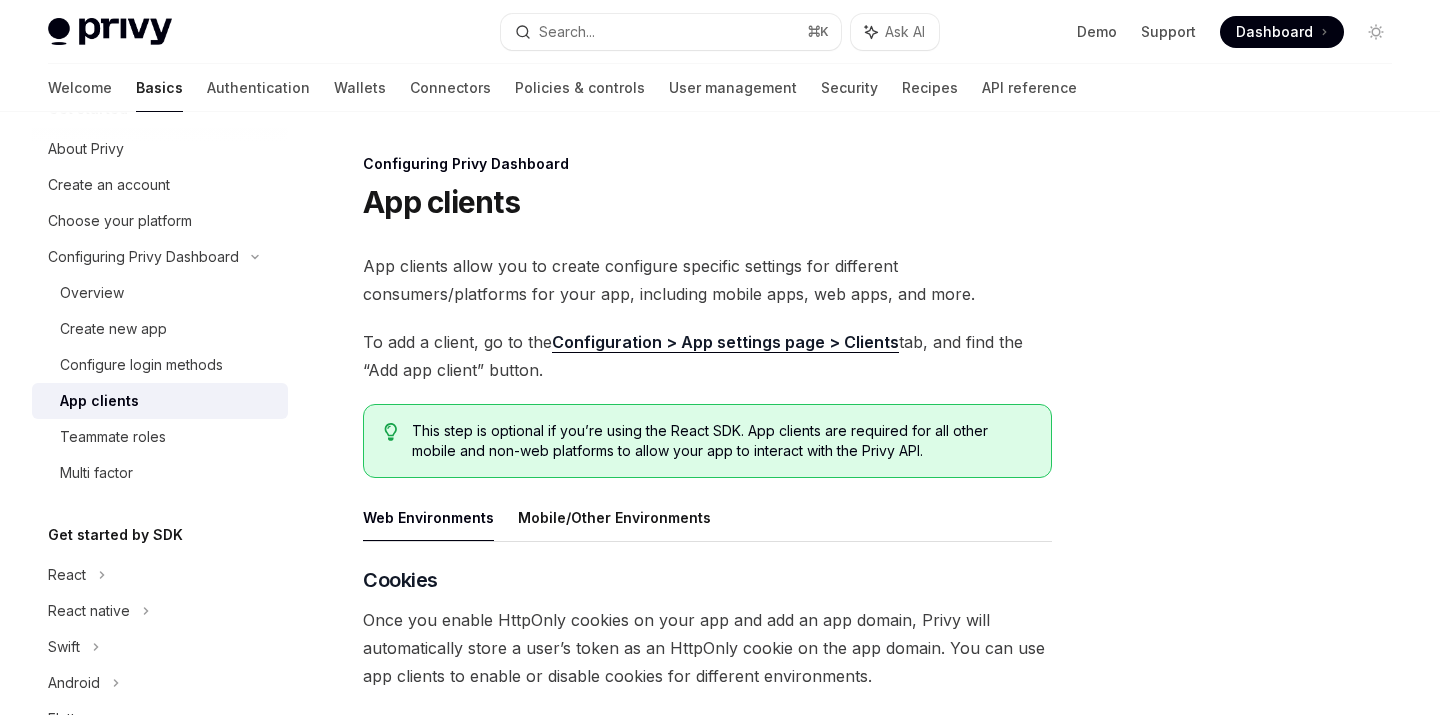 scroll, scrollTop: 884, scrollLeft: 0, axis: vertical 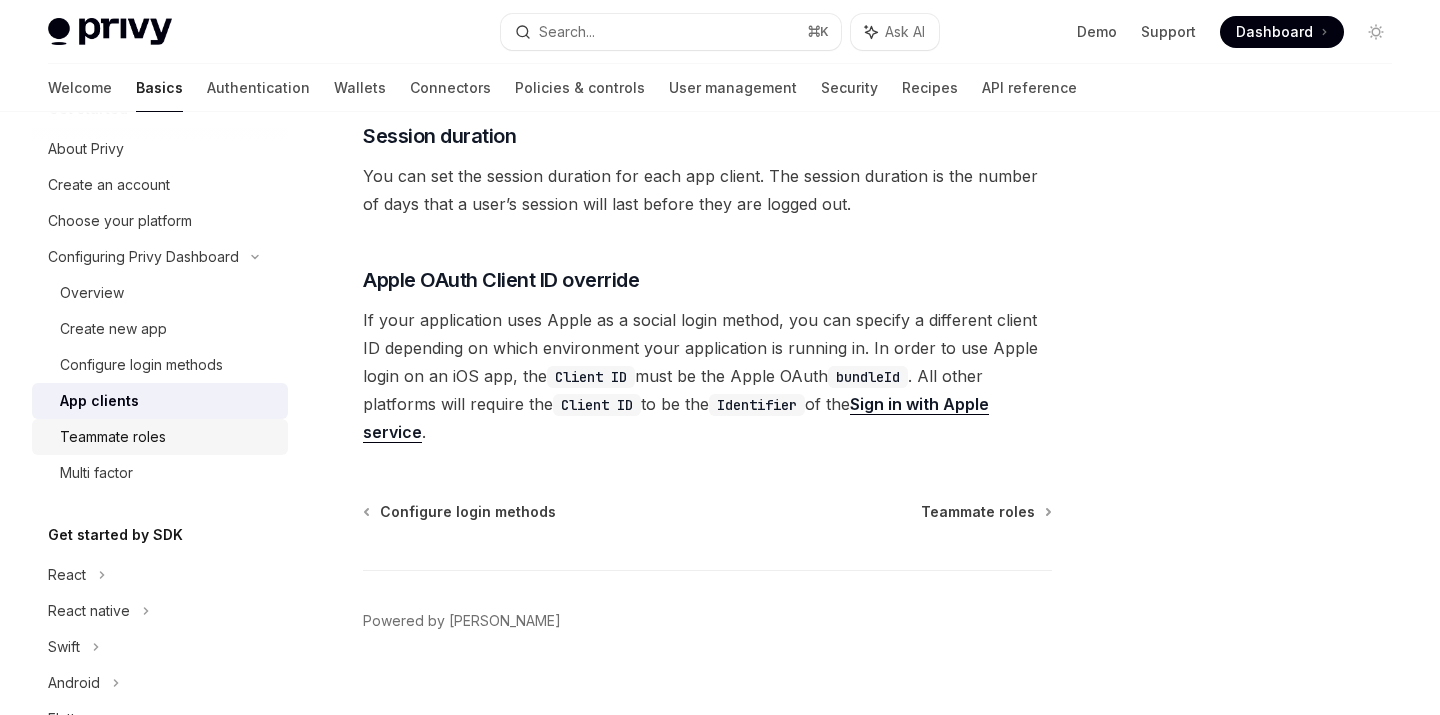 click on "Teammate roles" at bounding box center [113, 437] 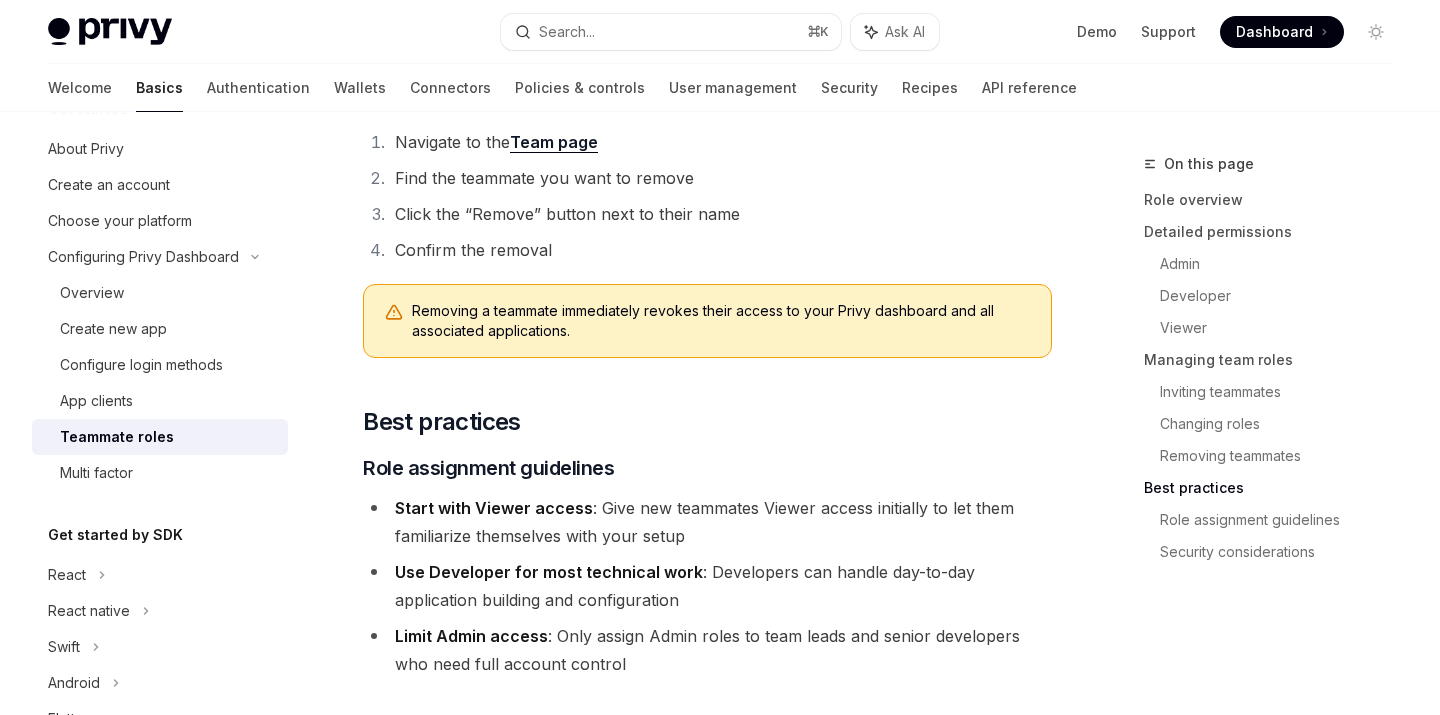 scroll, scrollTop: 3639, scrollLeft: 0, axis: vertical 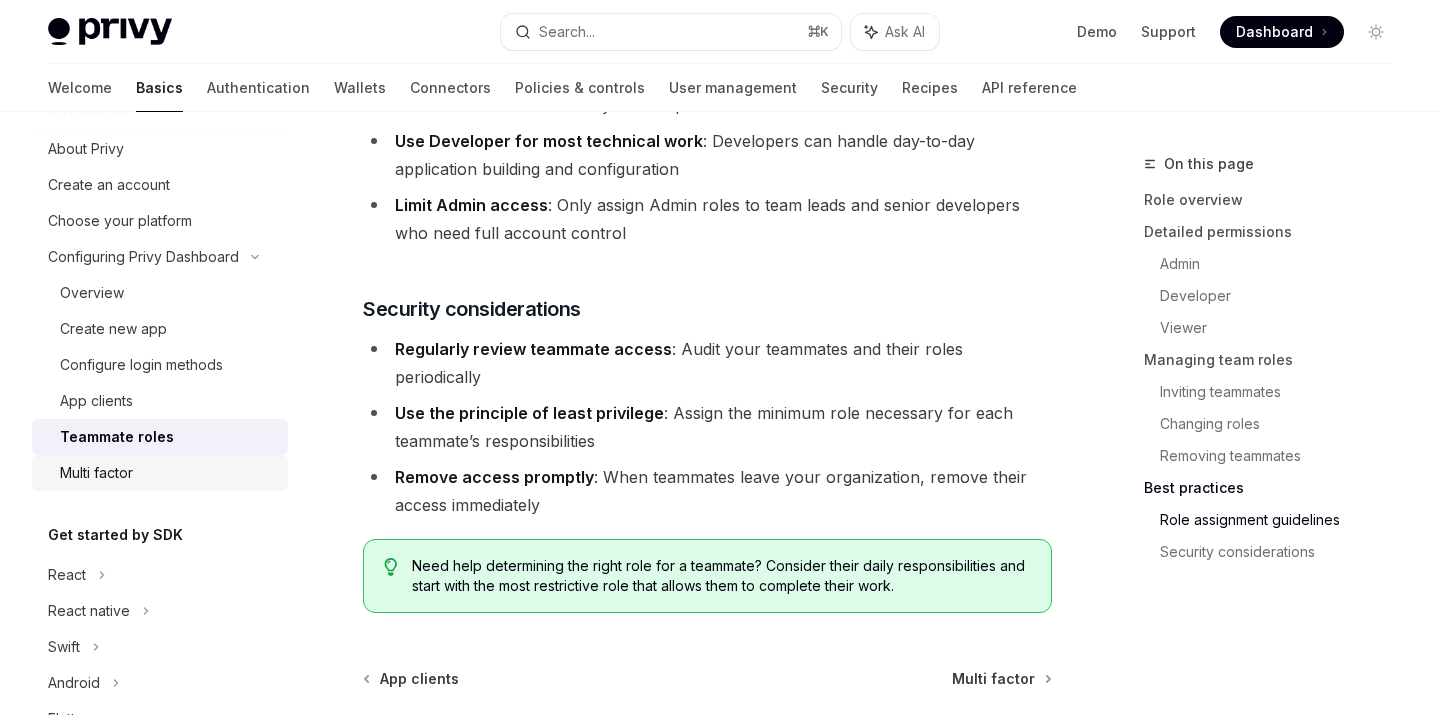 click on "Multi factor" at bounding box center (96, 473) 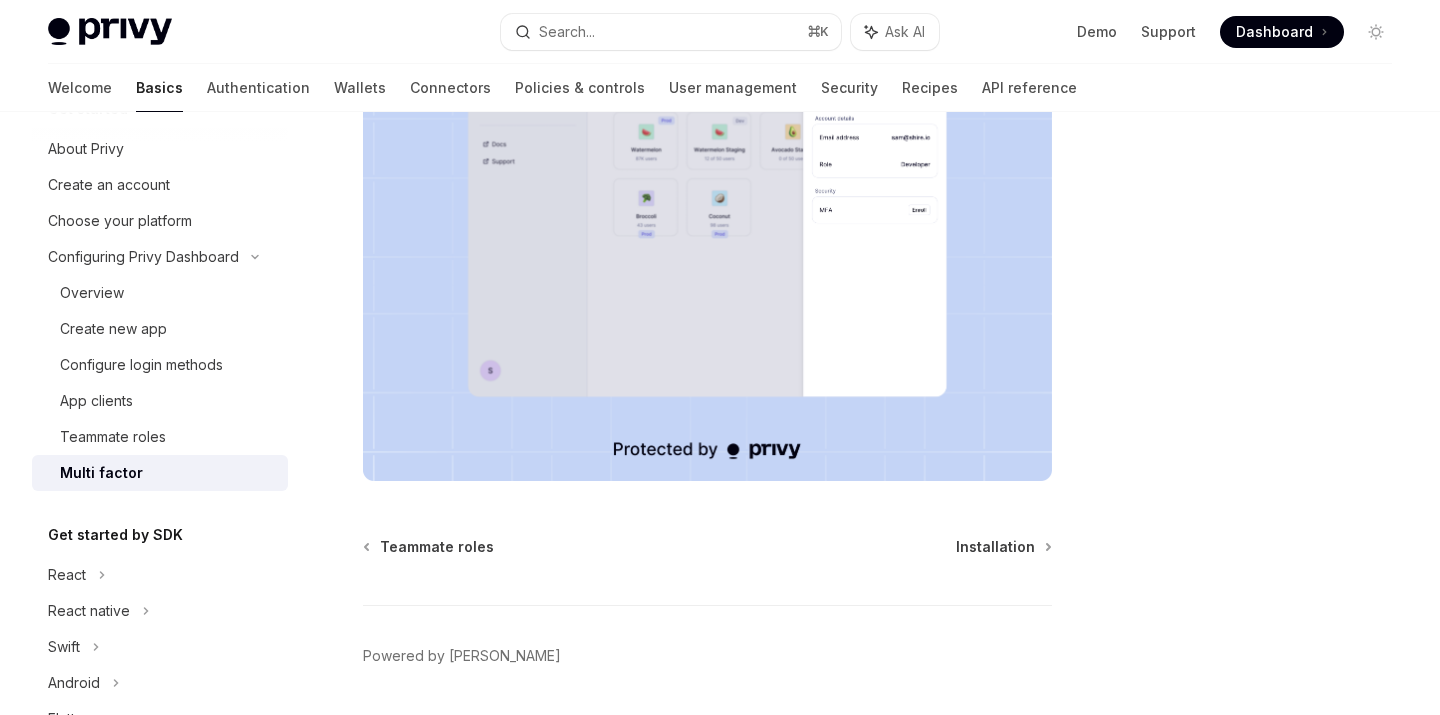 scroll, scrollTop: 518, scrollLeft: 0, axis: vertical 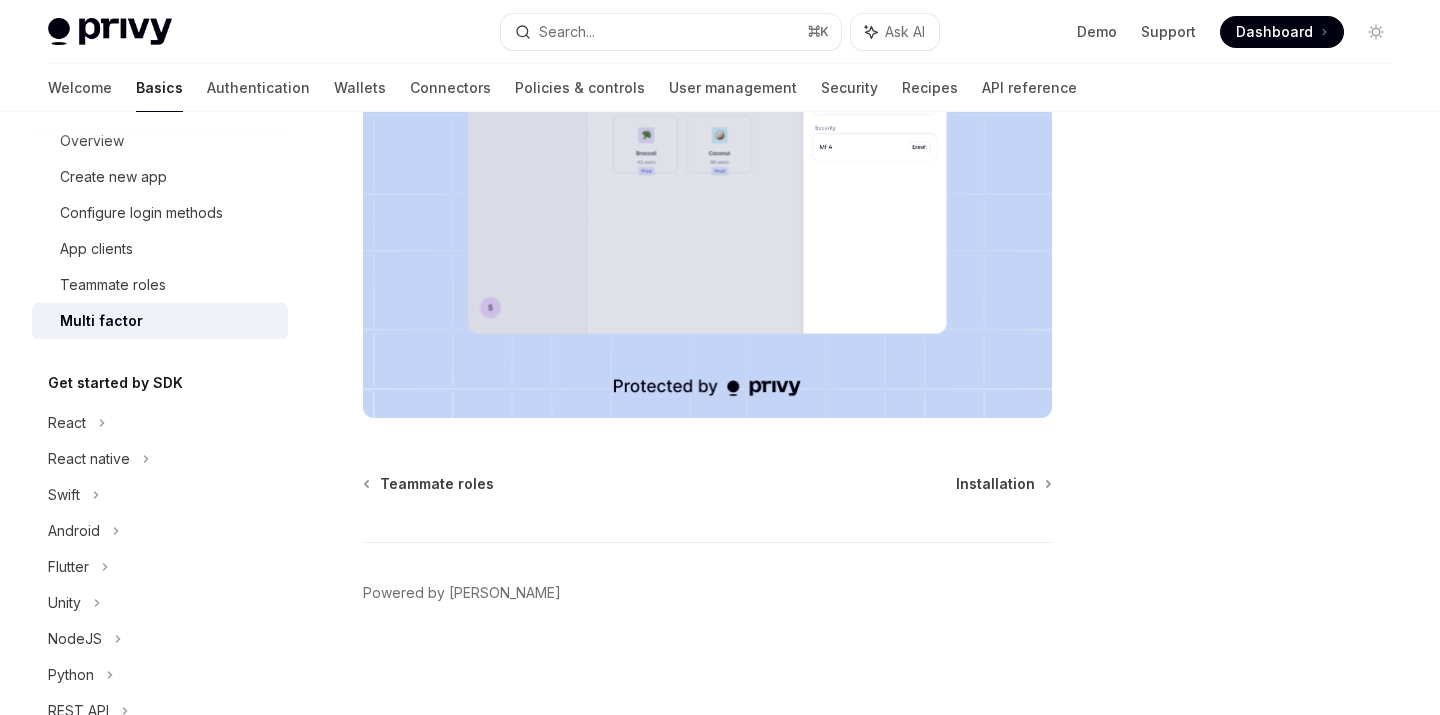 click on "Get started by SDK" at bounding box center (115, 383) 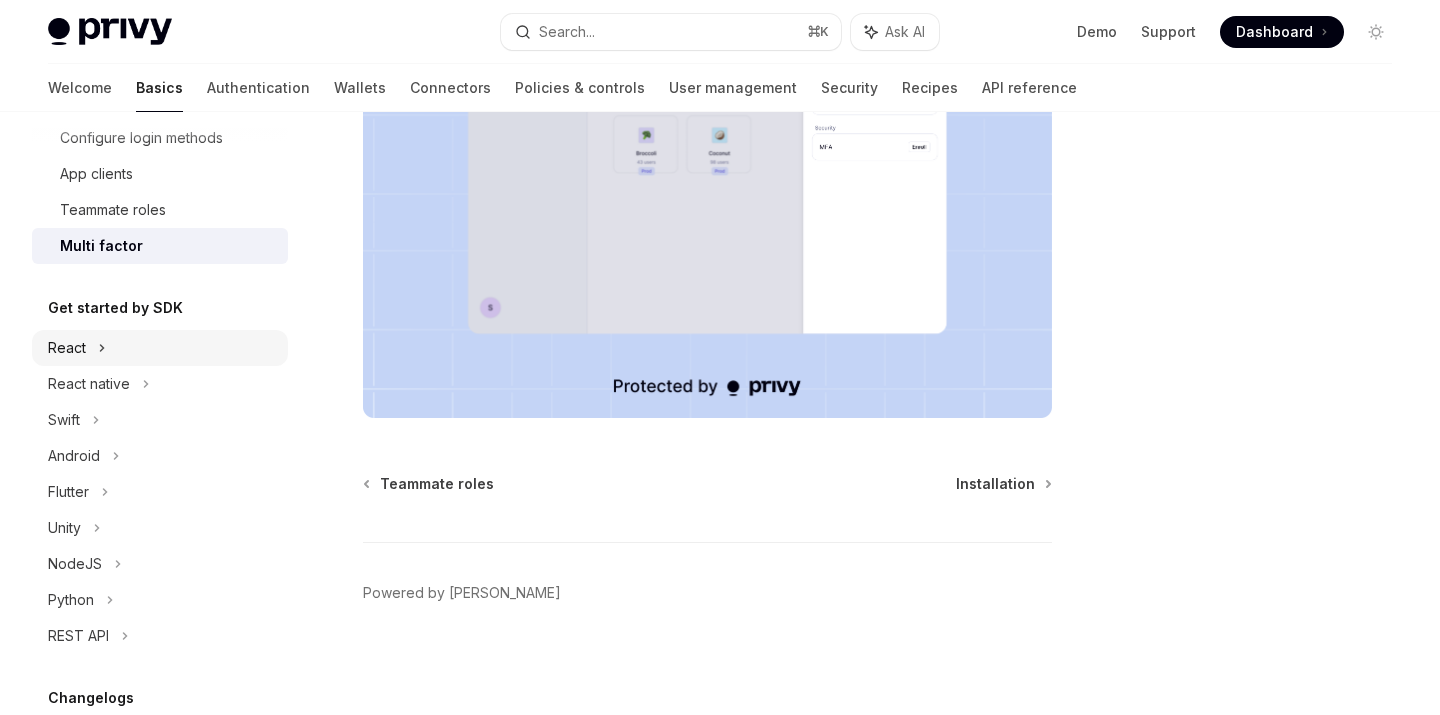 scroll, scrollTop: 293, scrollLeft: 0, axis: vertical 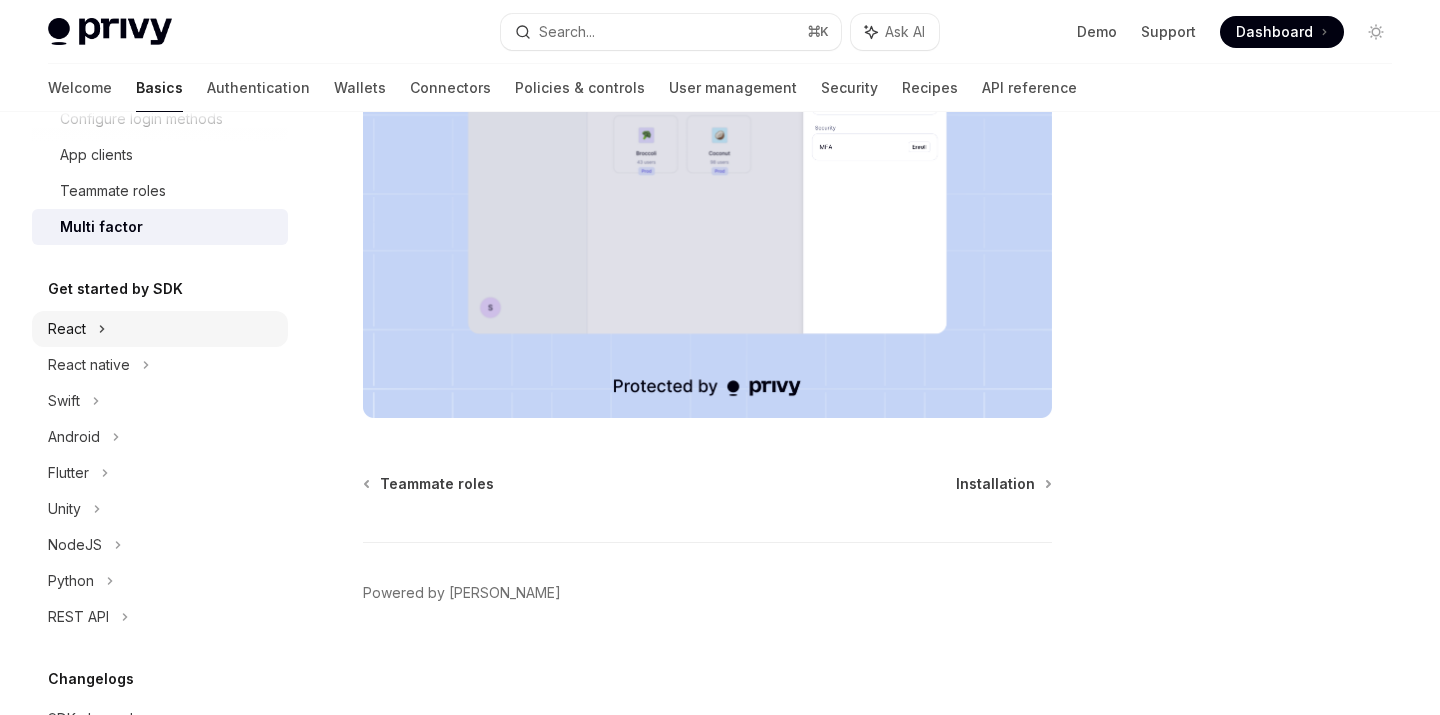 click on "React" at bounding box center (67, 329) 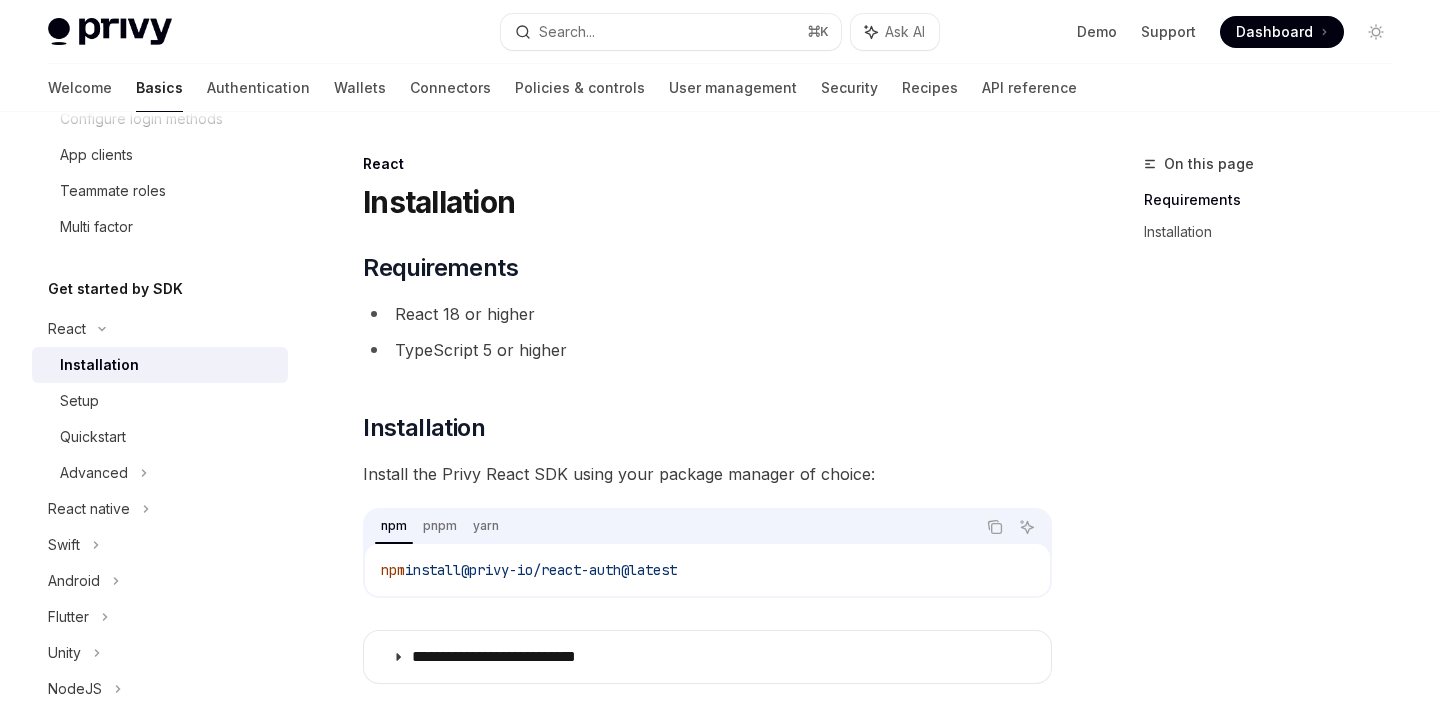 scroll, scrollTop: 266, scrollLeft: 0, axis: vertical 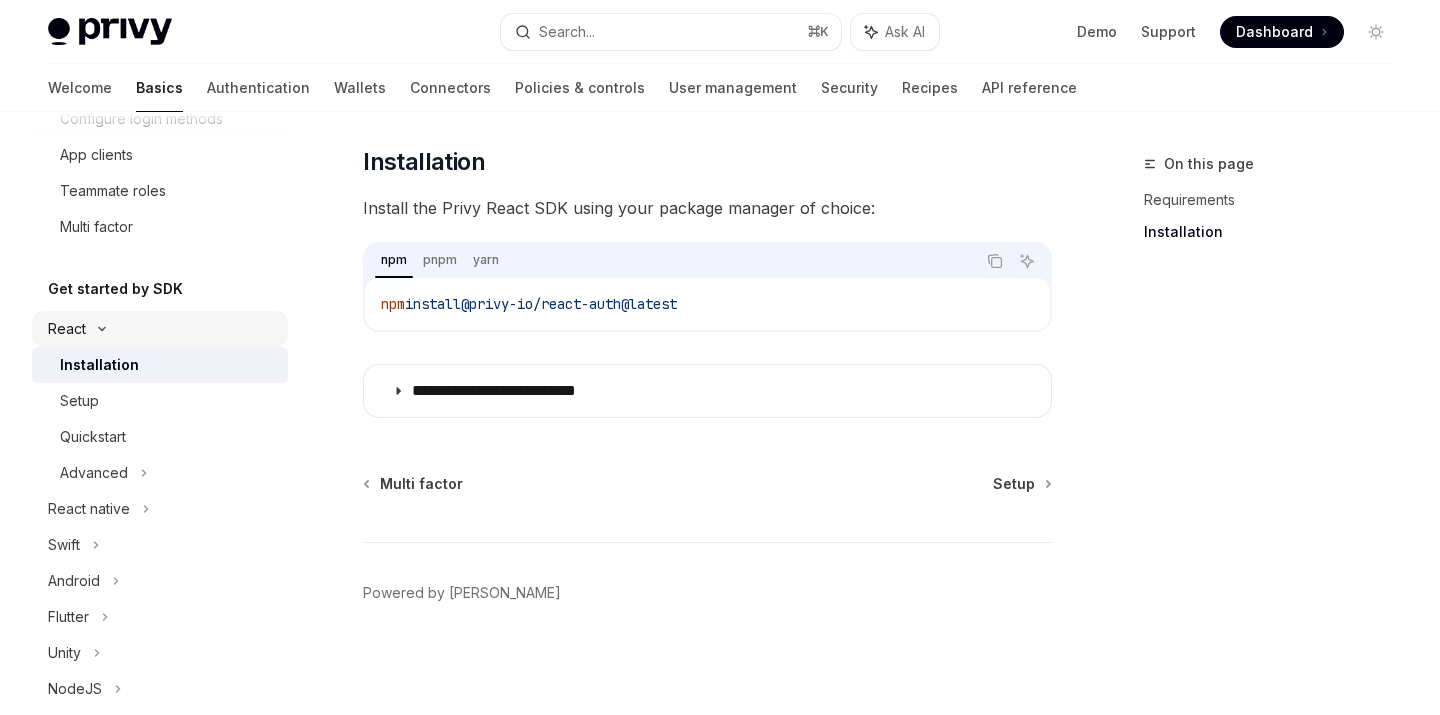 click on "React" at bounding box center [67, 329] 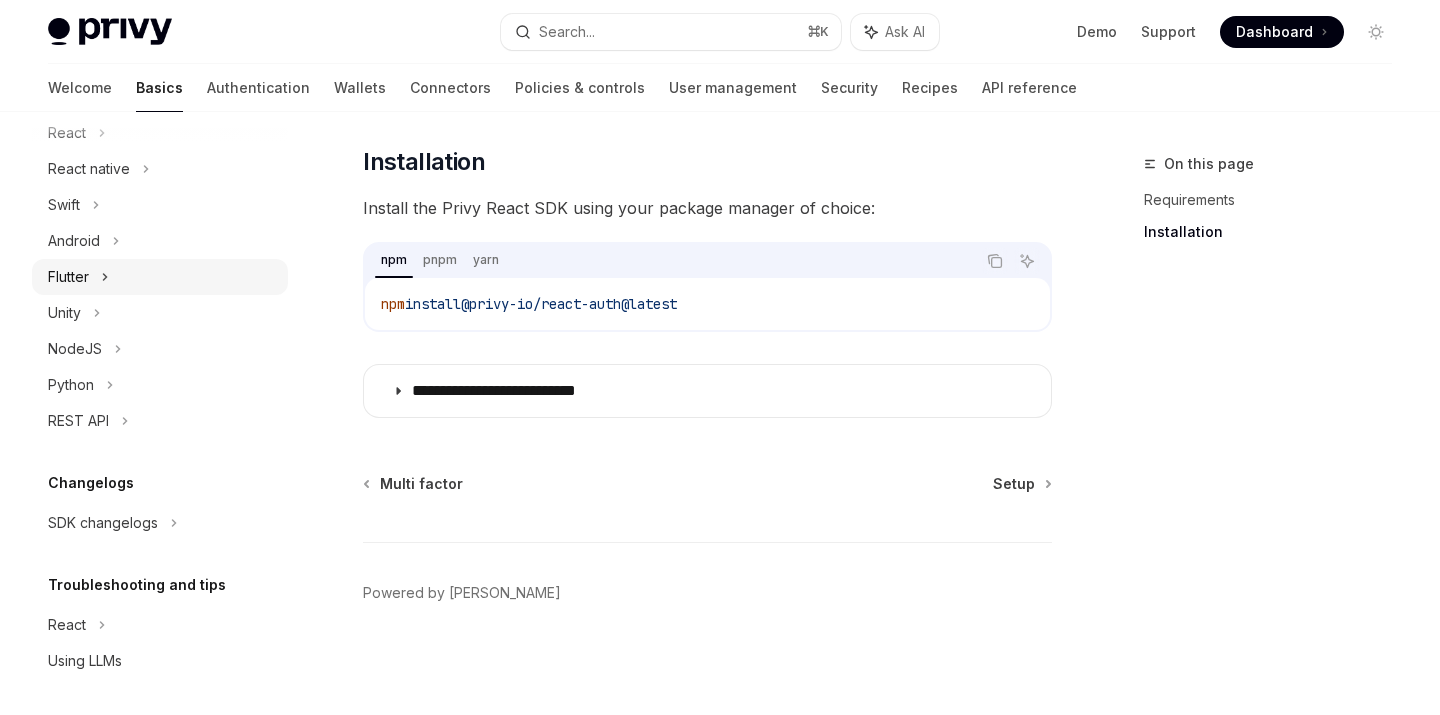 scroll, scrollTop: 493, scrollLeft: 0, axis: vertical 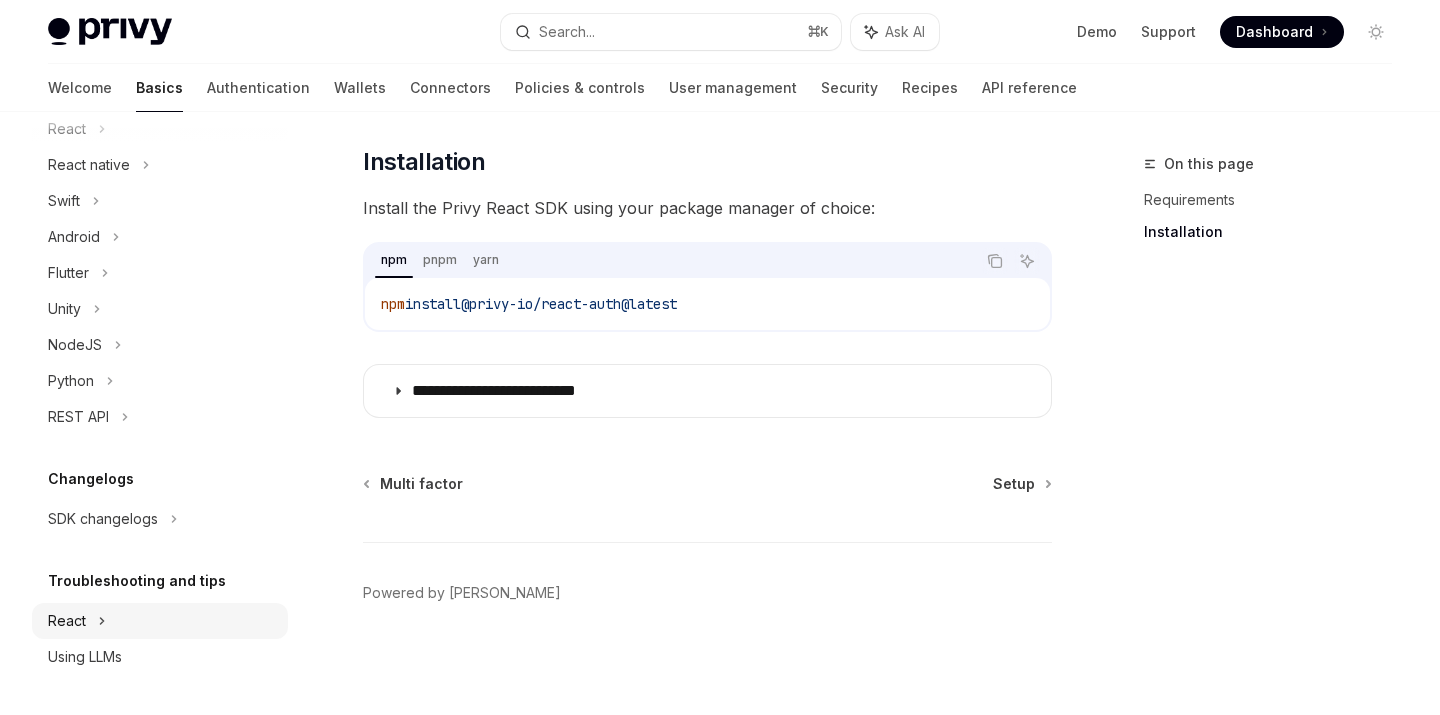 click on "React" at bounding box center [67, 129] 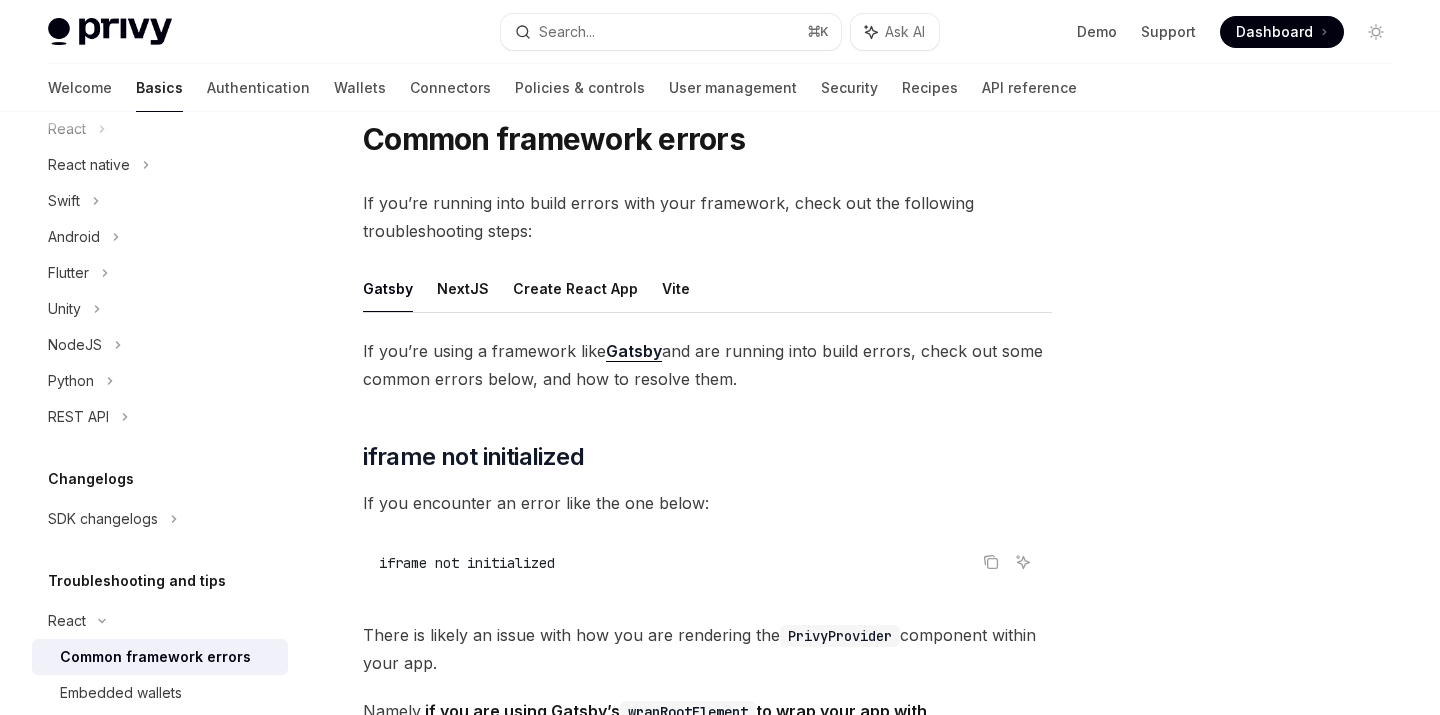 scroll, scrollTop: 78, scrollLeft: 0, axis: vertical 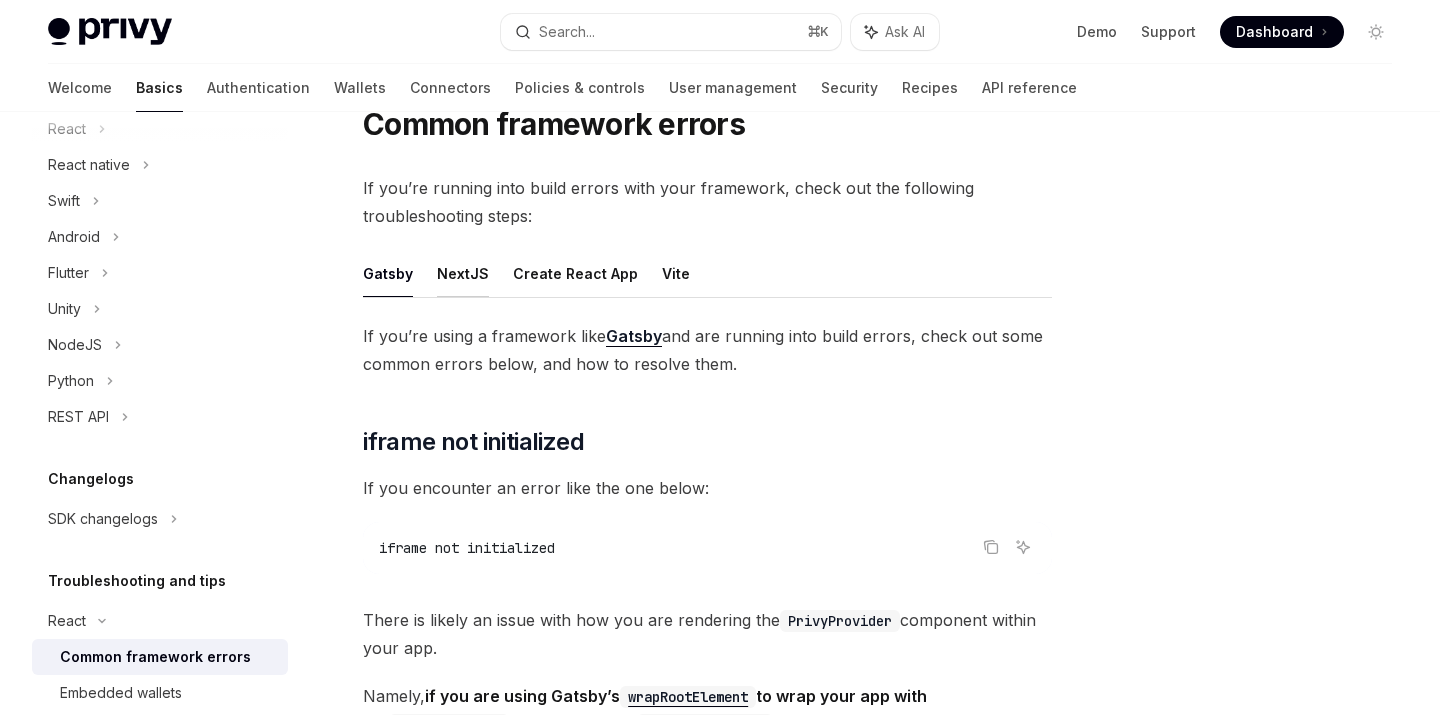 click on "NextJS" at bounding box center (463, 273) 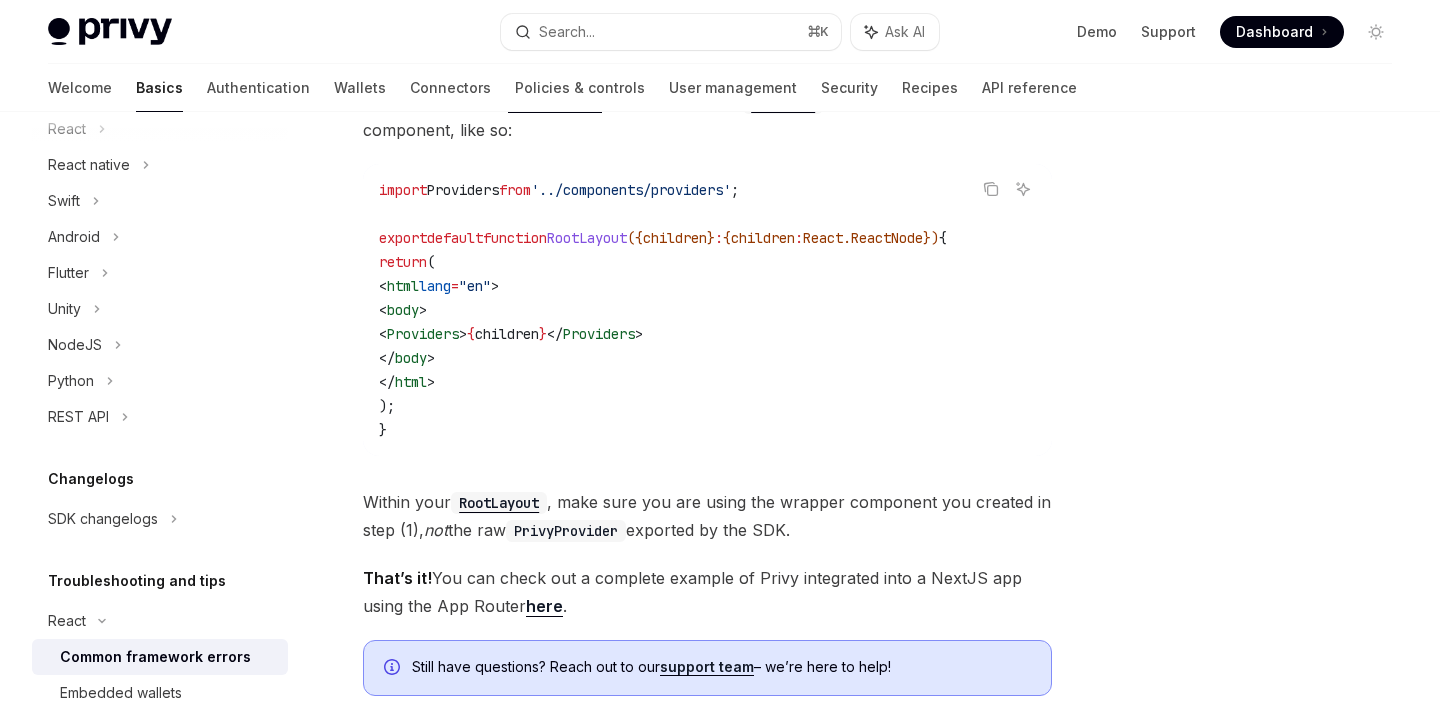 scroll, scrollTop: 1518, scrollLeft: 0, axis: vertical 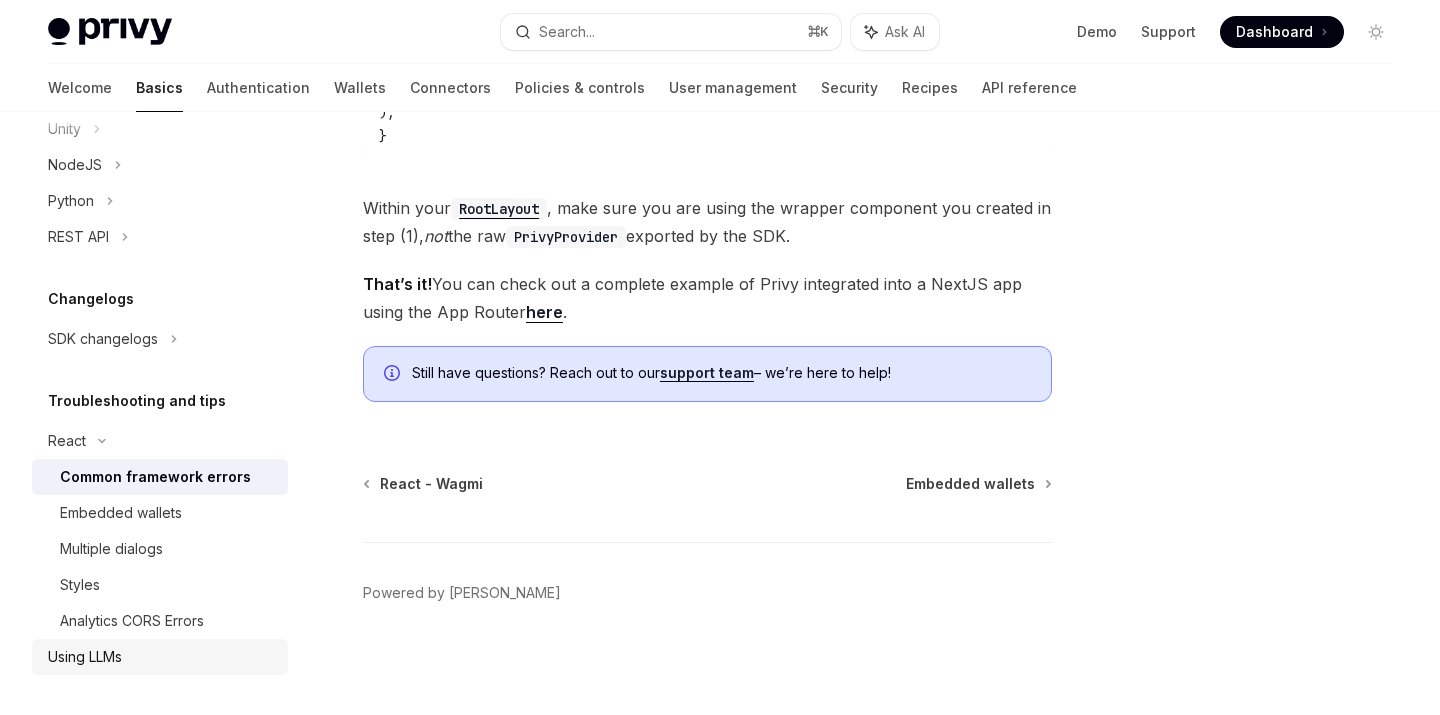 click on "Using LLMs" at bounding box center (85, 657) 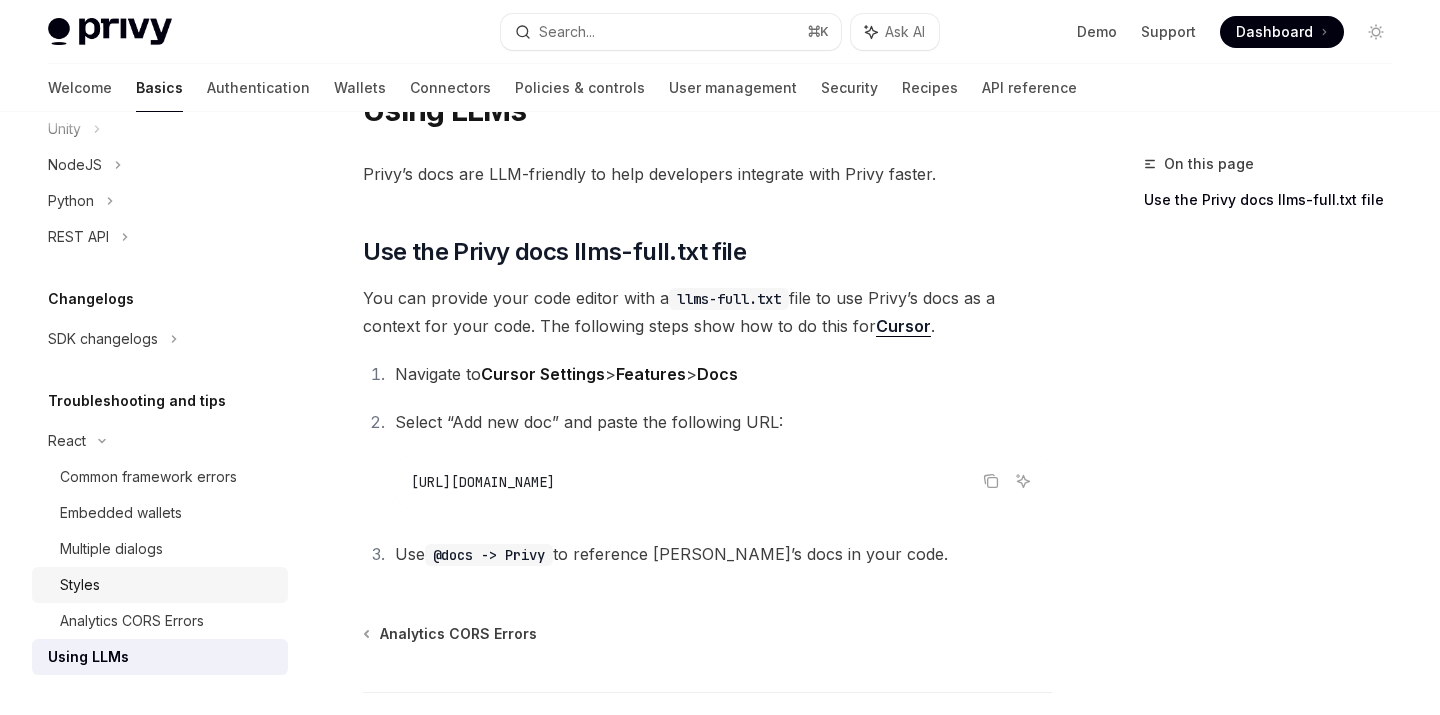 scroll, scrollTop: 221, scrollLeft: 0, axis: vertical 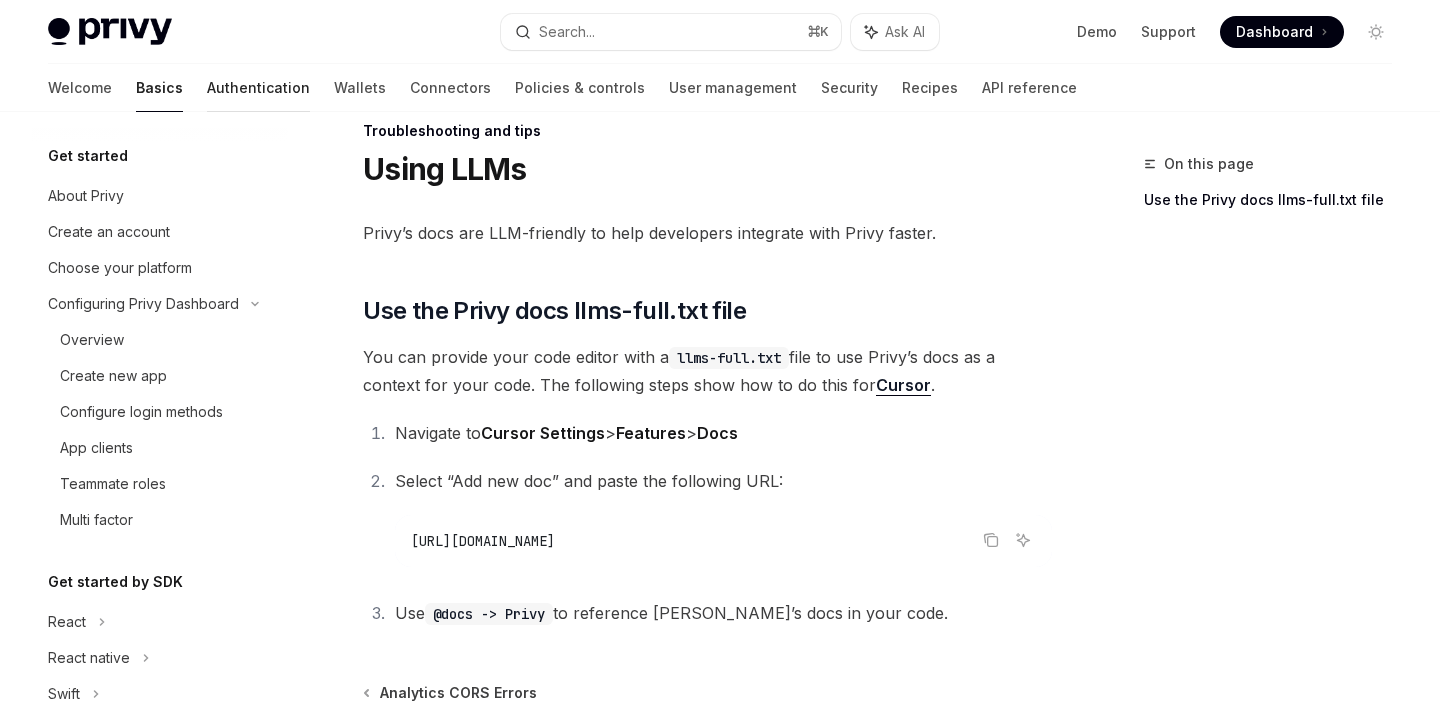 click on "Authentication" at bounding box center (258, 88) 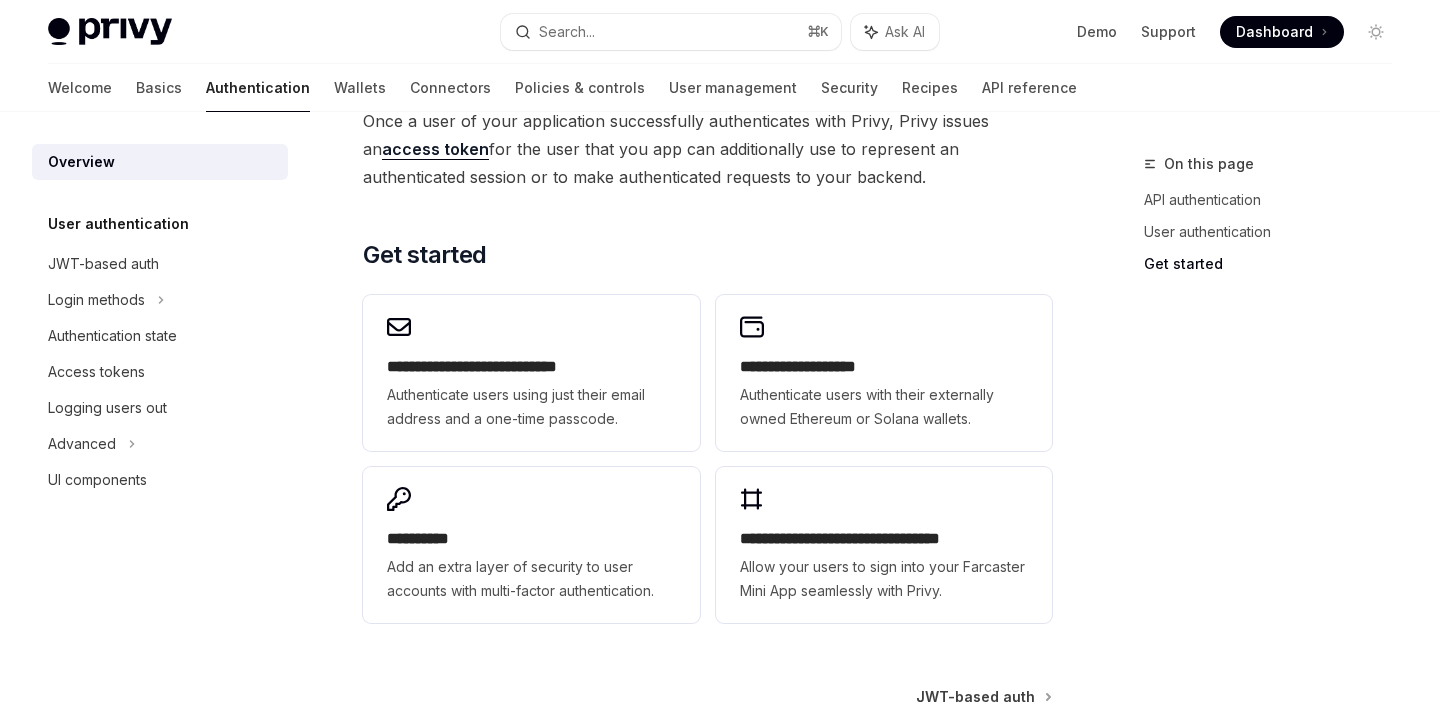 scroll, scrollTop: 1633, scrollLeft: 0, axis: vertical 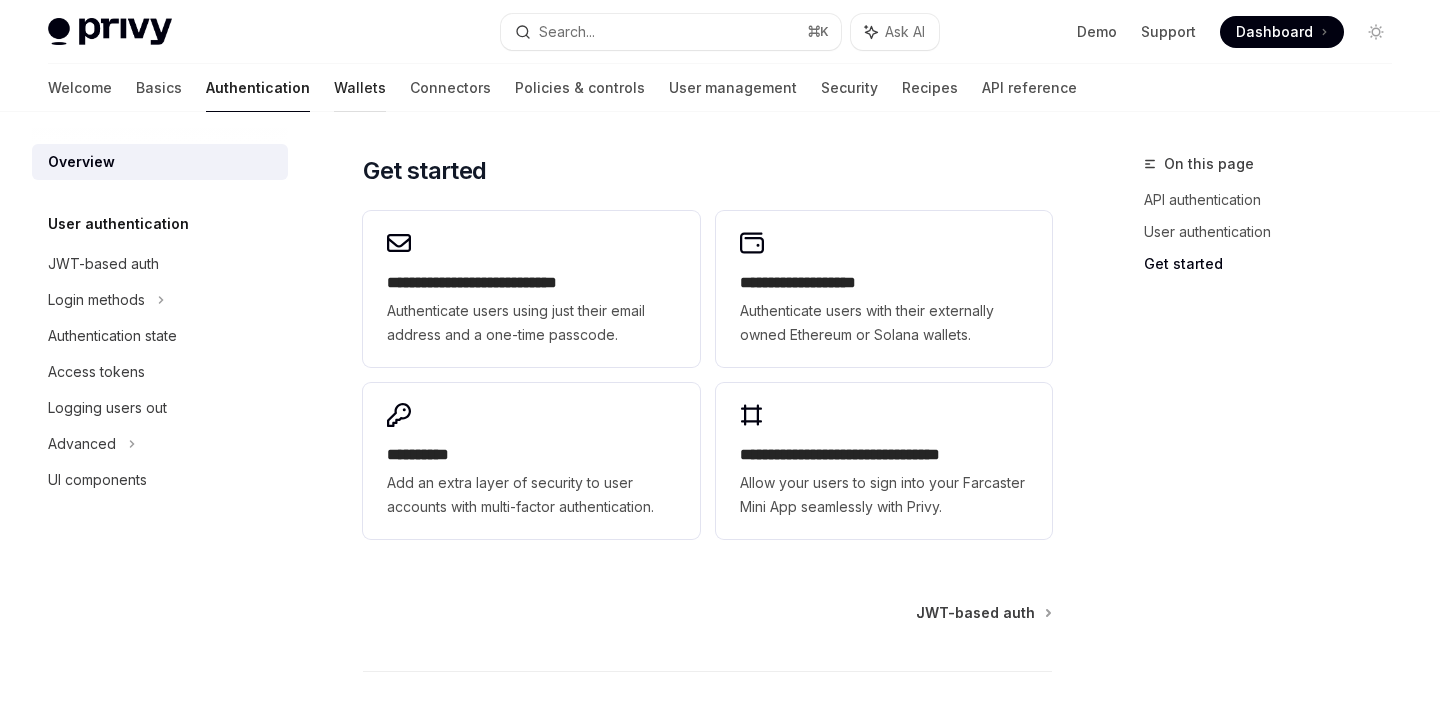 click on "Wallets" at bounding box center [360, 88] 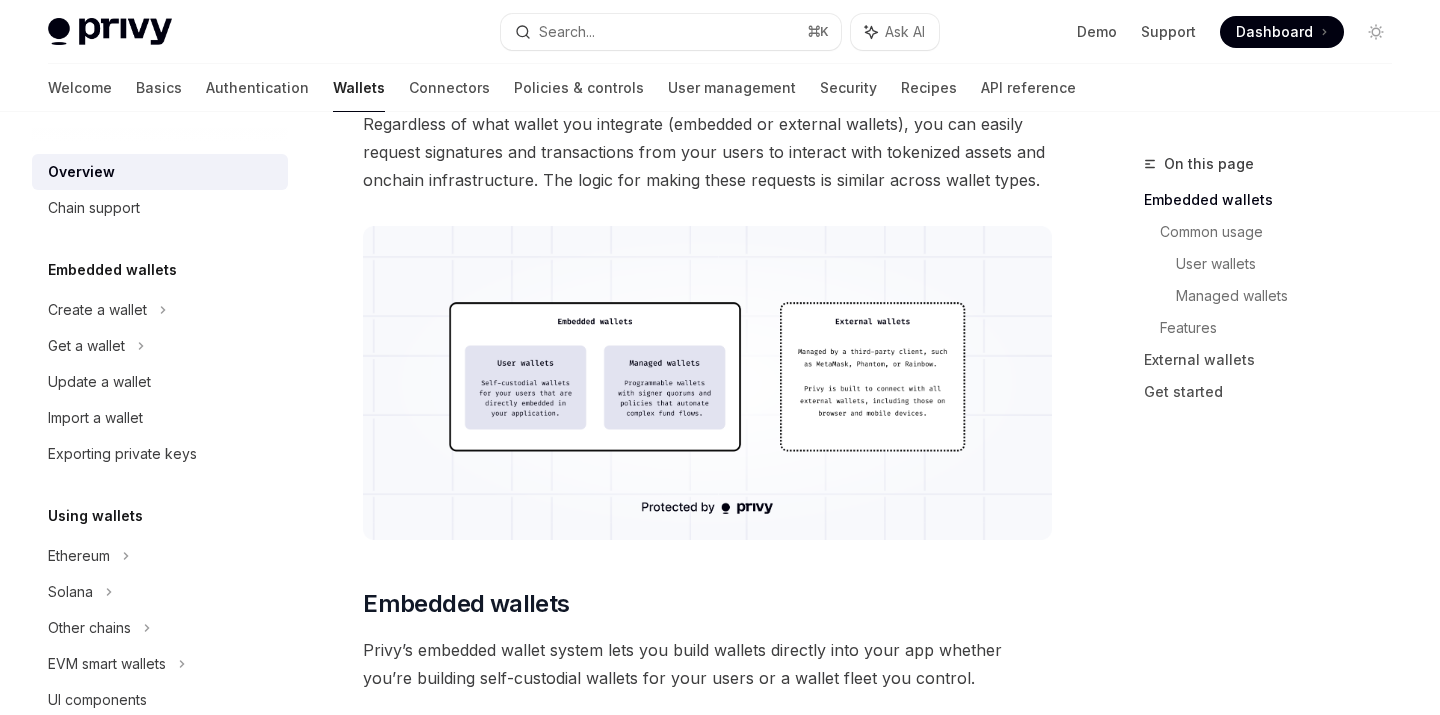 scroll, scrollTop: 532, scrollLeft: 0, axis: vertical 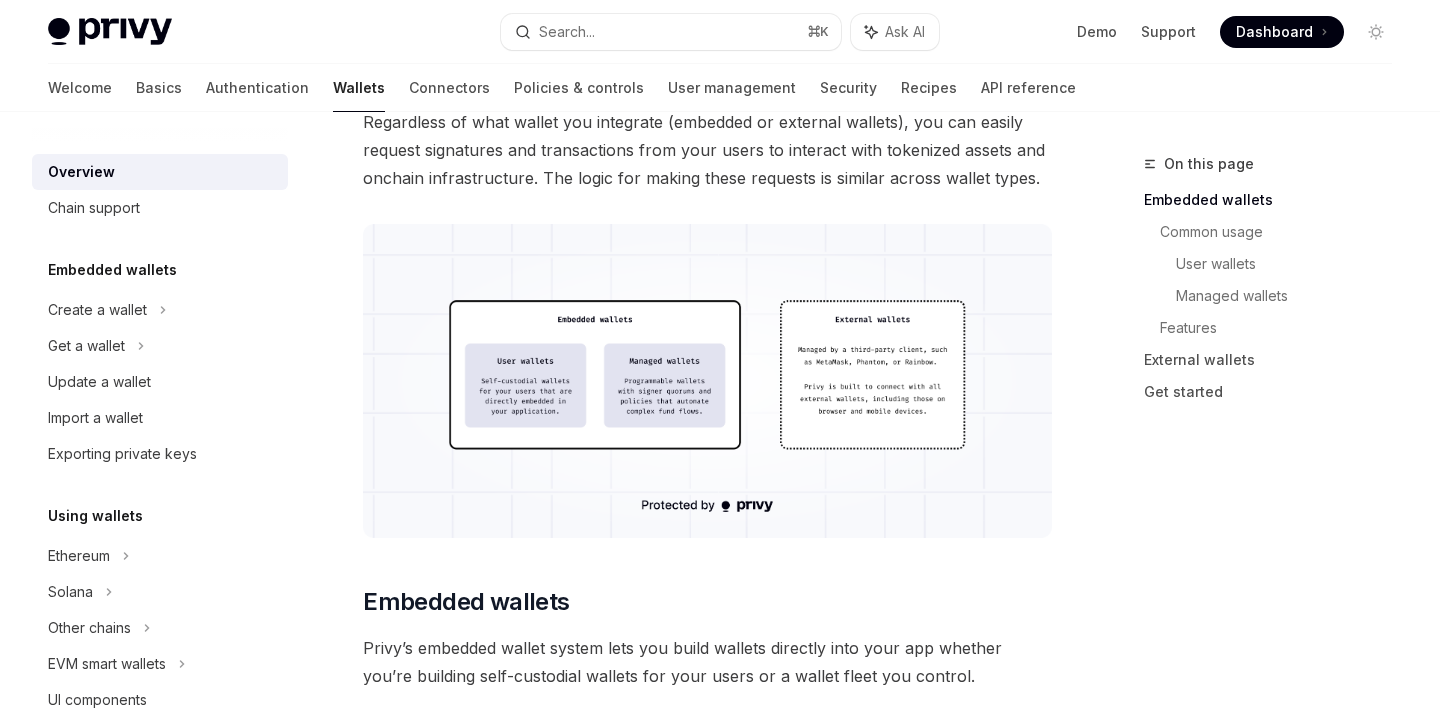 click at bounding box center (707, 381) 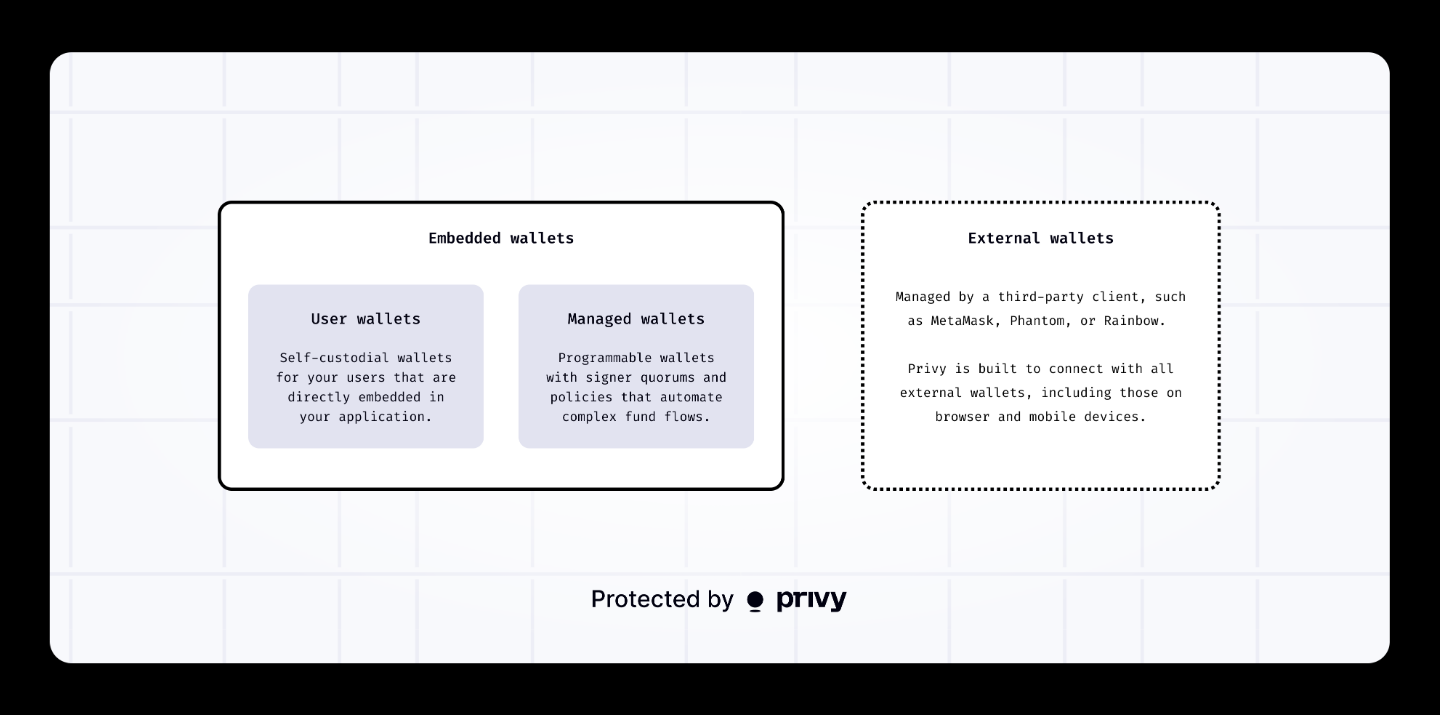click at bounding box center (720, 357) 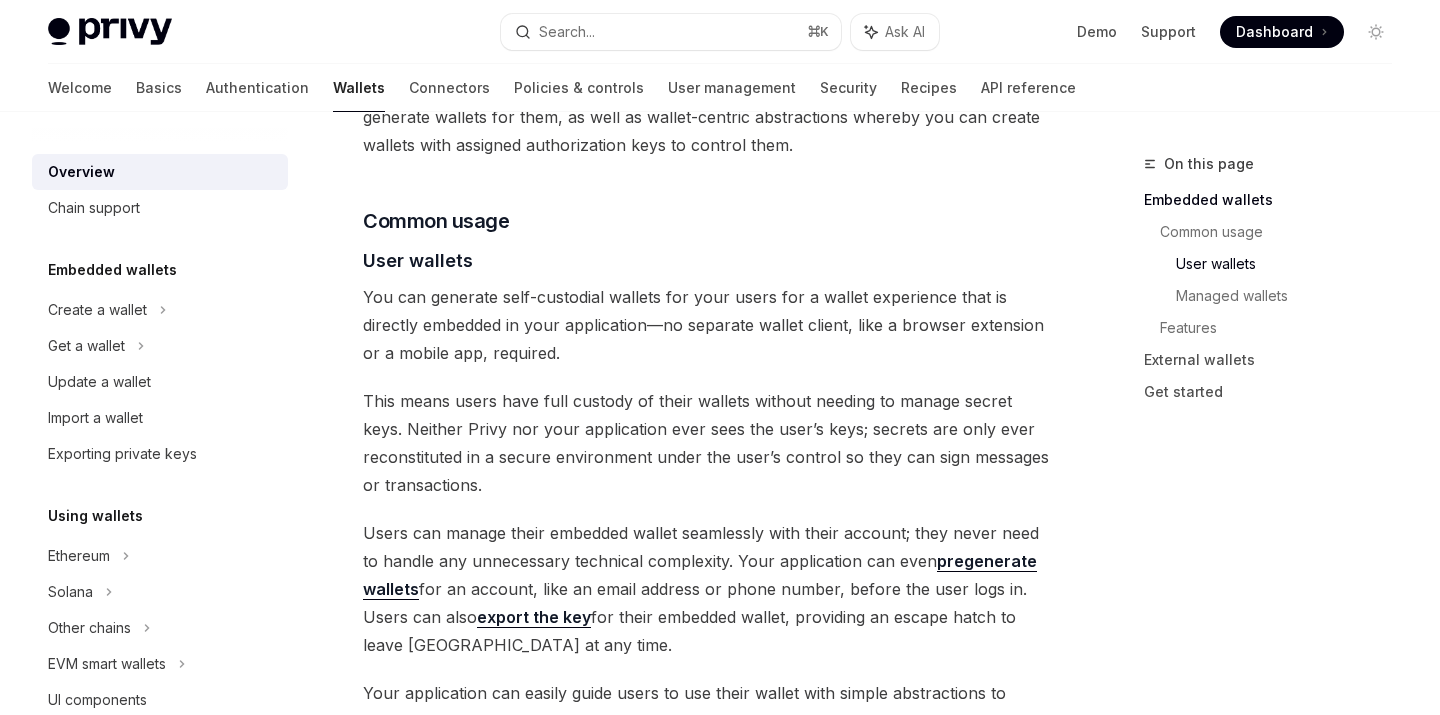 scroll, scrollTop: 1252, scrollLeft: 0, axis: vertical 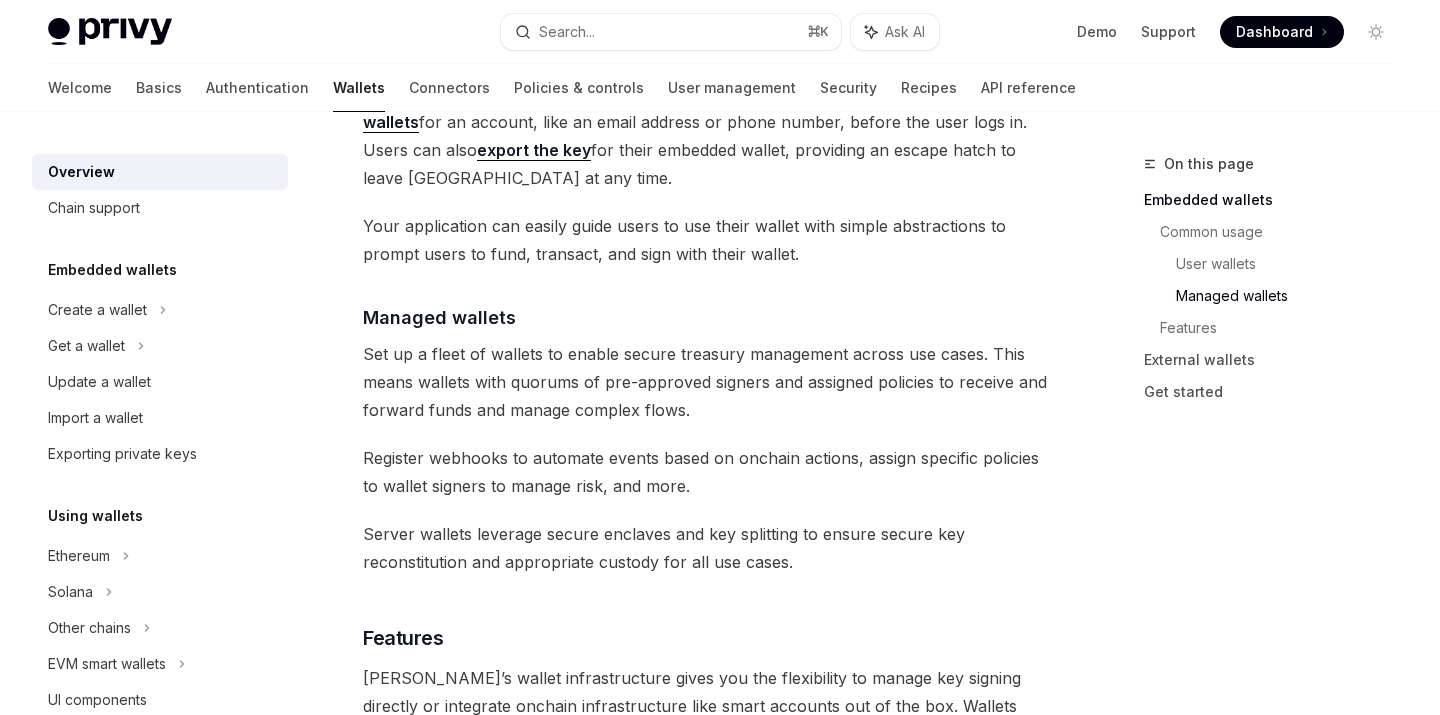 drag, startPoint x: 367, startPoint y: 276, endPoint x: 848, endPoint y: 578, distance: 567.94806 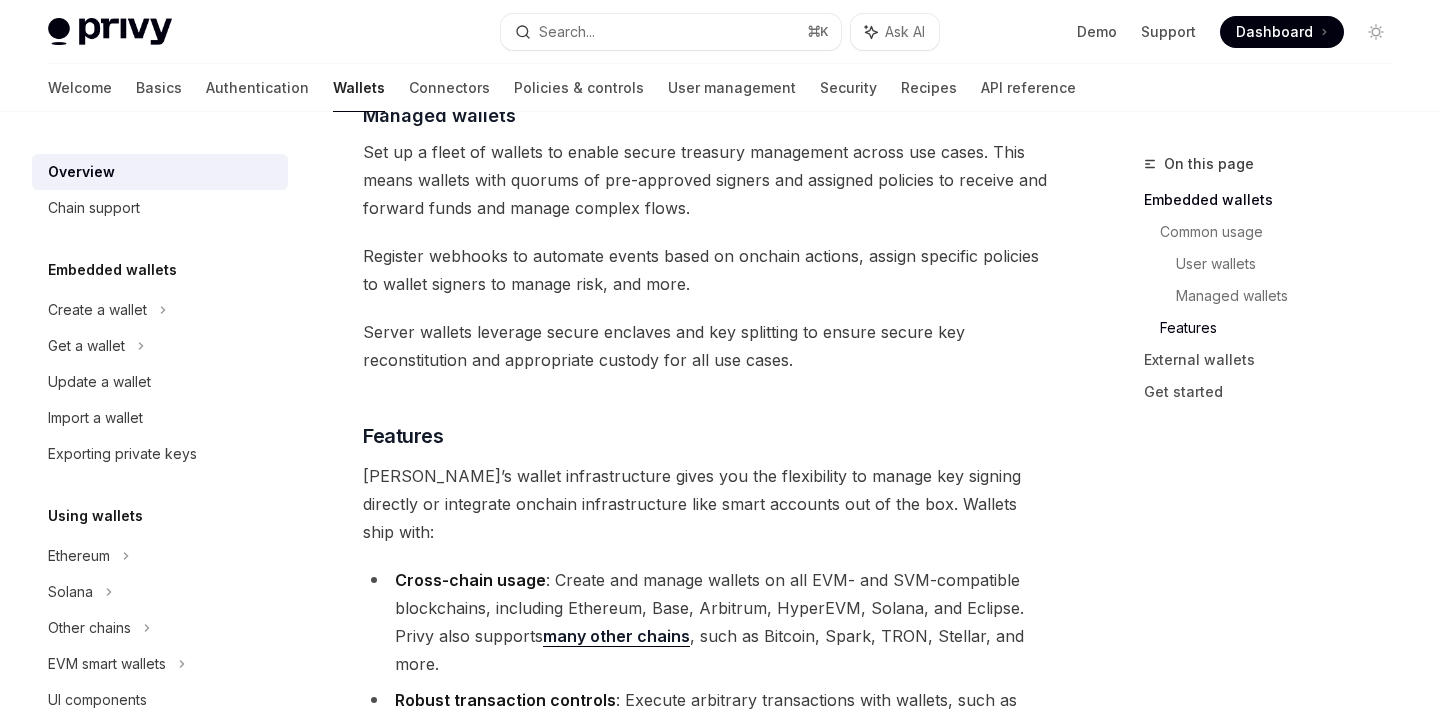 scroll, scrollTop: 1935, scrollLeft: 0, axis: vertical 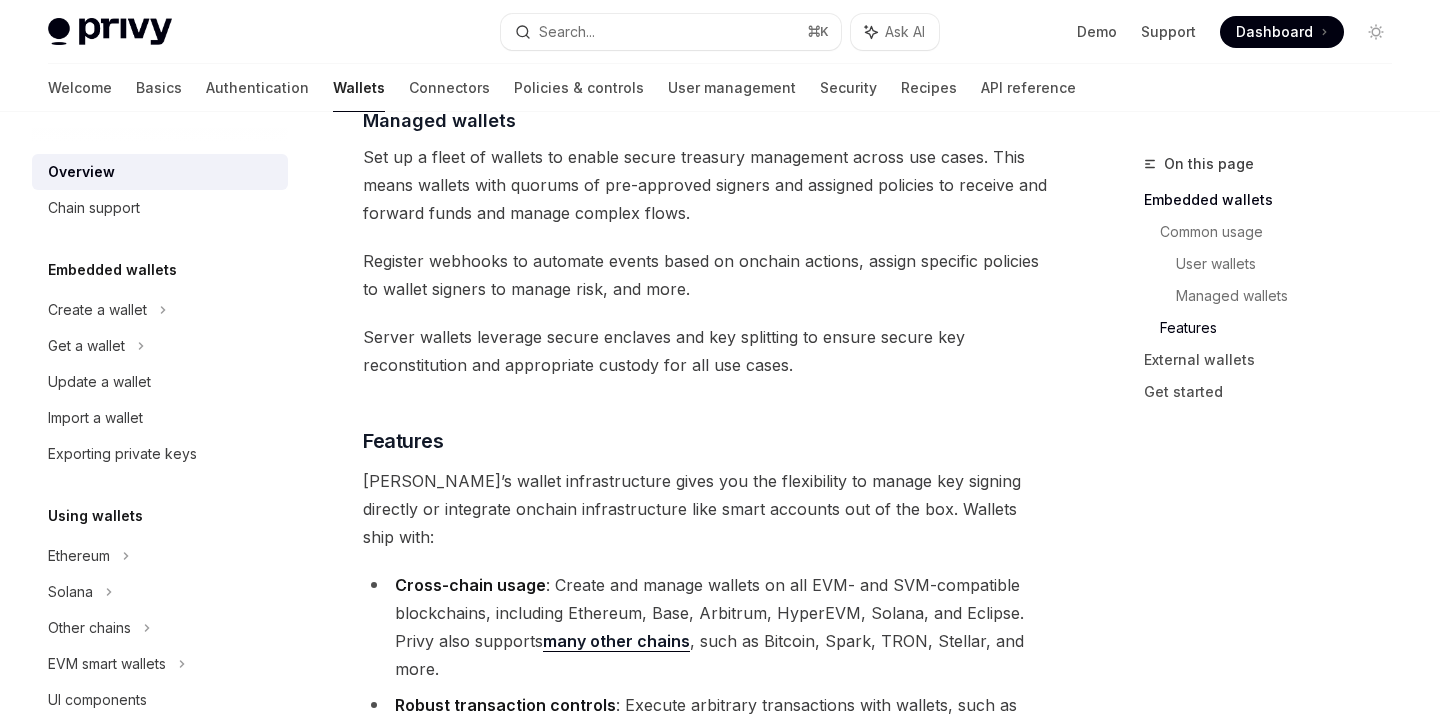 copy on "User wallets
You can generate self-custodial wallets for your users for a wallet experience that is directly embedded in your application—no separate wallet client, like a browser extension or a mobile app, required.
This means users have full custody of their wallets without needing to manage secret keys. Neither Privy nor your application ever sees the user’s keys; secrets are only ever reconstituted in a secure environment under the user’s control so they can sign messages or transactions.
Users can manage their embedded wallet seamlessly with their account; they never need to handle any unnecessary technical complexity. Your application can even  pregenerate wallets  for an account, like an email address or phone number, before the user logs in. Users can also  export the key  for their embedded wallet, providing an escape hatch to leave Privy at any time.
Your application can easily guide users to use their wallet with simple abstractions to prompt users to fund, transact, and sign with their ..." 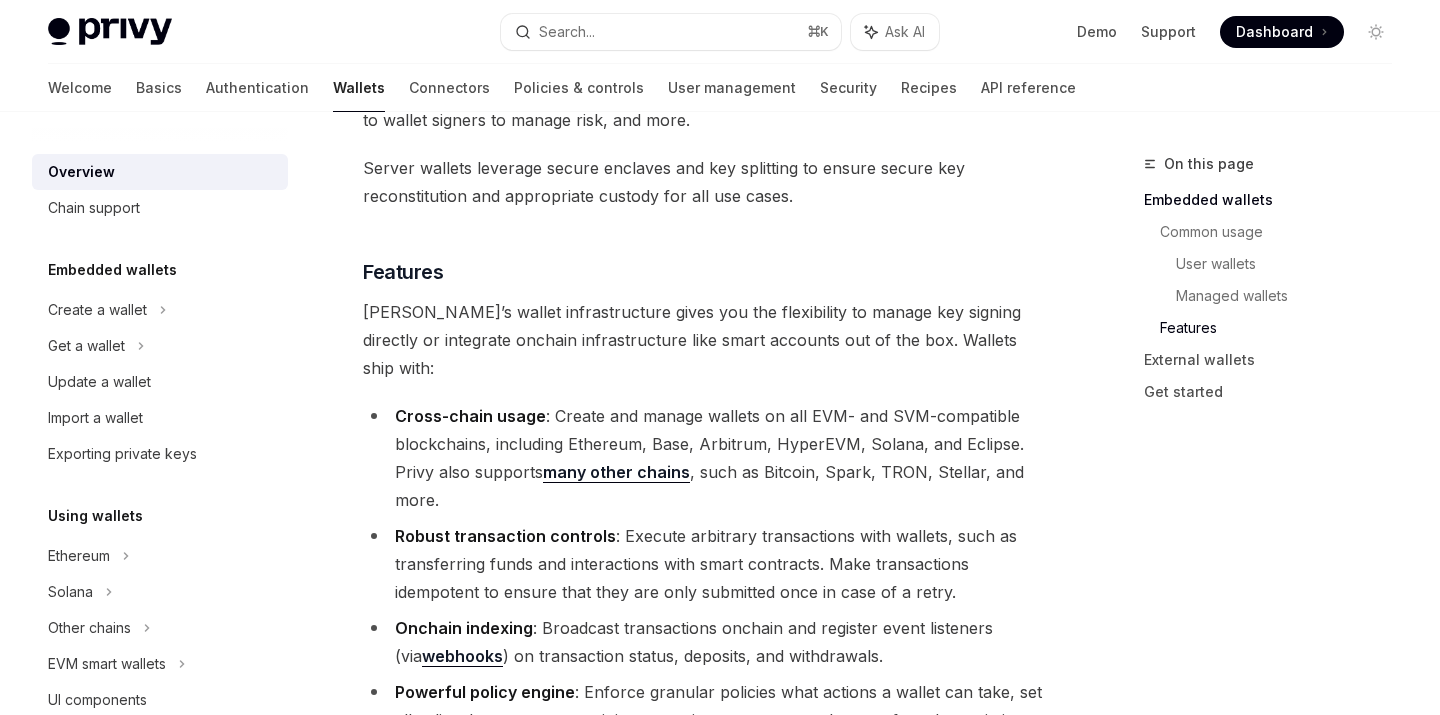 scroll, scrollTop: 2119, scrollLeft: 0, axis: vertical 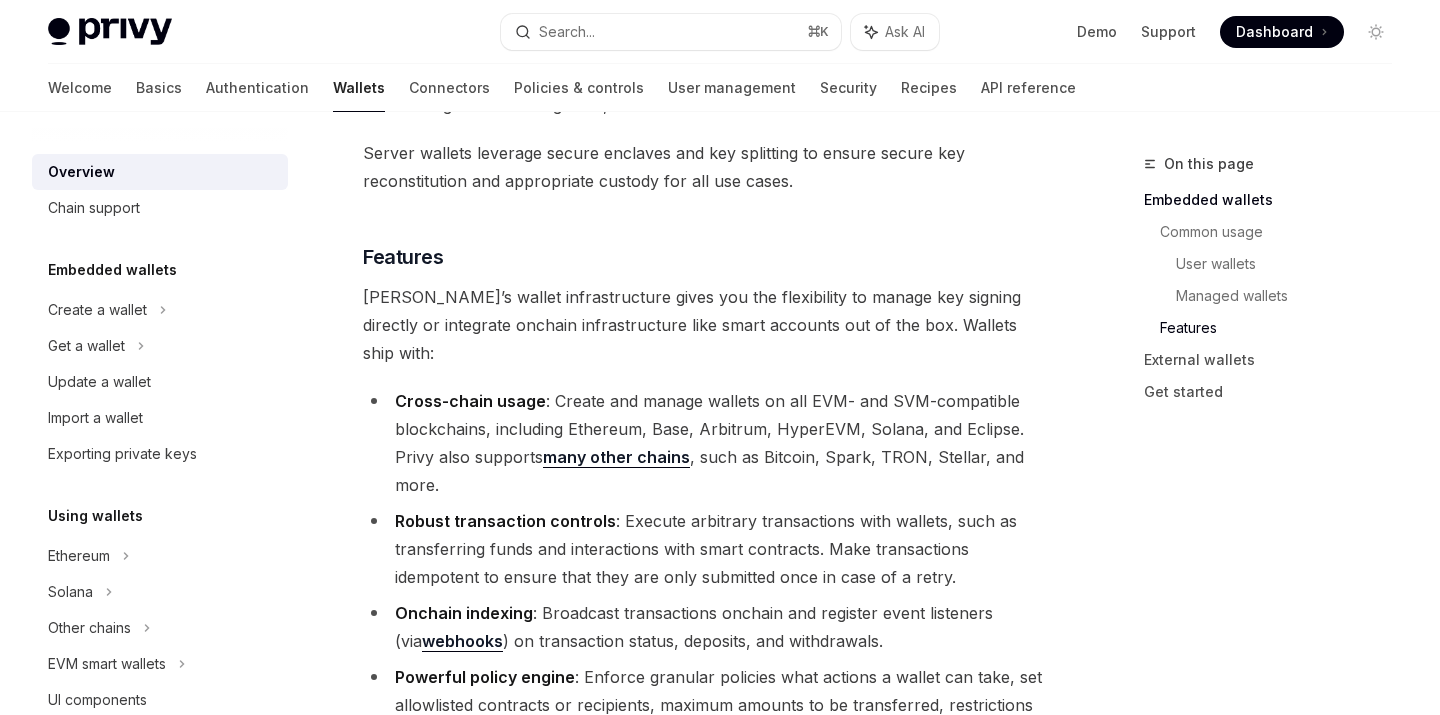 click on "Privy’s wallet infrastructure gives you the flexibility to manage key signing directly or integrate onchain infrastructure like smart accounts out of the box. Wallets ship with:" at bounding box center (707, 325) 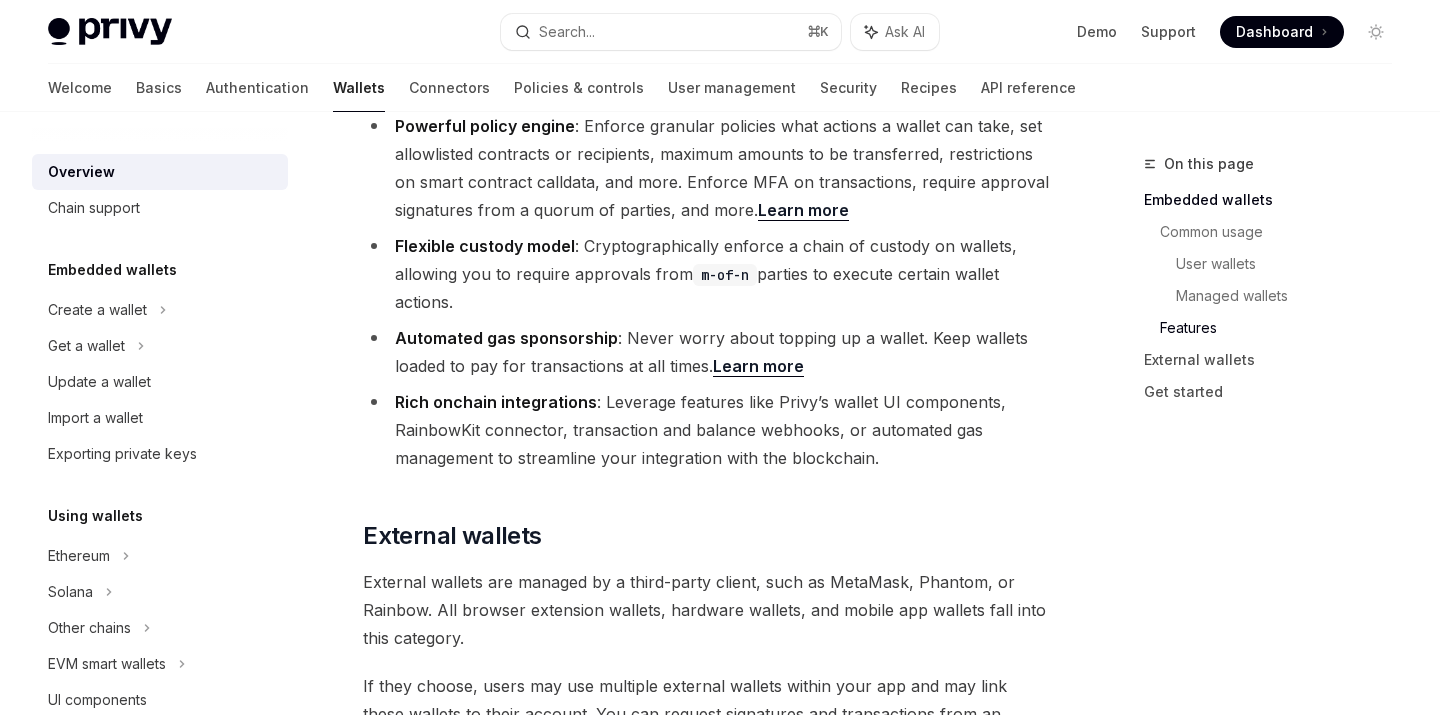 scroll, scrollTop: 2684, scrollLeft: 0, axis: vertical 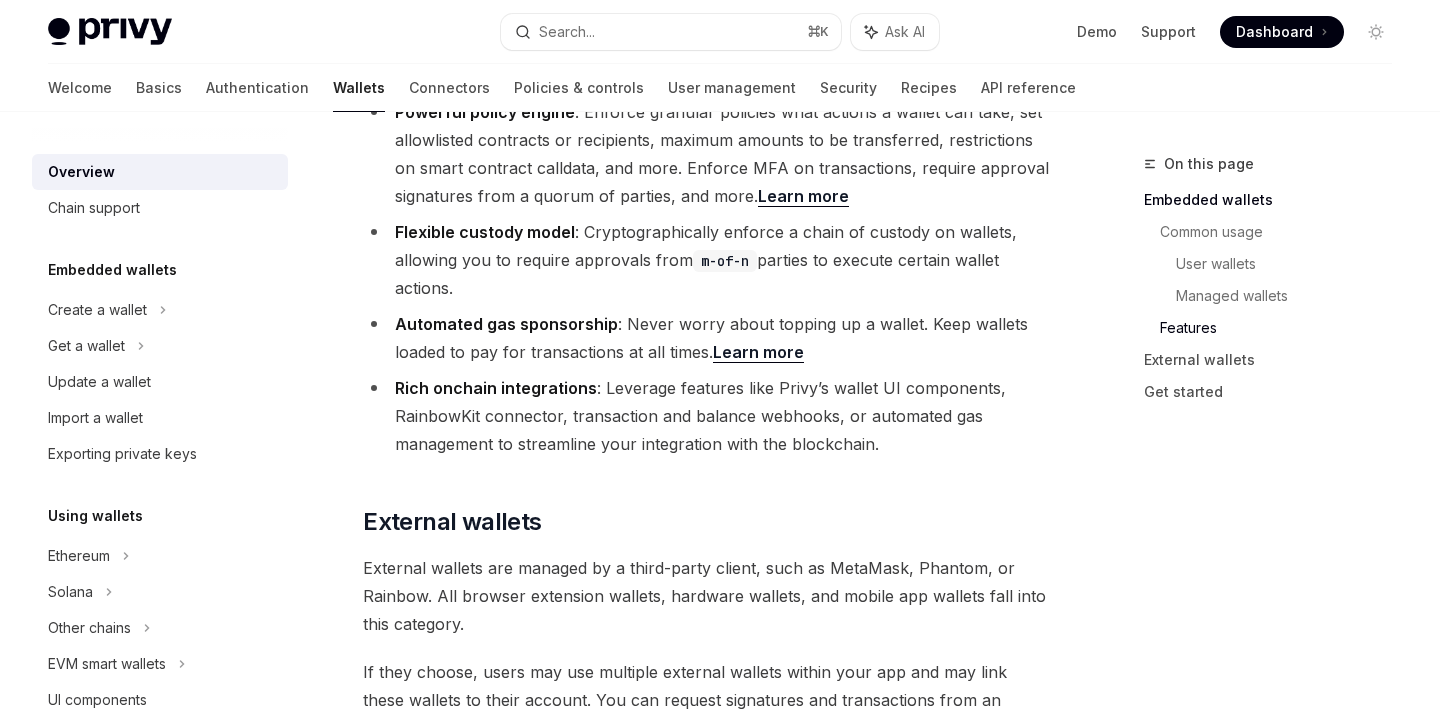 click on "Rich onchain integrations : Leverage features like Privy’s wallet UI components, RainbowKit connector, transaction and balance webhooks, or automated gas management to streamline your integration with the blockchain." at bounding box center [707, 416] 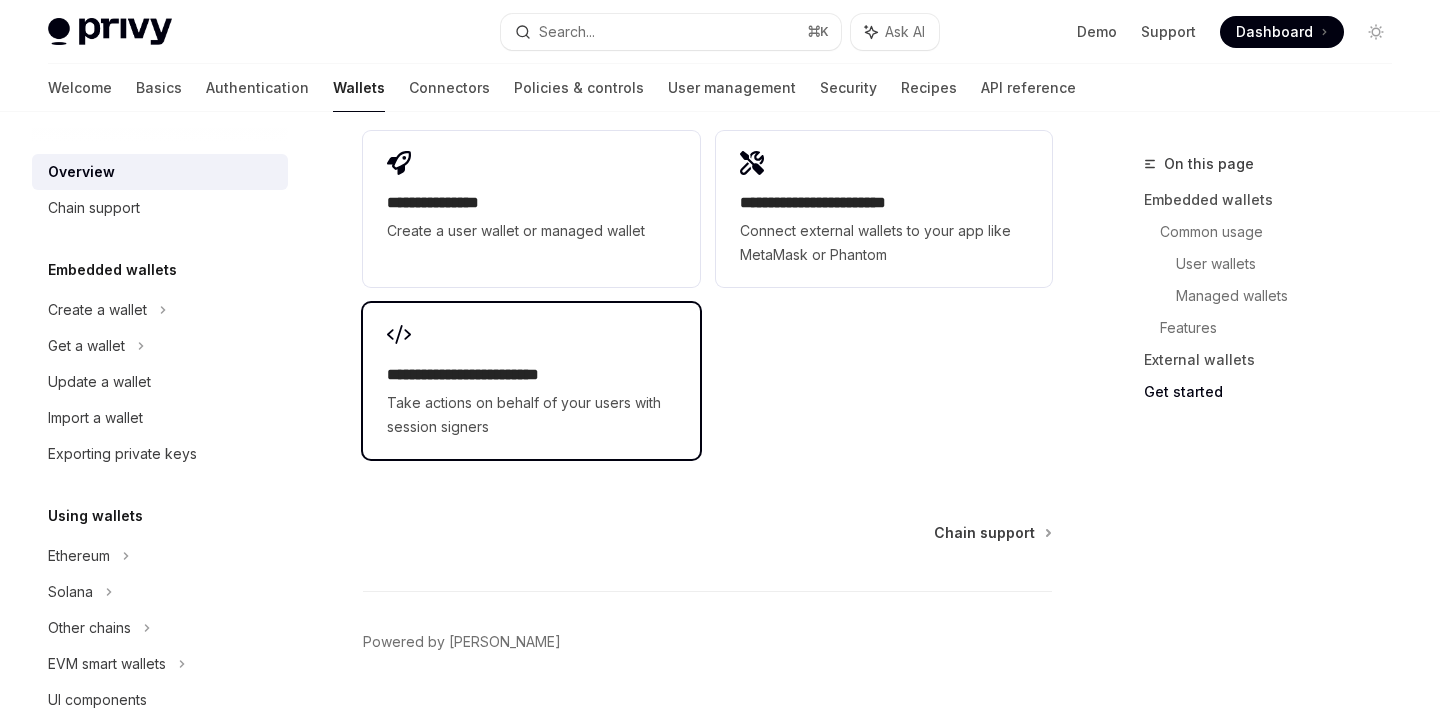 scroll, scrollTop: 3448, scrollLeft: 0, axis: vertical 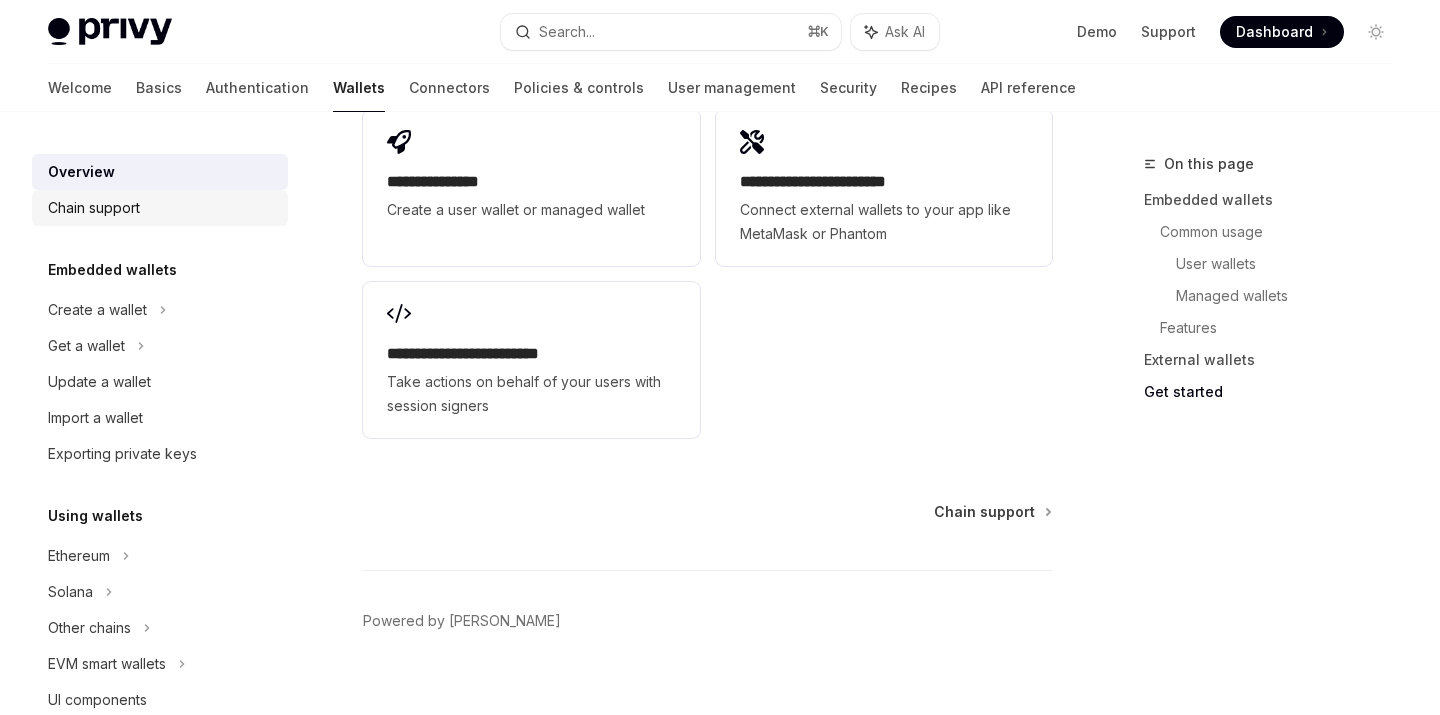 click on "Chain support" at bounding box center (94, 208) 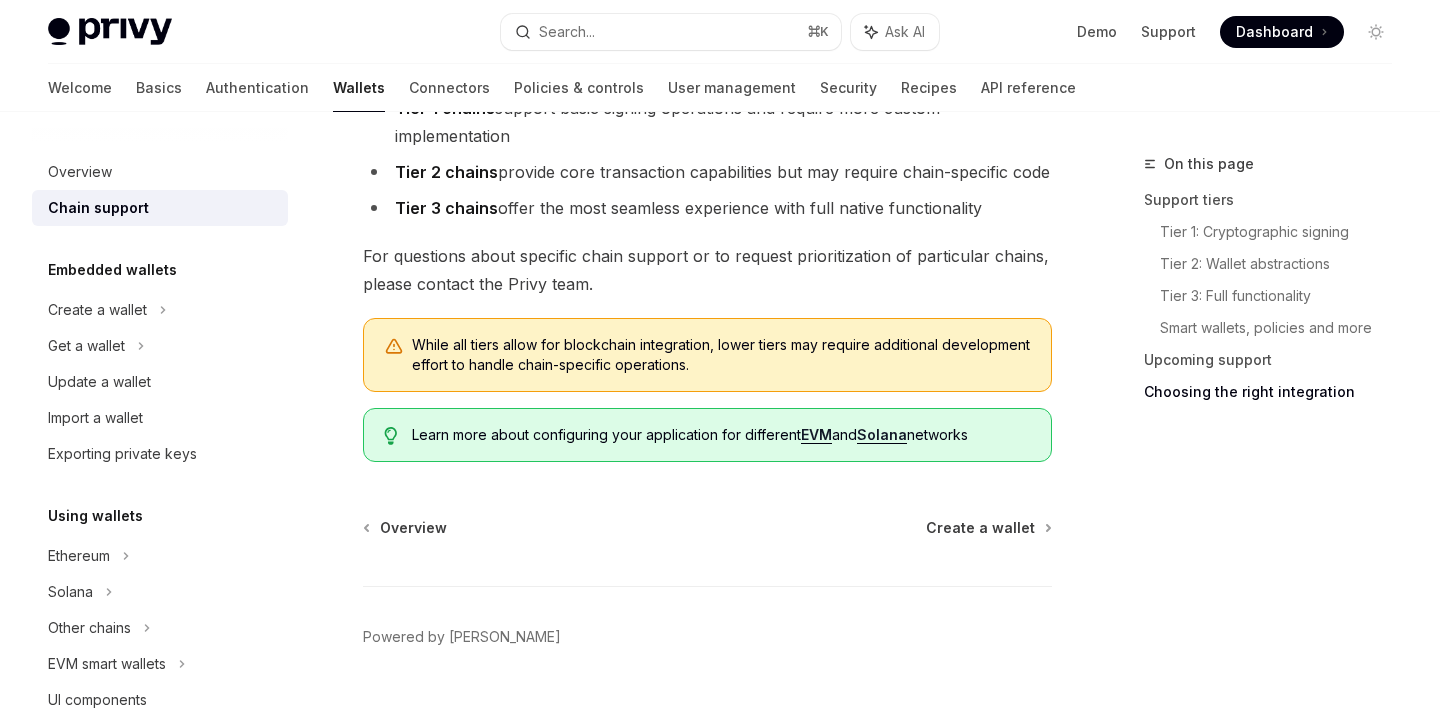scroll, scrollTop: 2278, scrollLeft: 0, axis: vertical 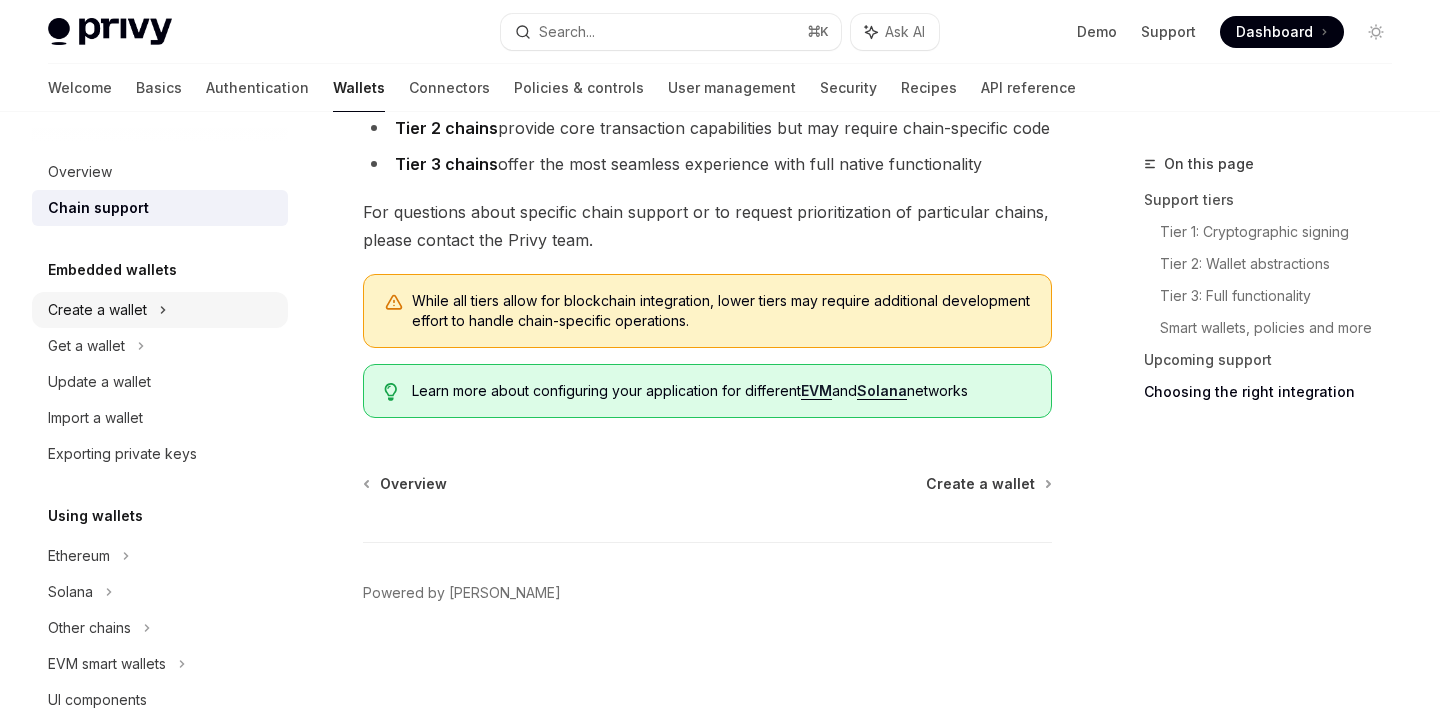 click on "Create a wallet" at bounding box center (97, 310) 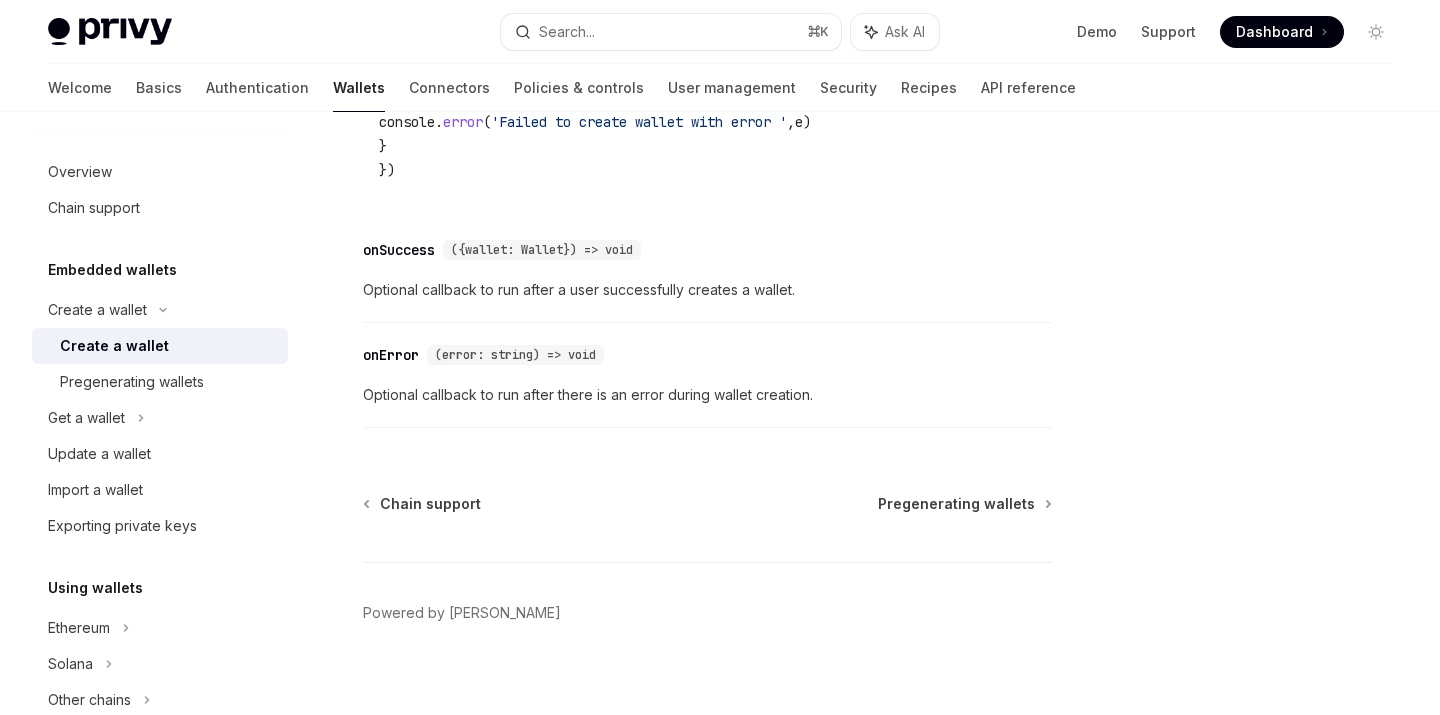 scroll, scrollTop: 1724, scrollLeft: 0, axis: vertical 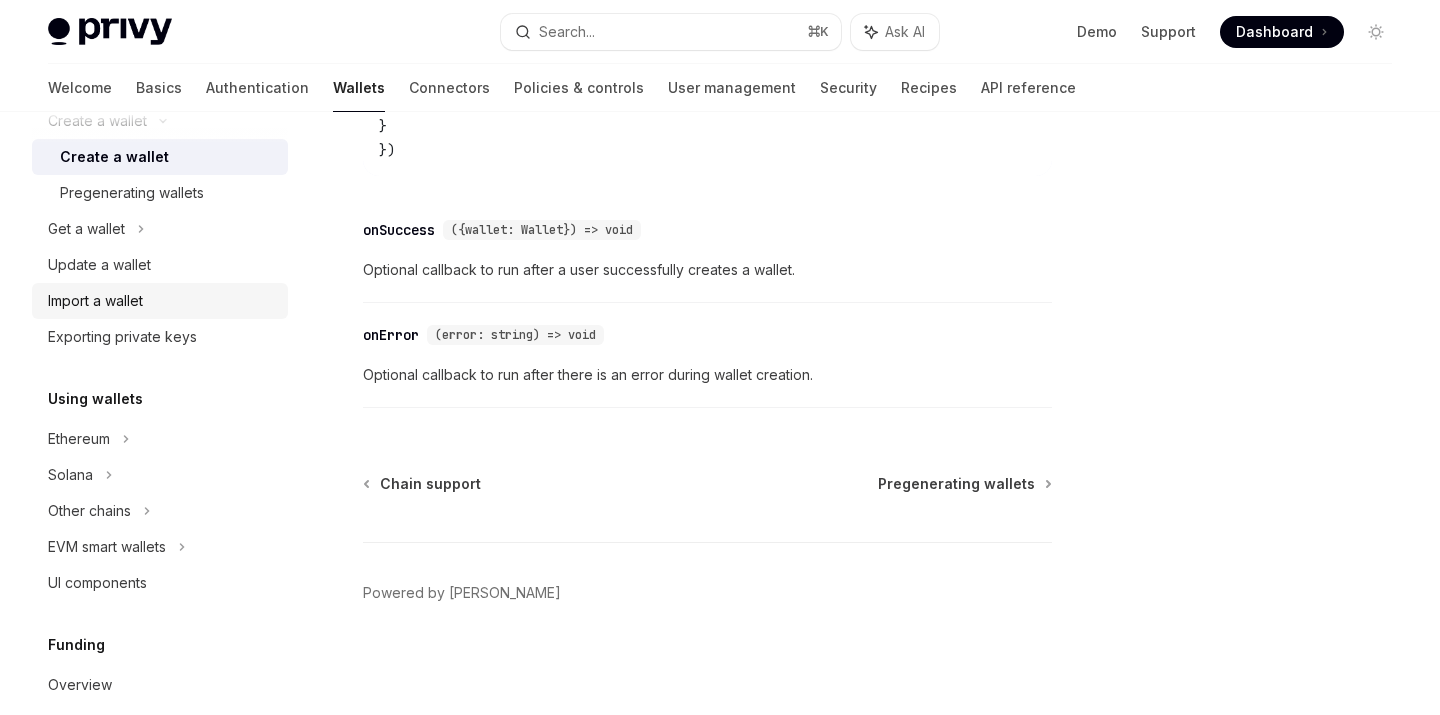 click on "Import a wallet" at bounding box center (95, 301) 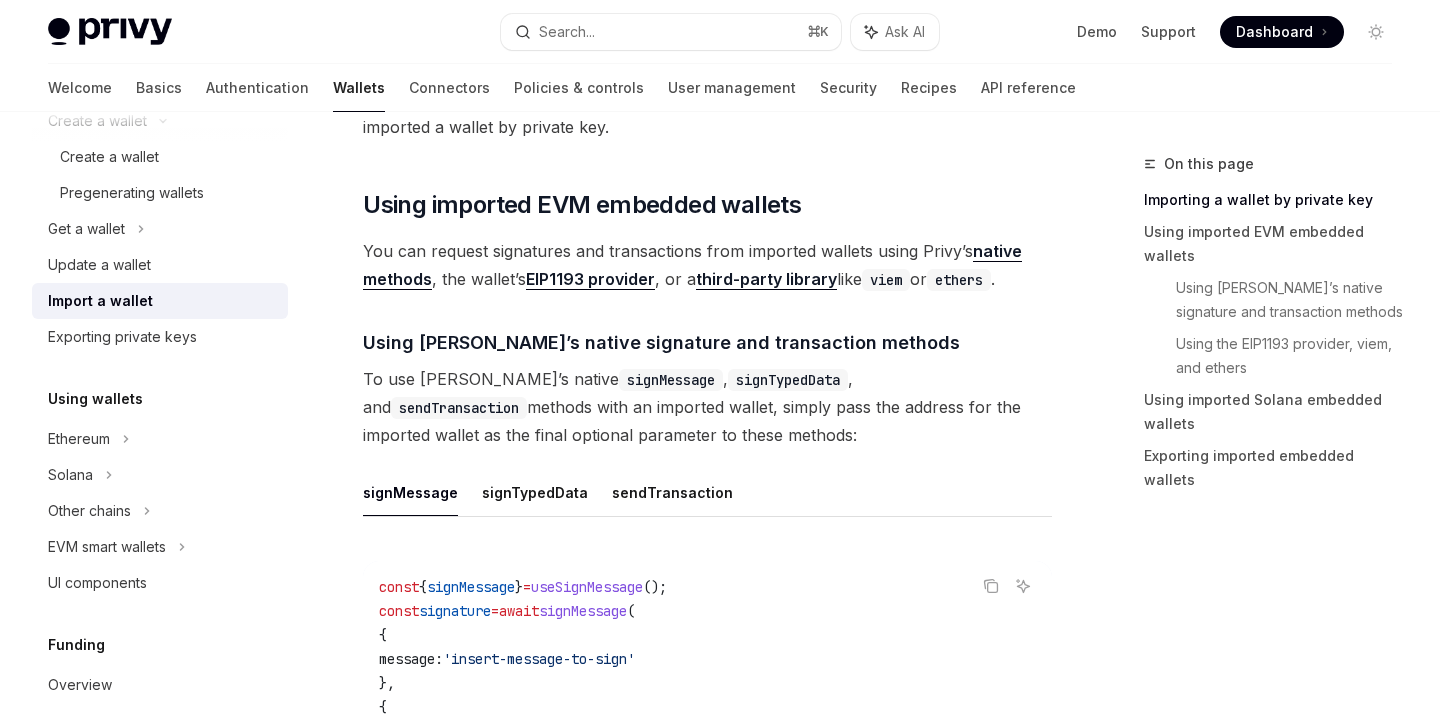 scroll, scrollTop: 2693, scrollLeft: 0, axis: vertical 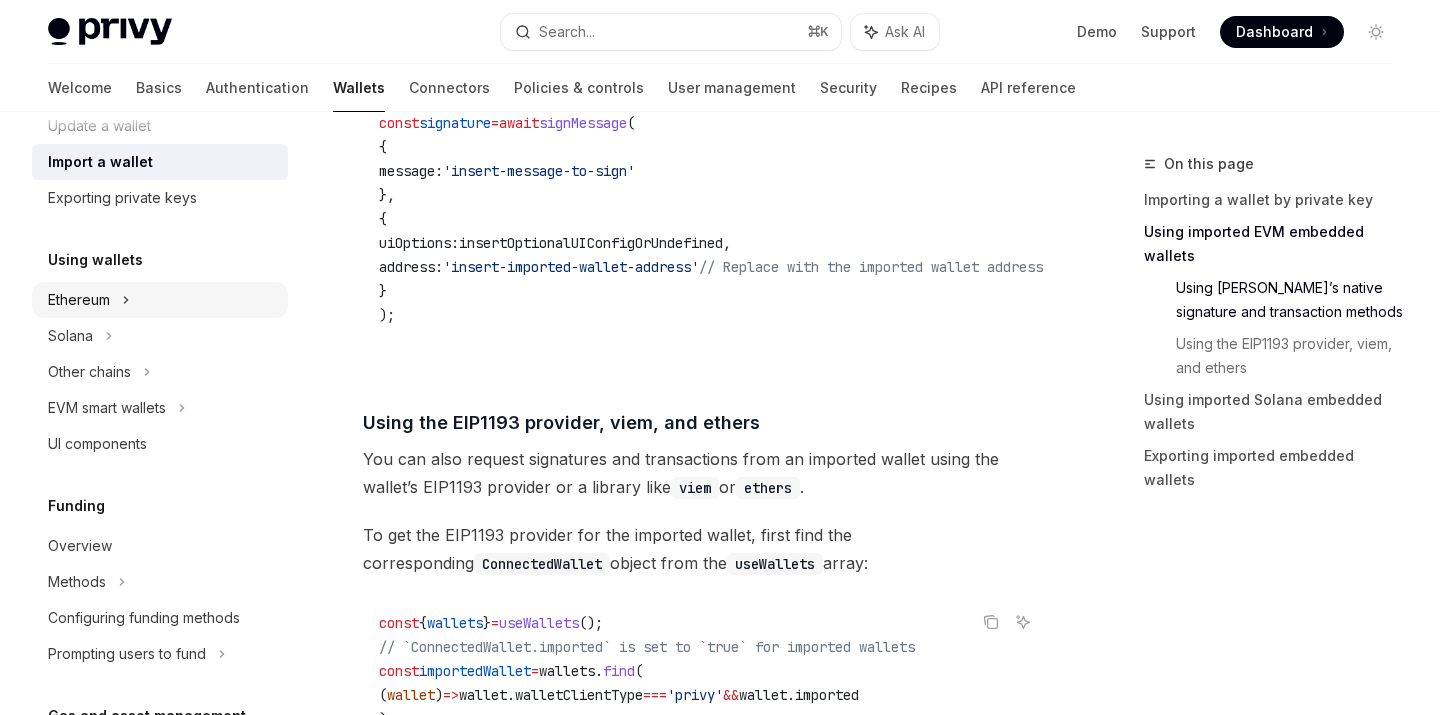 click on "Ethereum" at bounding box center (97, -18) 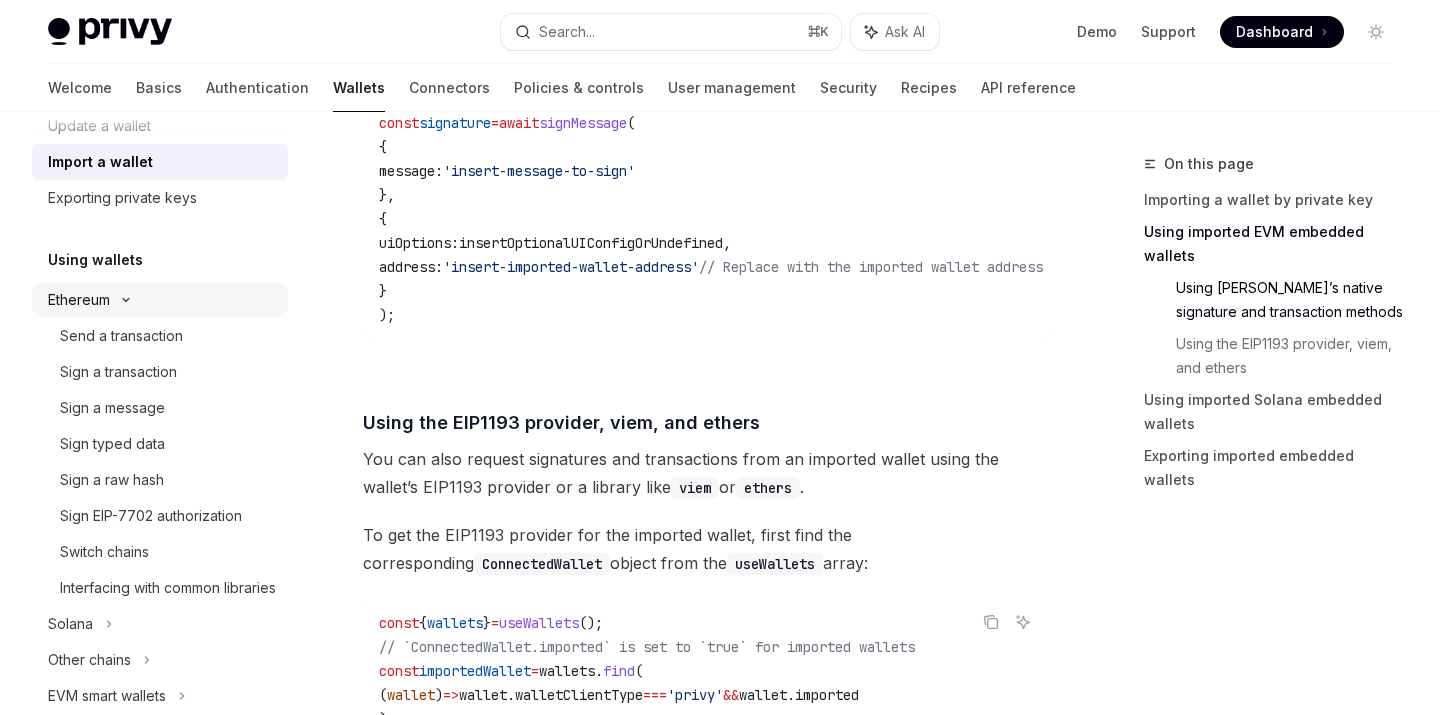 scroll, scrollTop: 0, scrollLeft: 0, axis: both 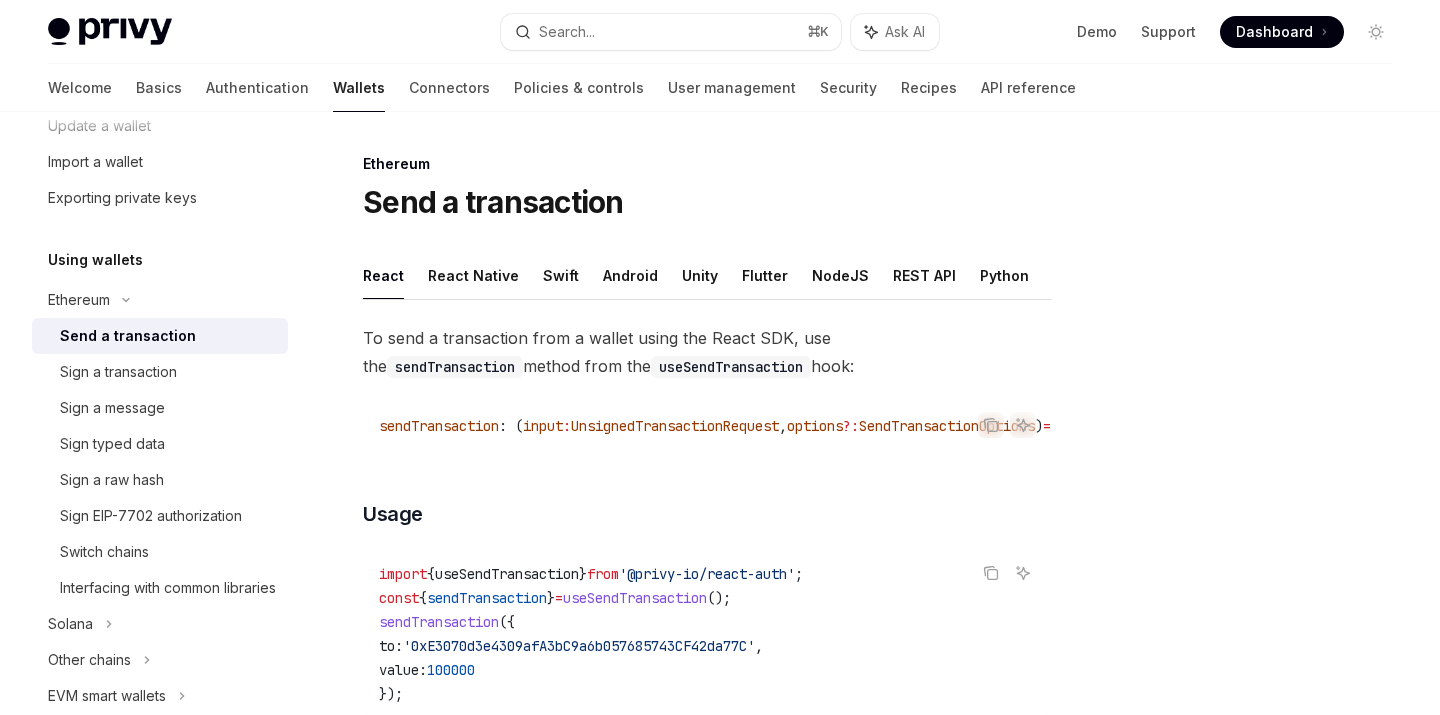 click on "Send a transaction" at bounding box center (128, 336) 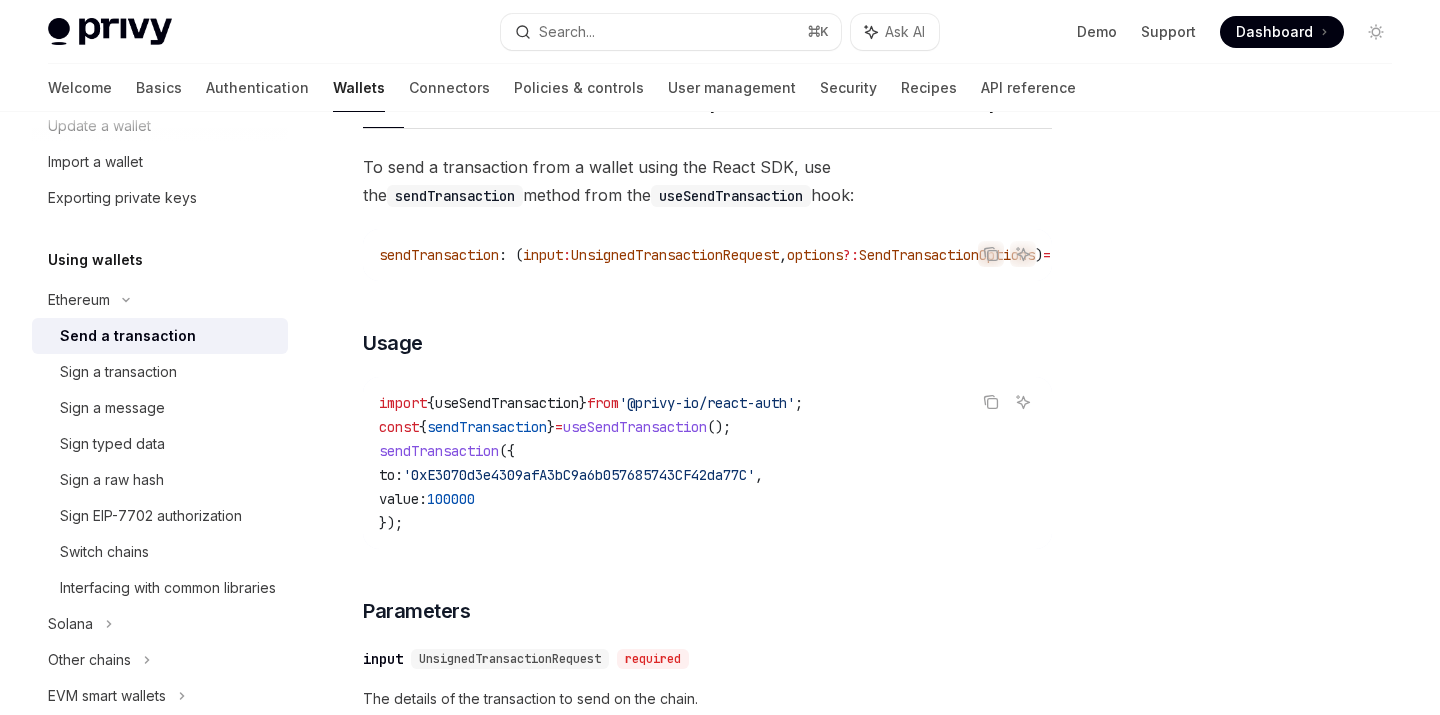 scroll, scrollTop: 181, scrollLeft: 0, axis: vertical 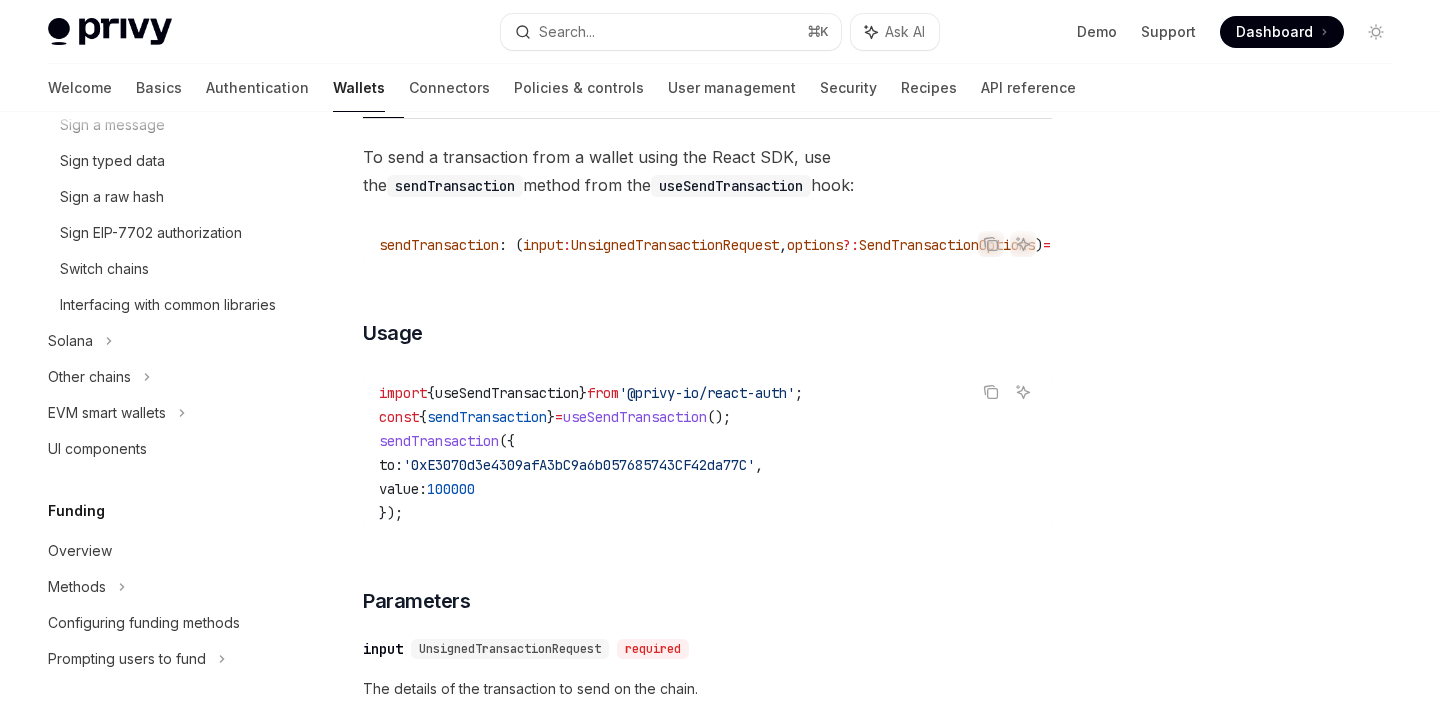 click on "To send a transaction from a wallet using the React SDK, use the  sendTransaction  method from the  useSendTransaction  hook: Copy Ask AI sendTransaction : ( input :  UnsignedTransactionRequest ,  options ?:  SendTransactionOptions )  =>  Promise < {  hash :  HexString  } >
​ Usage Copy Ask AI import  { useSendTransaction }  from  '@privy-io/react-auth' ;
const  { sendTransaction }  =  useSendTransaction ();
sendTransaction ({
to:  '0xE3070d3e4309afA3bC9a6b057685743CF42da77C' ,
value:  100000
});
​ Parameters ​ input UnsignedTransactionRequest required The details of the transaction to send on the chain. ​ options.uiOptions SendTransactionModalUIOptions The options for the UI of the send transaction modal.  Learn
more . To hide confirmation modals, set  options.uiOptions.showWalletUIs  to  false . Learn more about
configuring modal prompts  here . ​ options.fundWalletConfig FundWalletConfig The configuration for funding the wallet. ​ options.address string ​ Returns ​ hash" at bounding box center (707, 740) 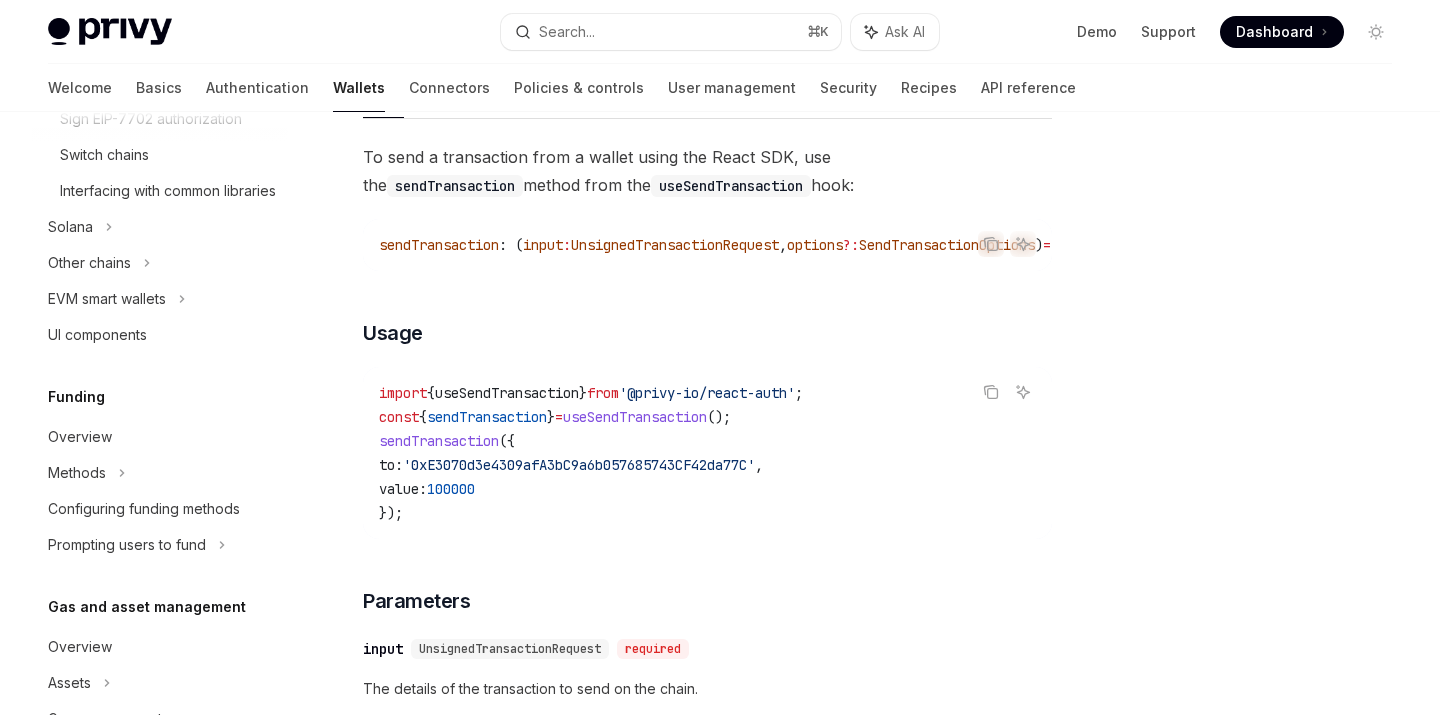 scroll, scrollTop: 750, scrollLeft: 0, axis: vertical 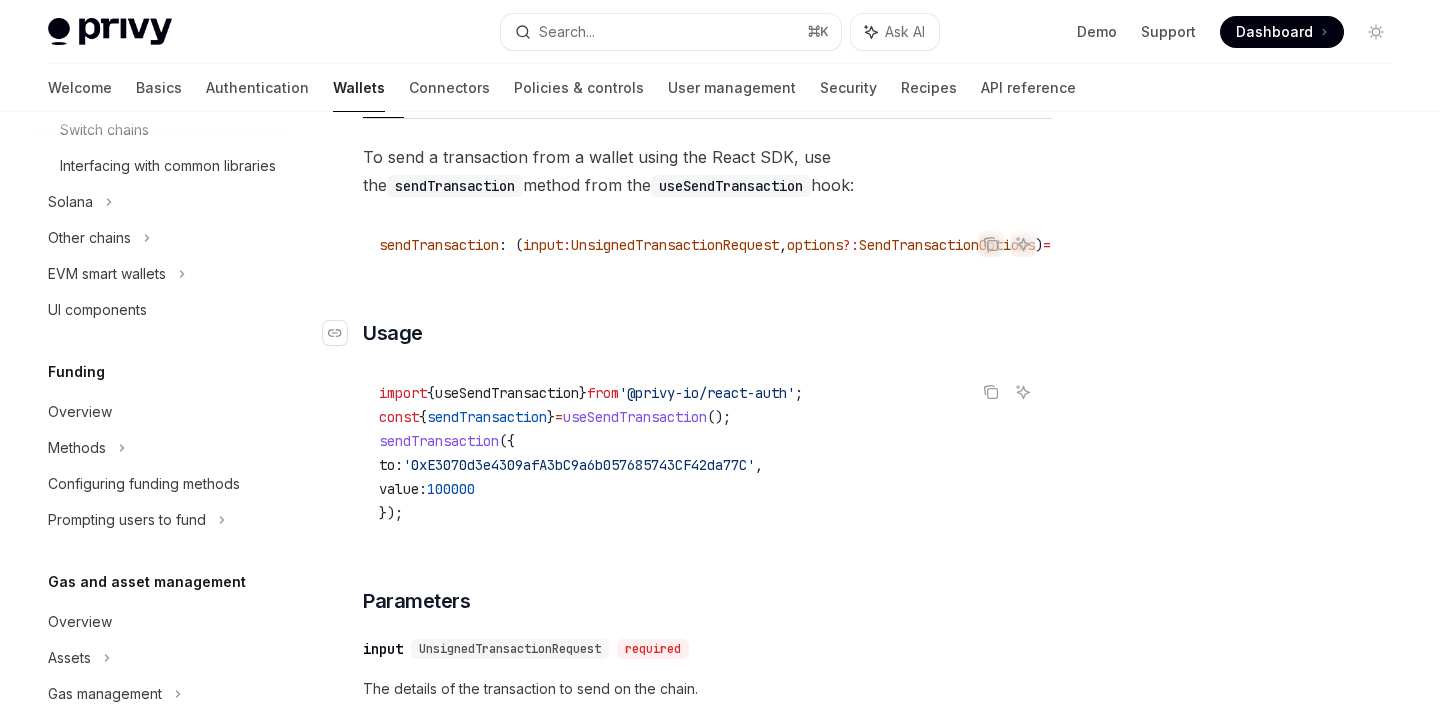 drag, startPoint x: 815, startPoint y: 348, endPoint x: 825, endPoint y: 344, distance: 10.770329 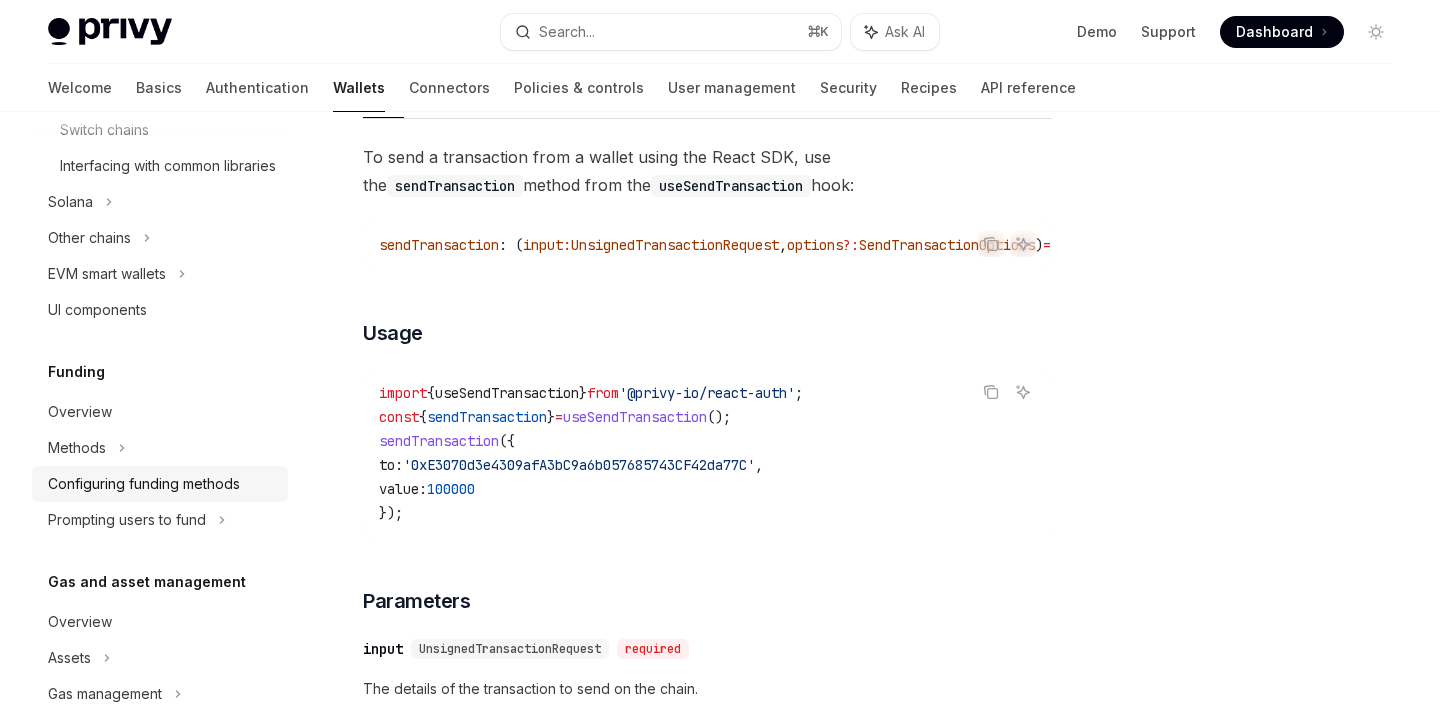 scroll, scrollTop: 817, scrollLeft: 0, axis: vertical 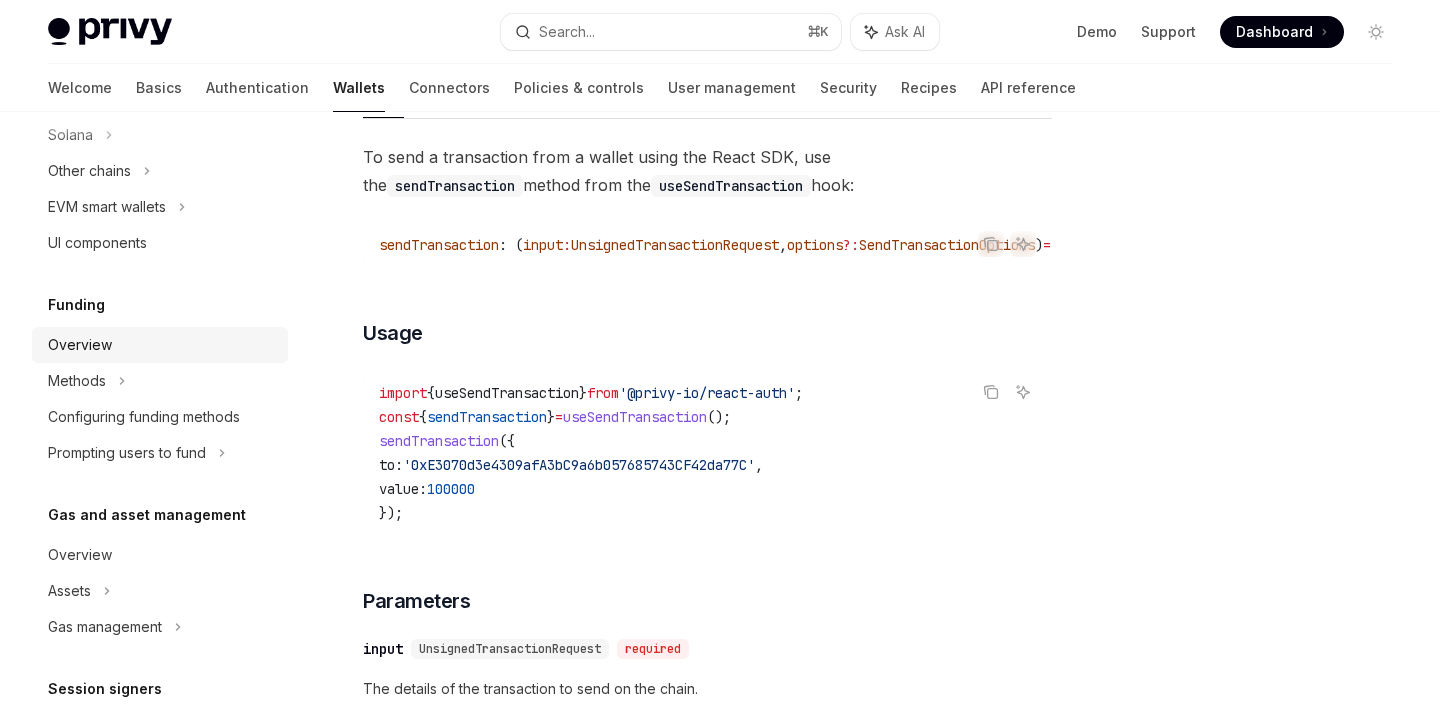click on "Overview" at bounding box center [80, 345] 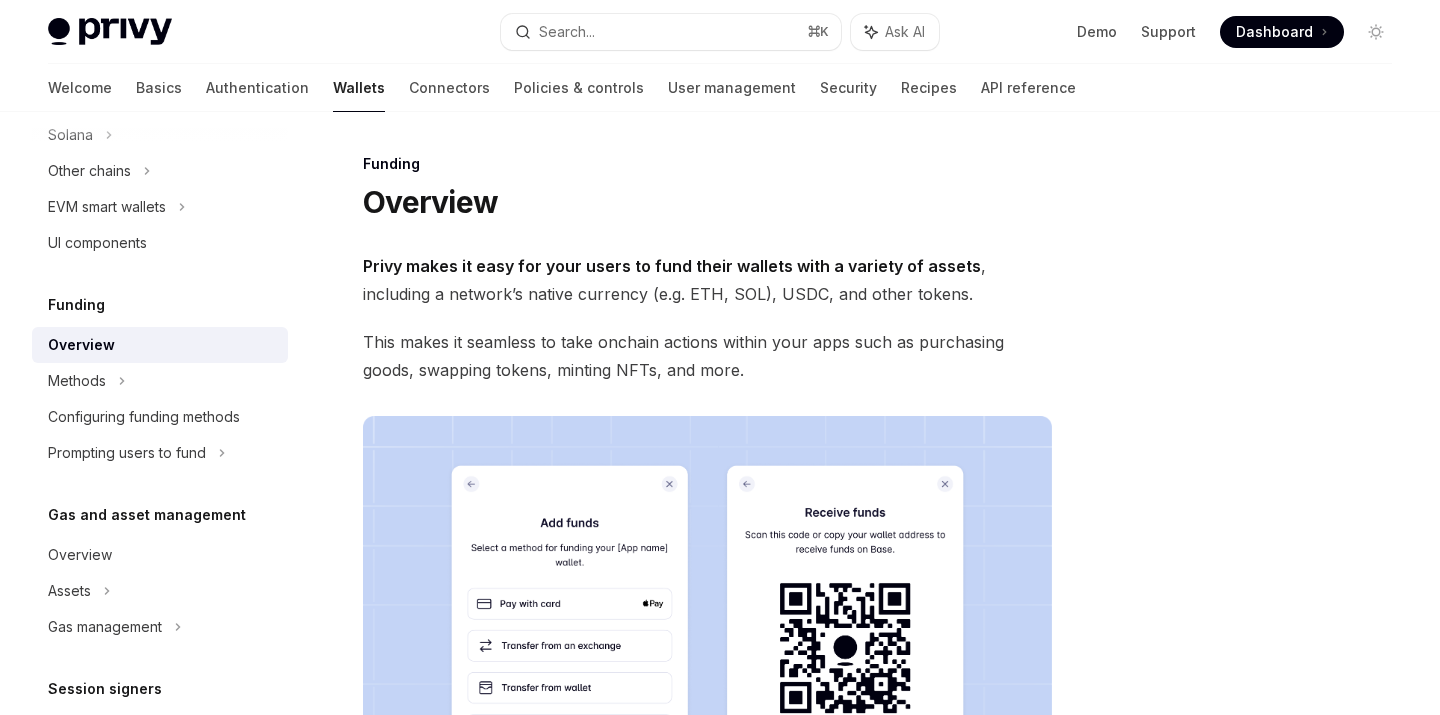 scroll, scrollTop: 8, scrollLeft: 0, axis: vertical 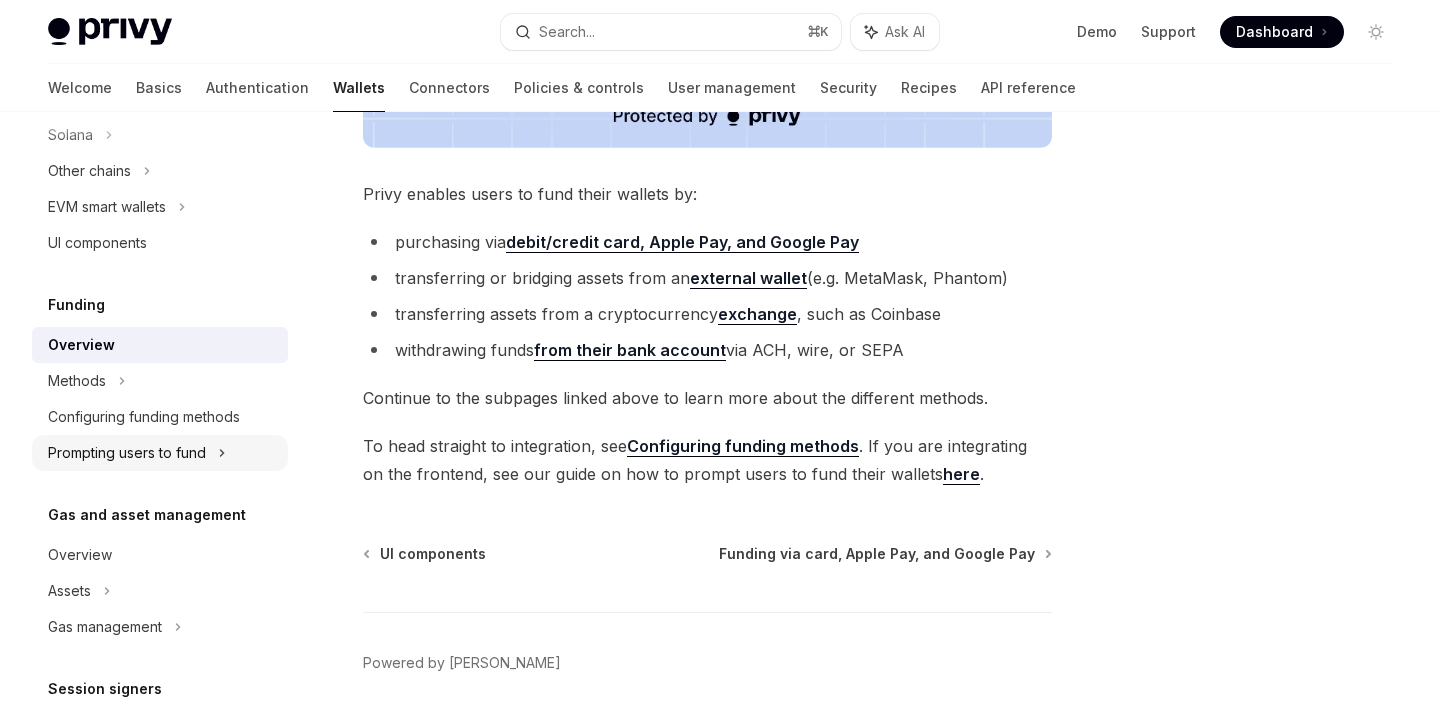 click on "Prompting users to fund" at bounding box center [107, 207] 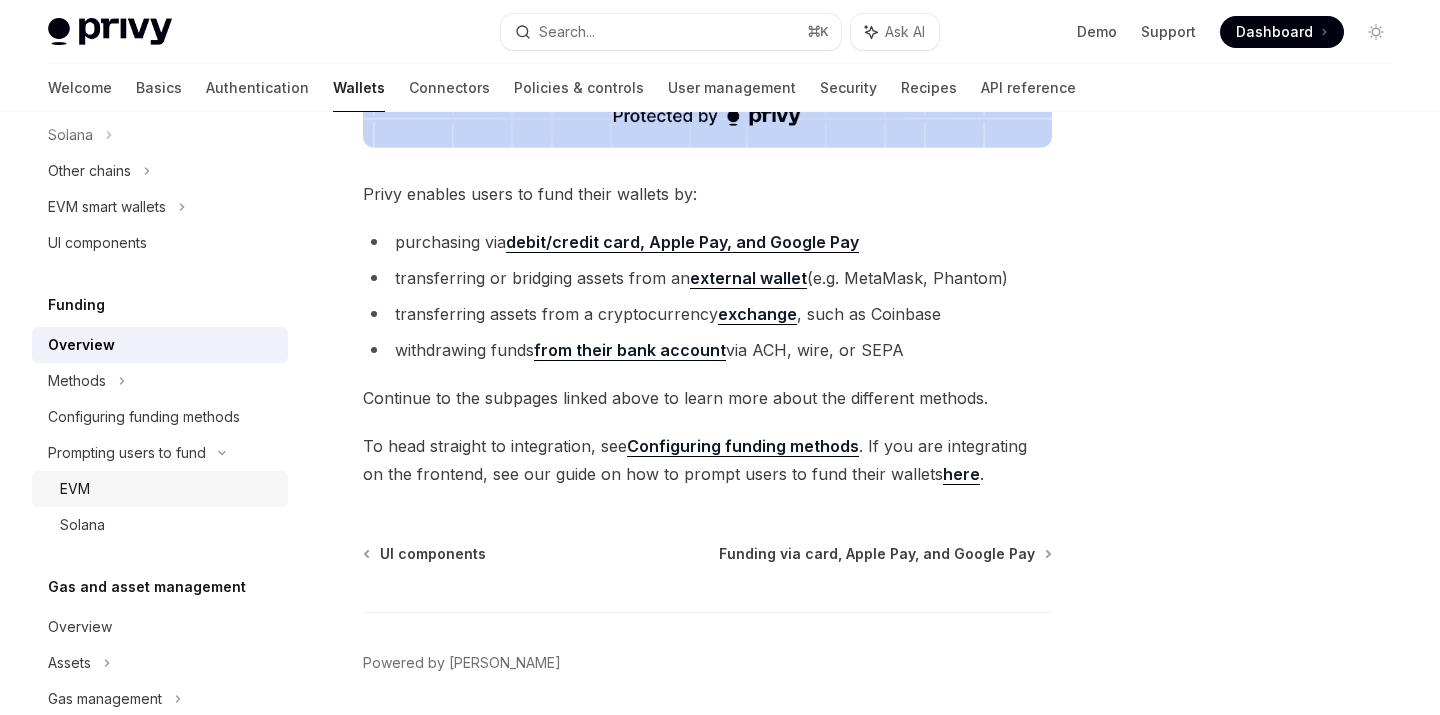 scroll, scrollTop: 0, scrollLeft: 0, axis: both 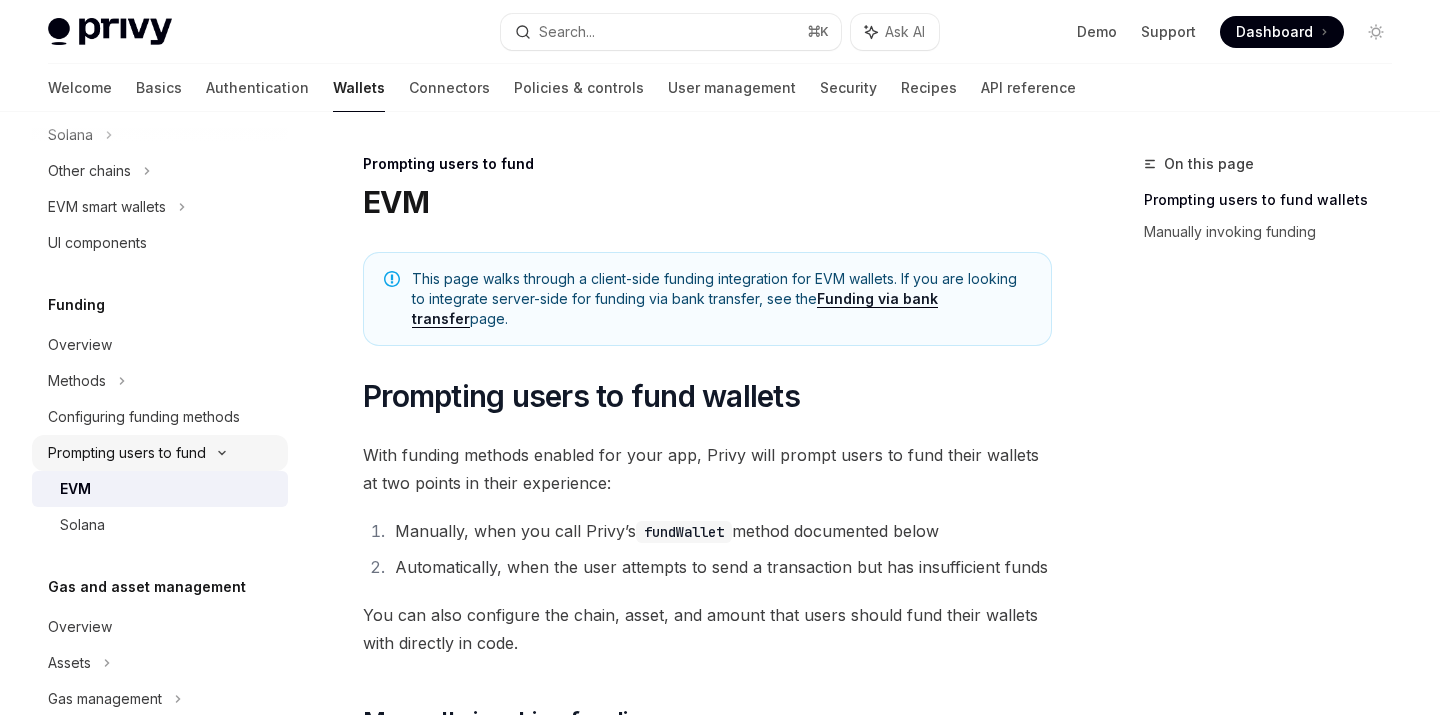 click on "Prompting users to fund" at bounding box center [107, 207] 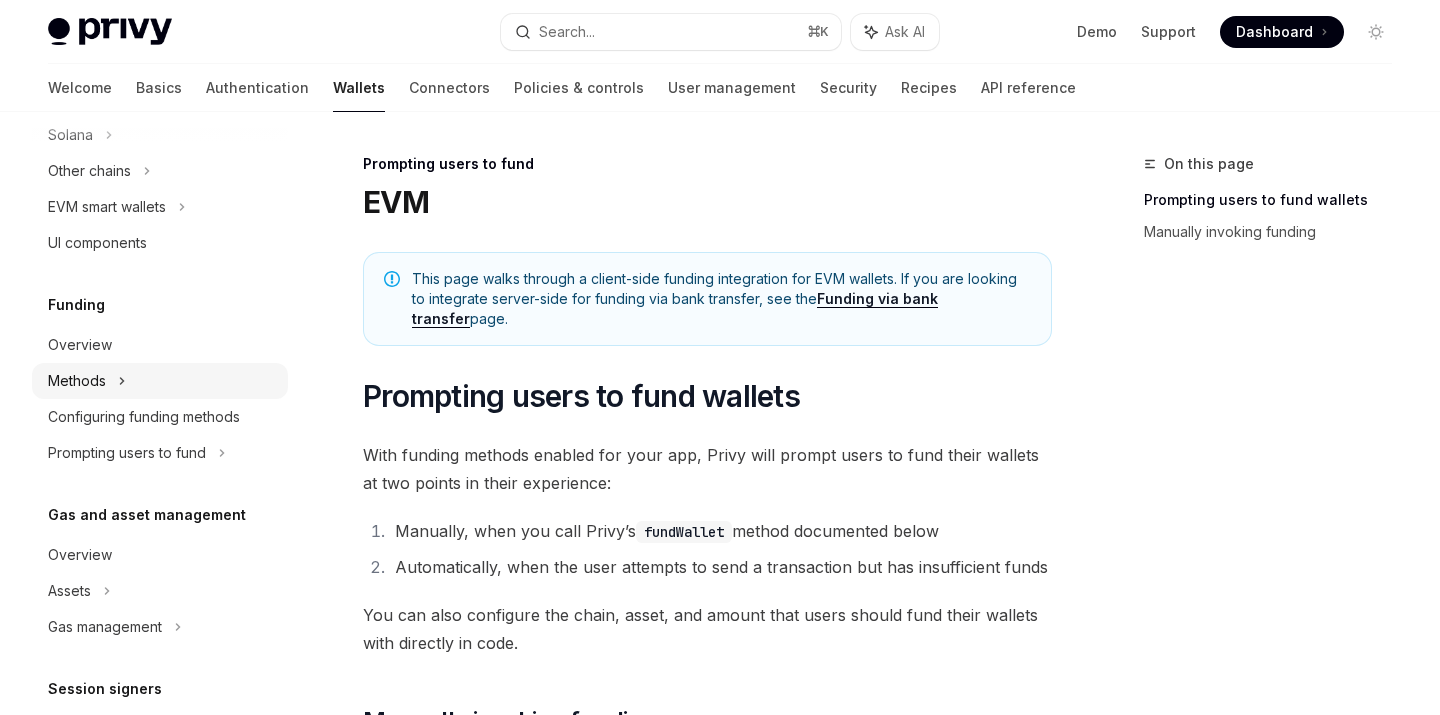 click on "Methods" at bounding box center (86, -399) 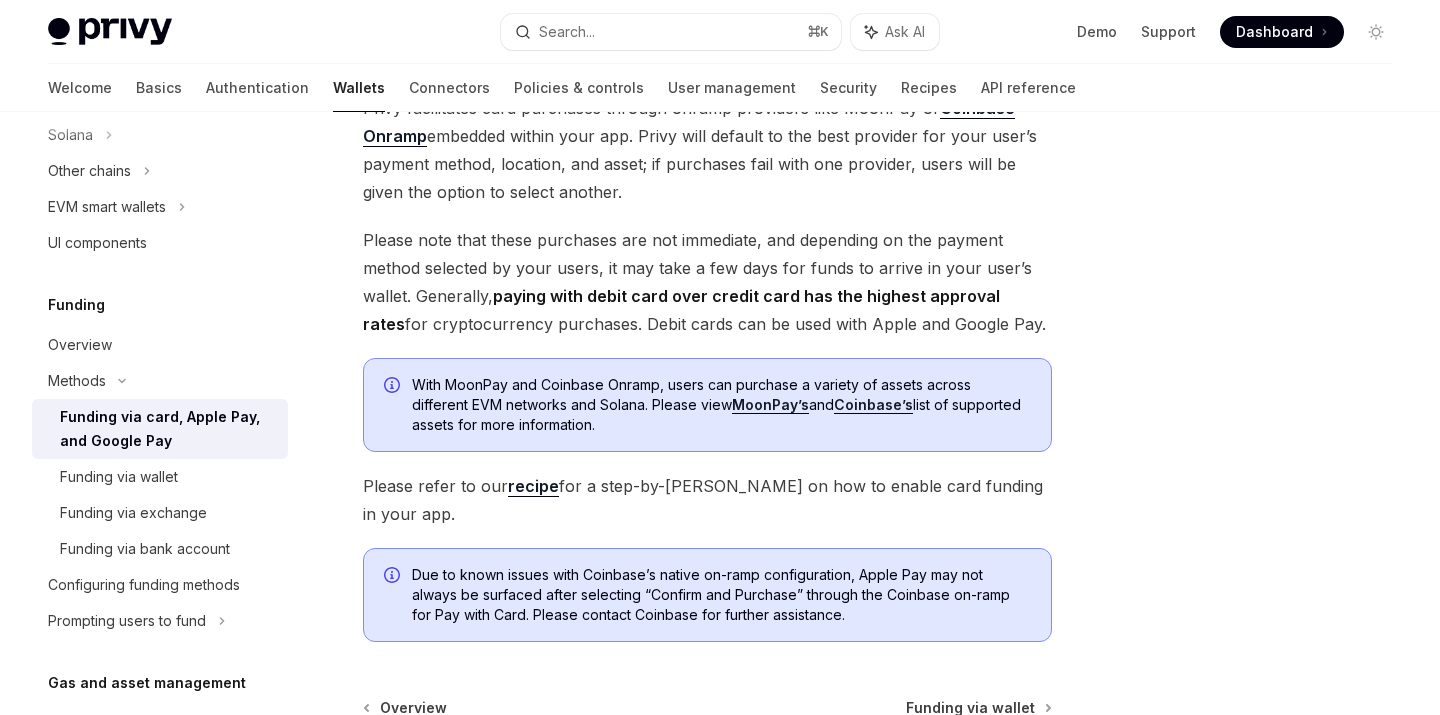 scroll, scrollTop: 375, scrollLeft: 0, axis: vertical 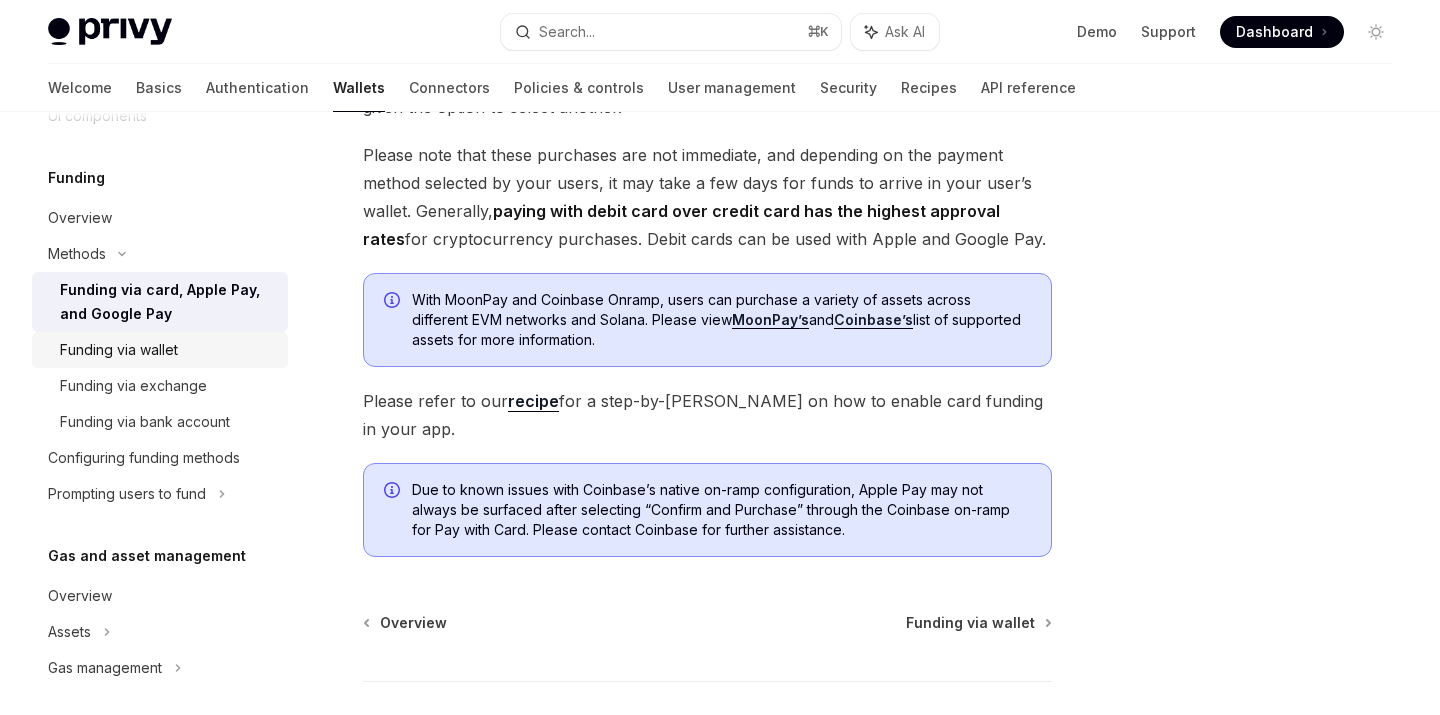 click on "Funding via wallet" at bounding box center (119, 350) 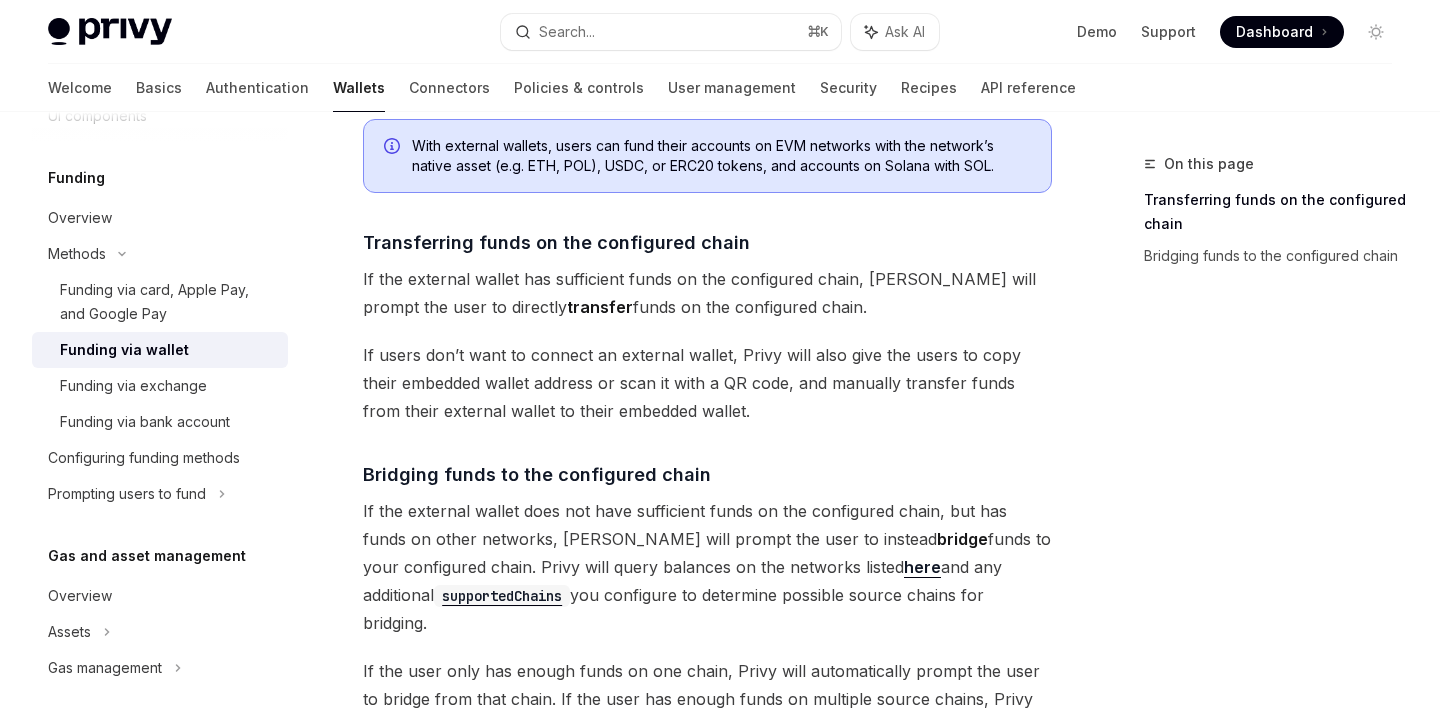 scroll, scrollTop: 278, scrollLeft: 0, axis: vertical 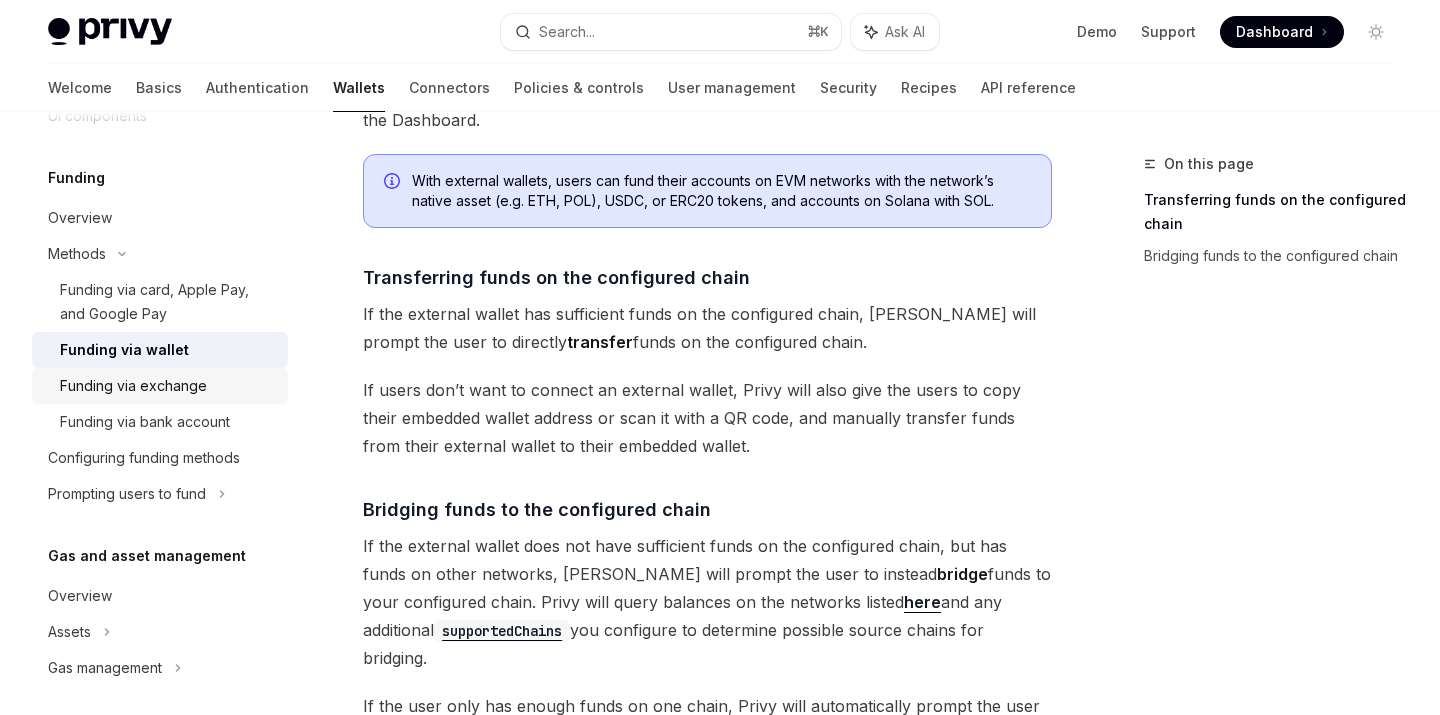 click on "Funding via exchange" at bounding box center (133, 386) 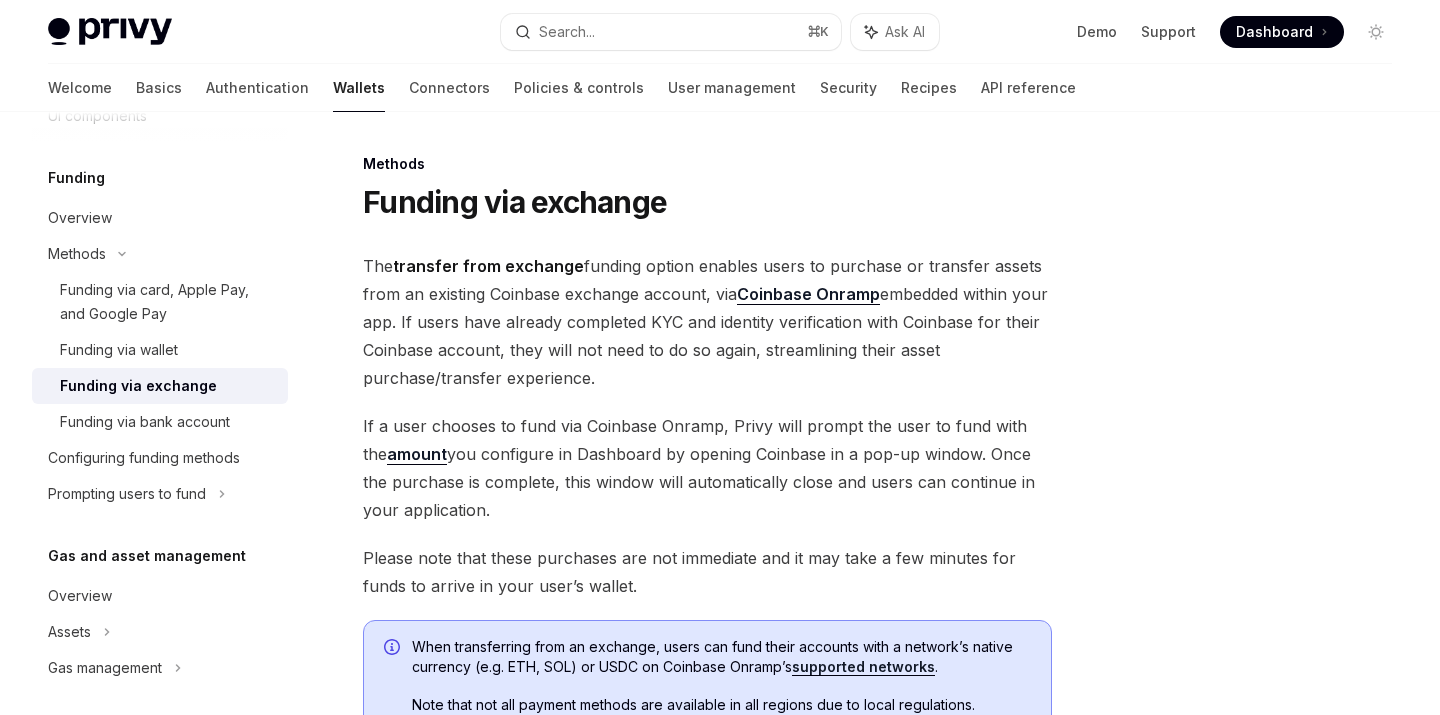 scroll, scrollTop: 333, scrollLeft: 0, axis: vertical 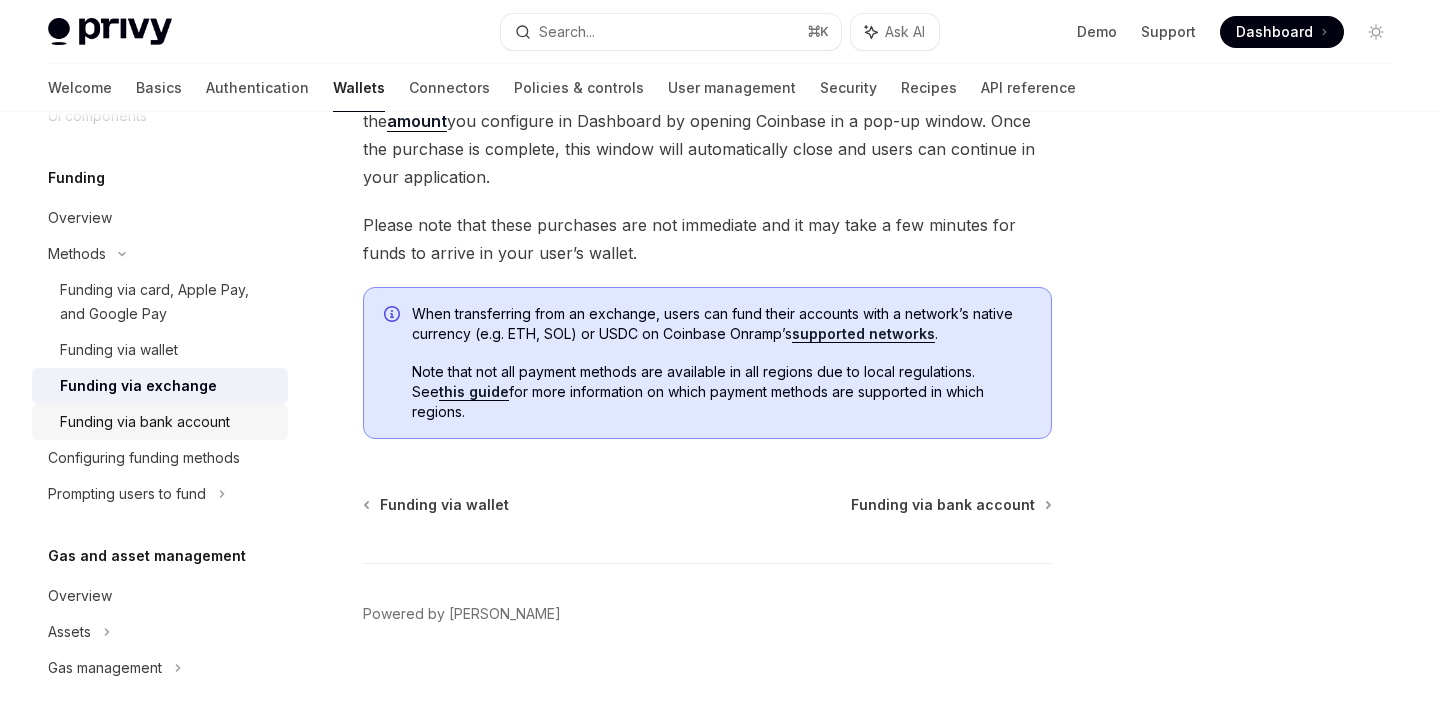 click on "Funding via bank account" at bounding box center (160, 422) 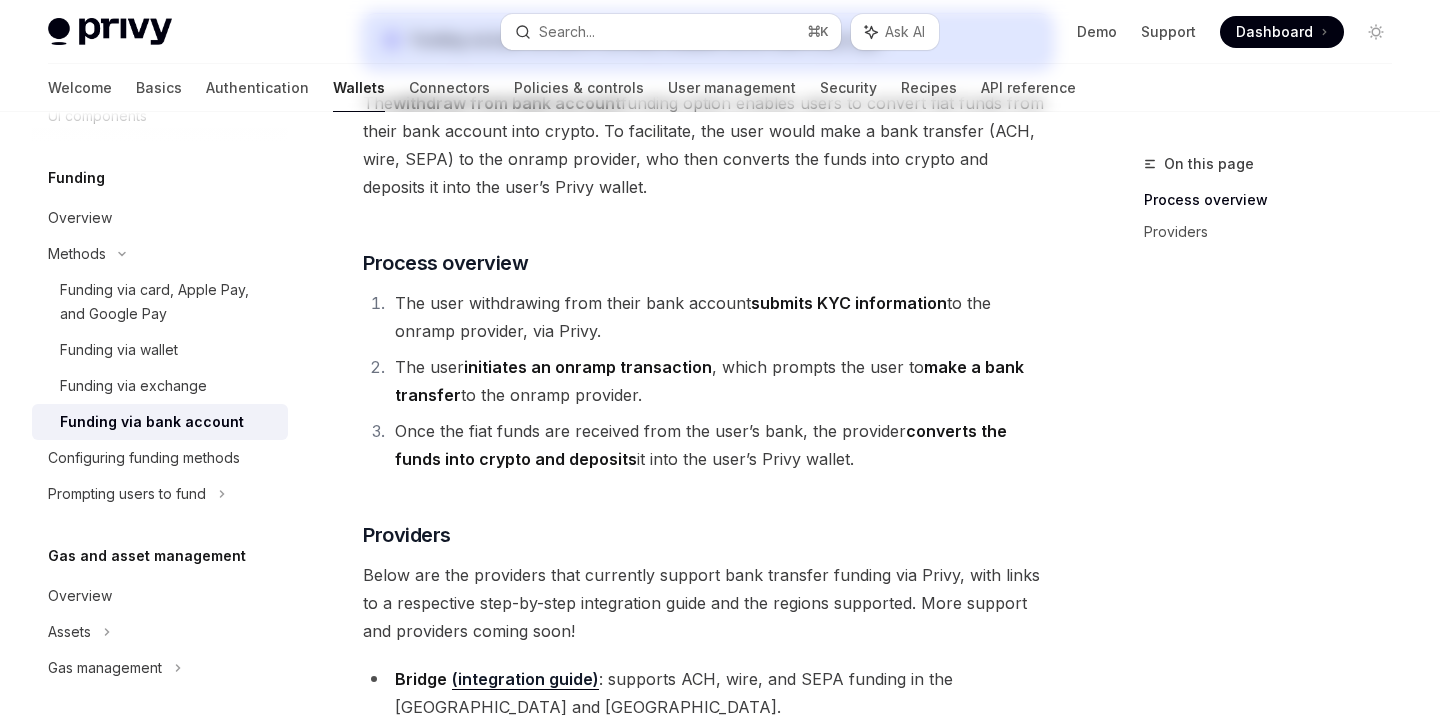 scroll, scrollTop: 542, scrollLeft: 0, axis: vertical 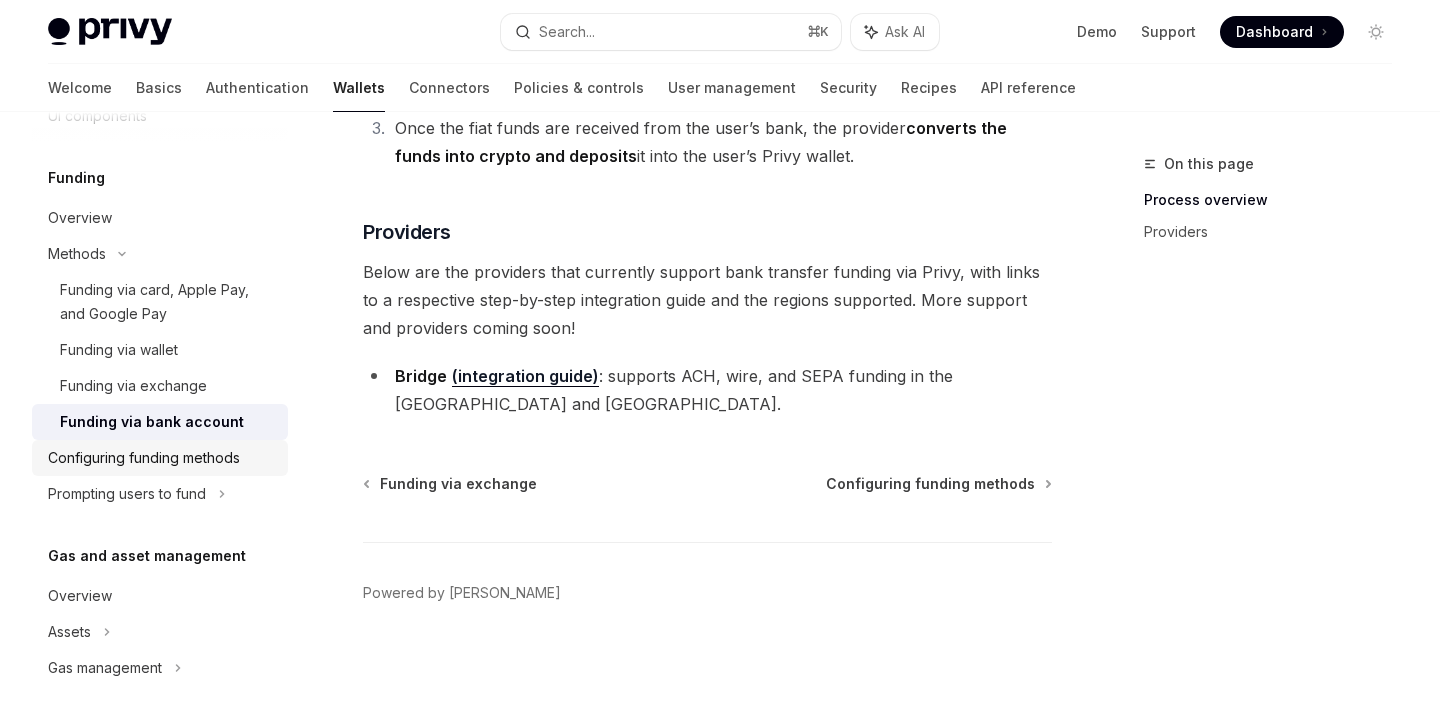click on "Configuring funding methods" at bounding box center (144, 458) 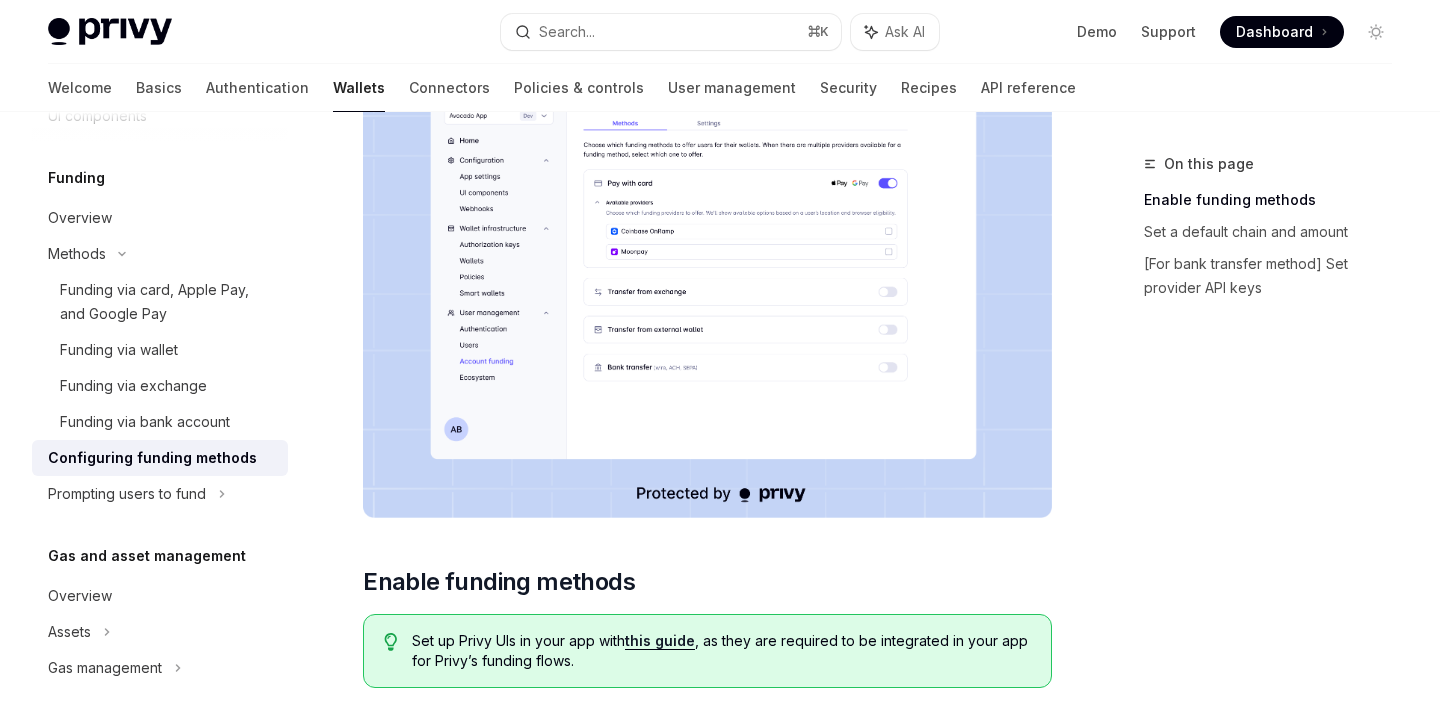 scroll, scrollTop: 349, scrollLeft: 0, axis: vertical 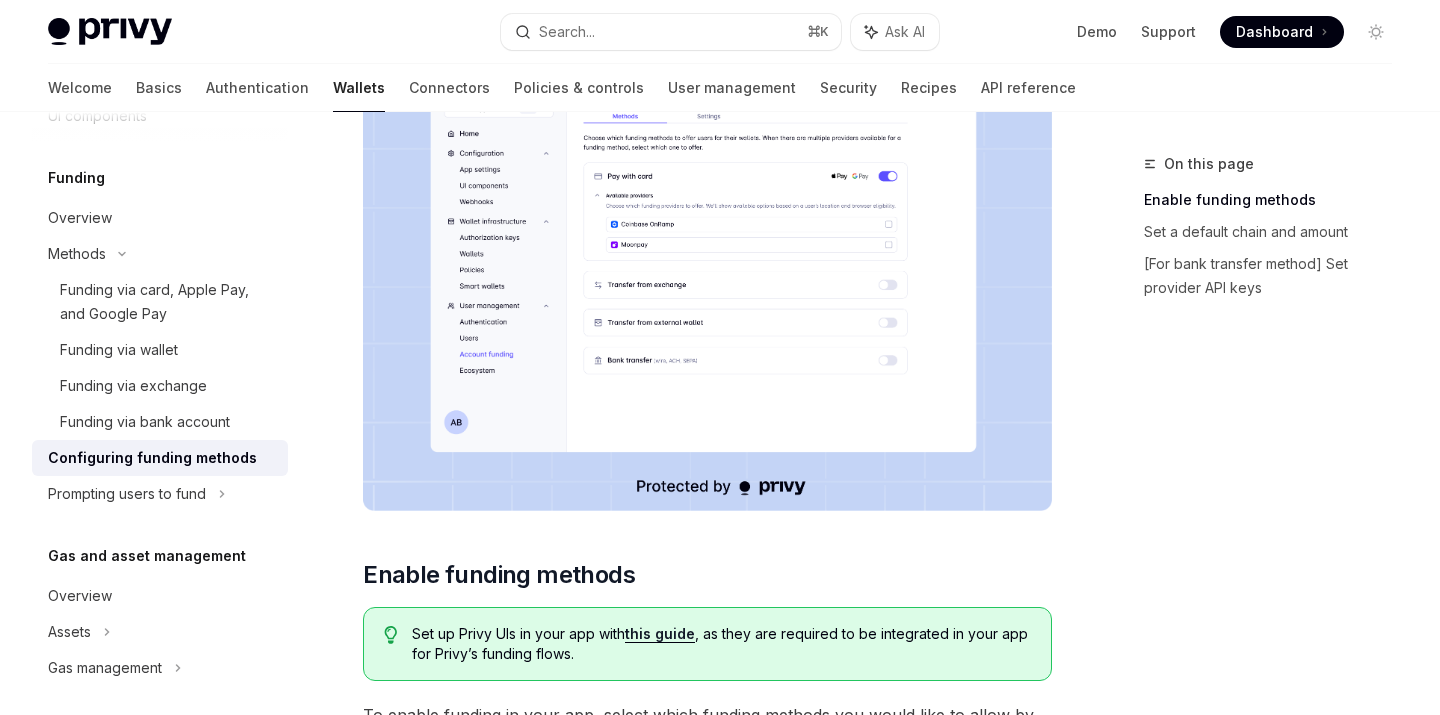 click at bounding box center (707, 265) 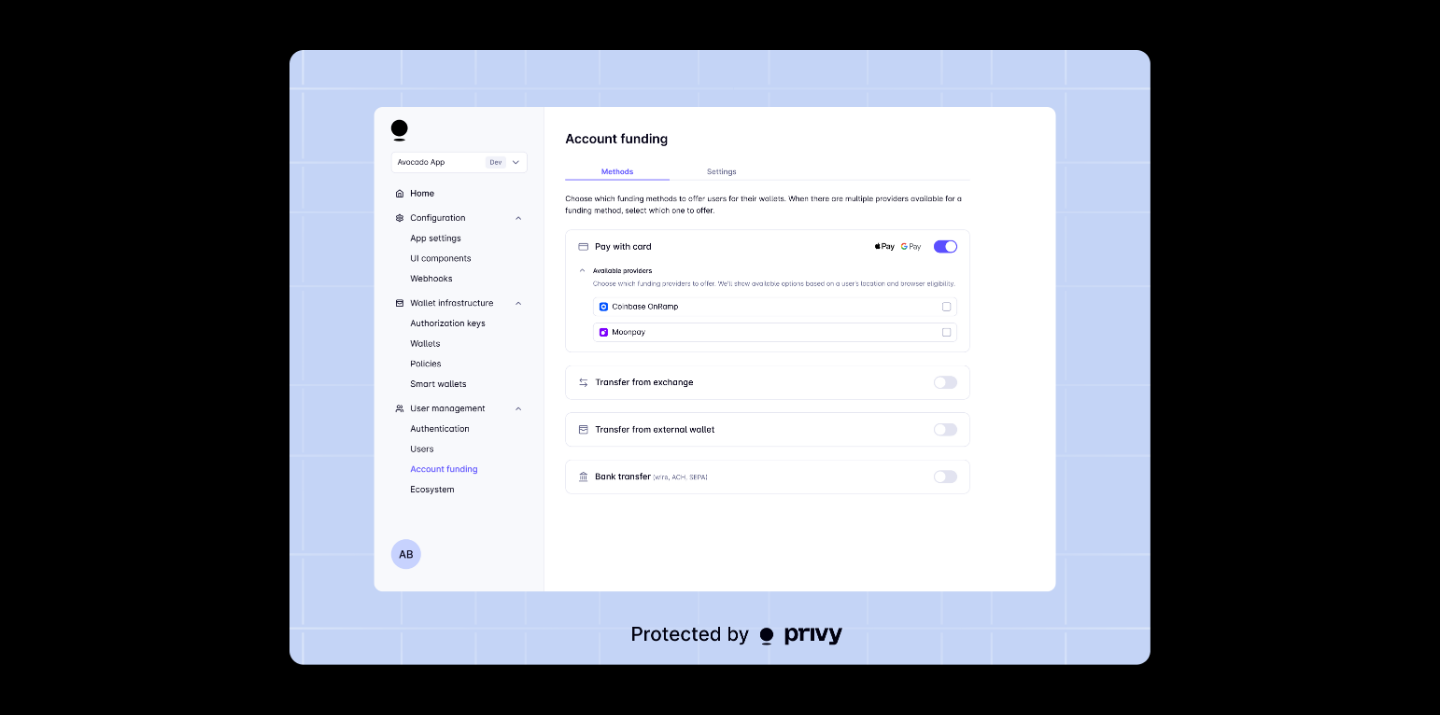 click at bounding box center [720, 357] 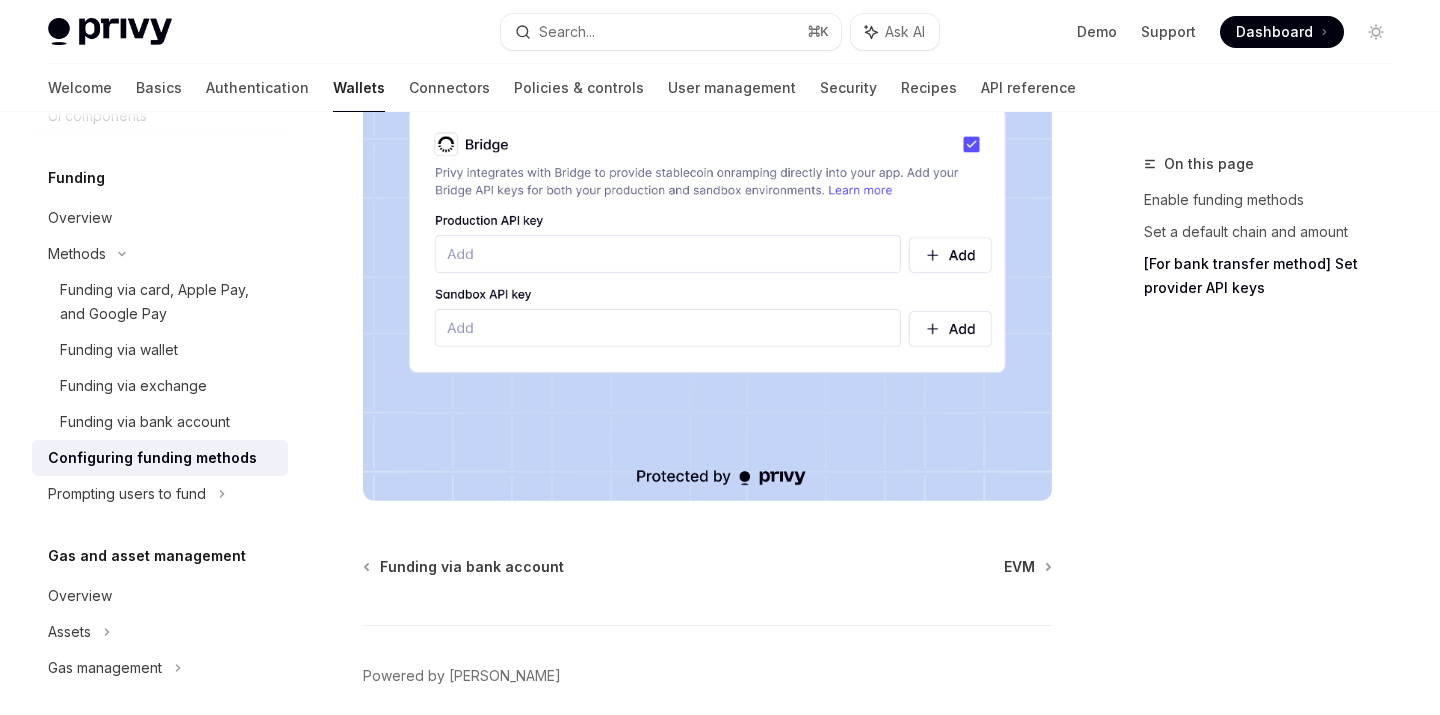 scroll, scrollTop: 2064, scrollLeft: 0, axis: vertical 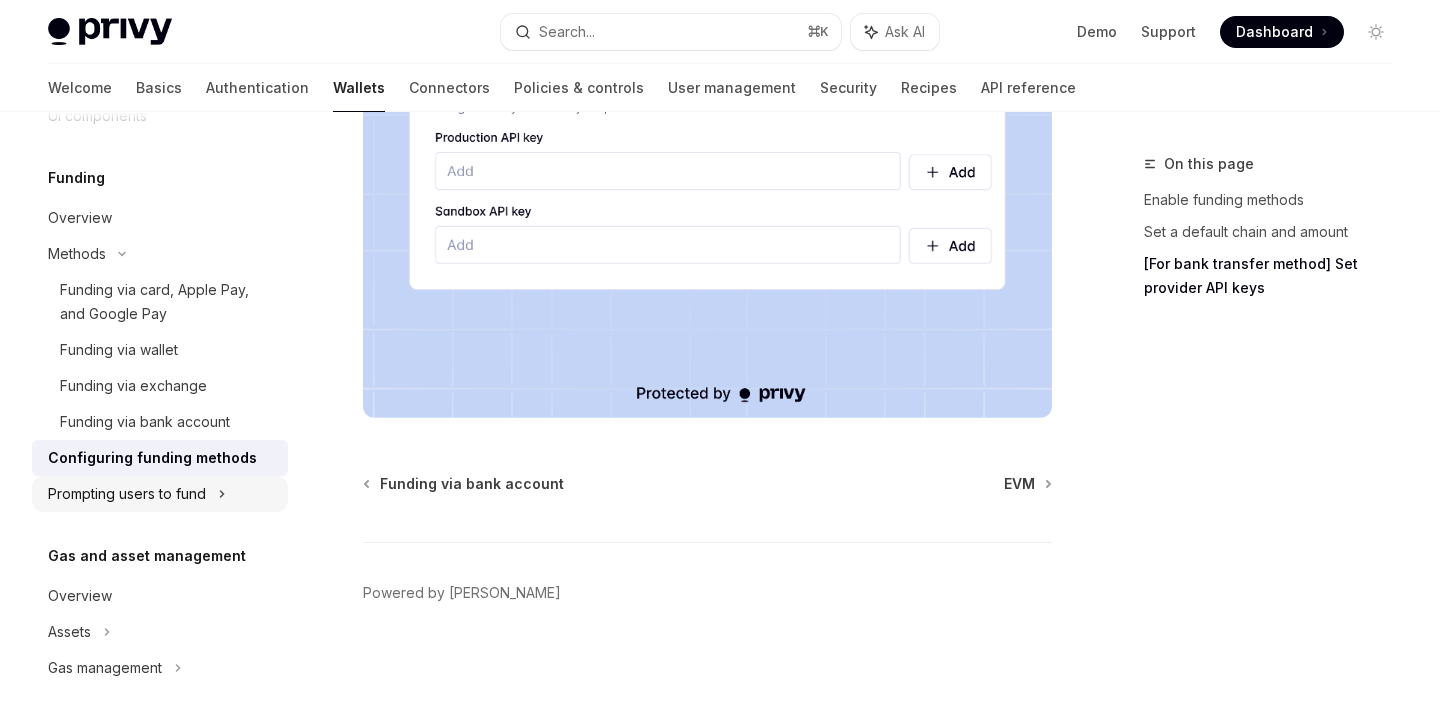 click on "Prompting users to fund" at bounding box center (107, 80) 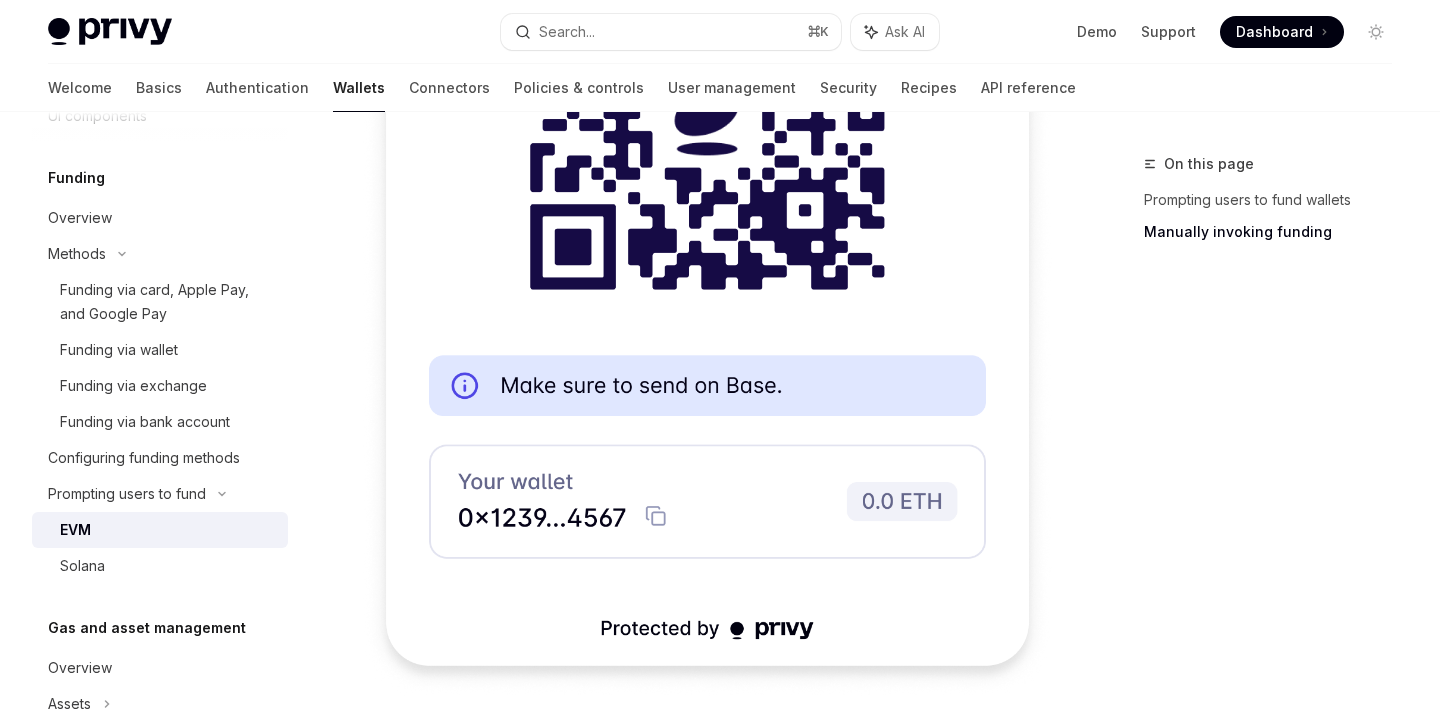 scroll, scrollTop: 6771, scrollLeft: 0, axis: vertical 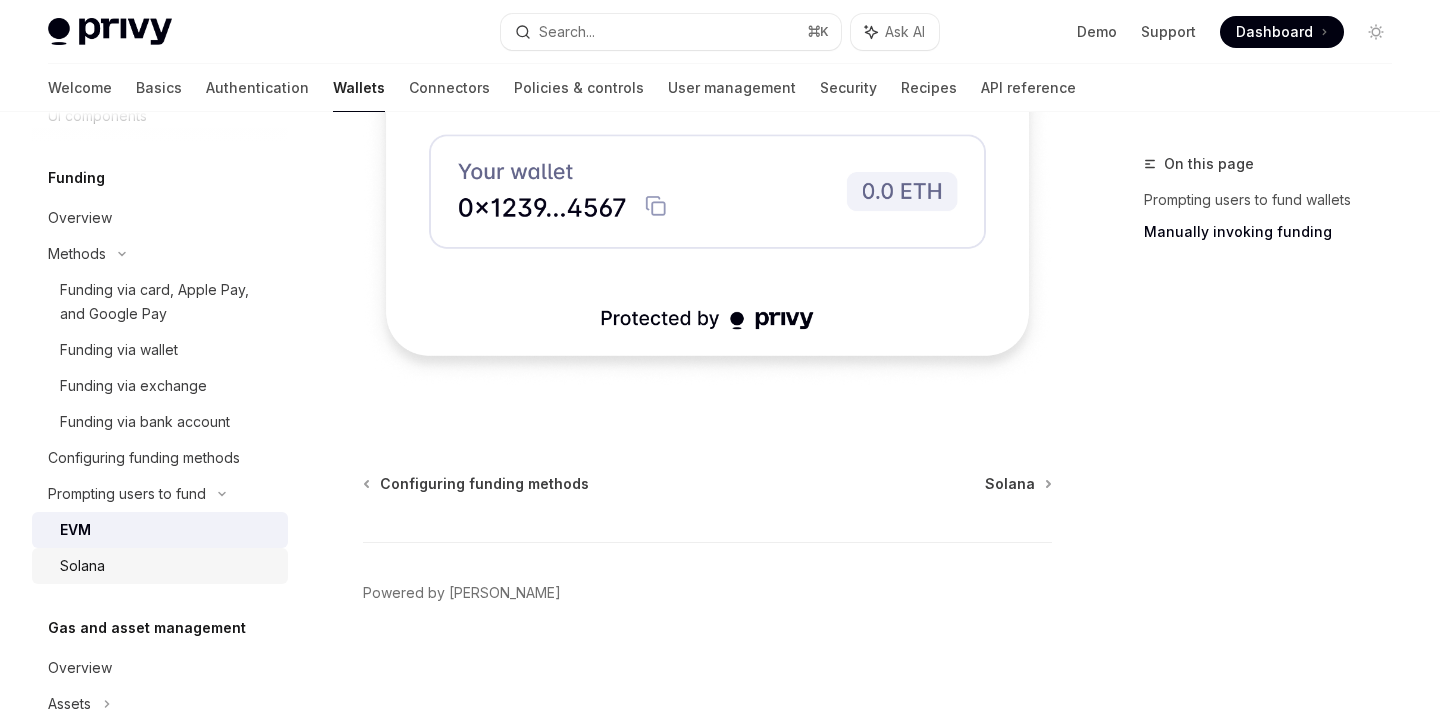 click on "Solana" at bounding box center (168, 566) 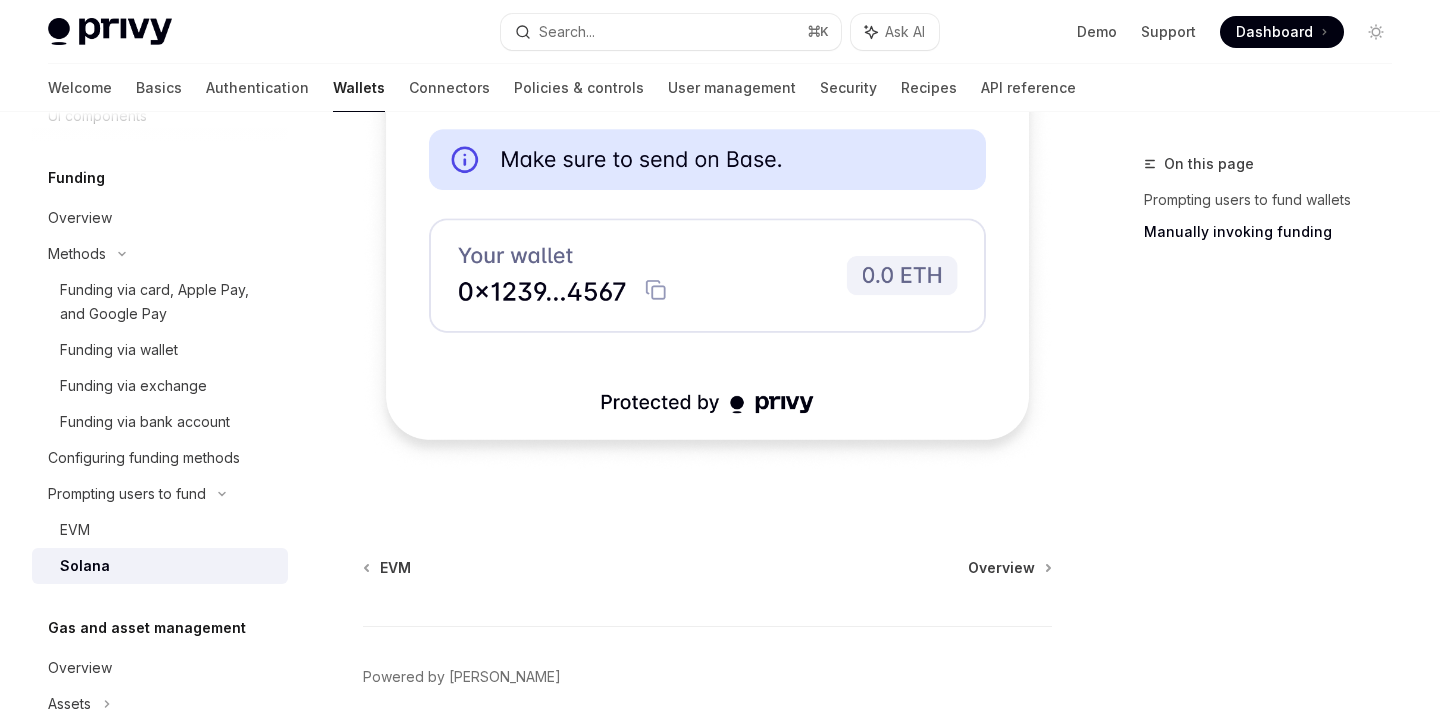 scroll, scrollTop: 5446, scrollLeft: 0, axis: vertical 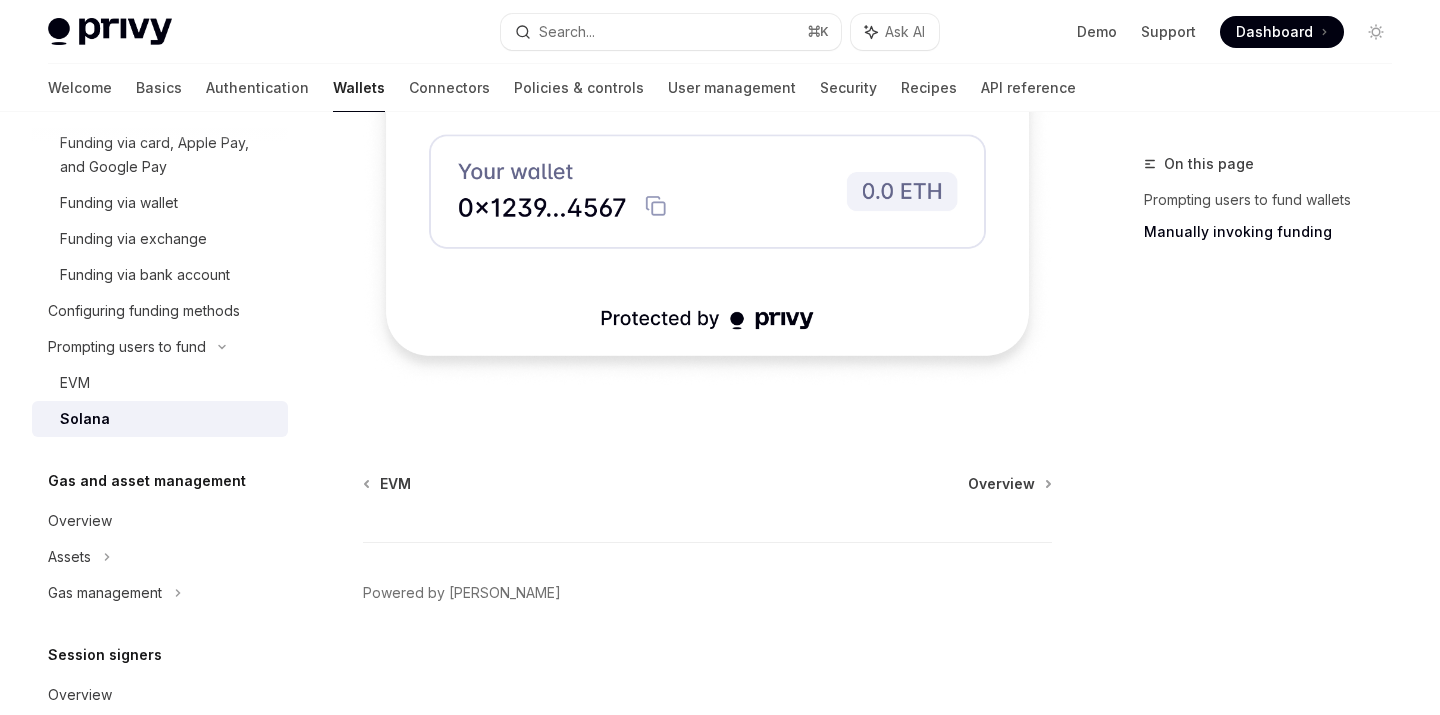 click on "Gas and asset management" at bounding box center [112, -821] 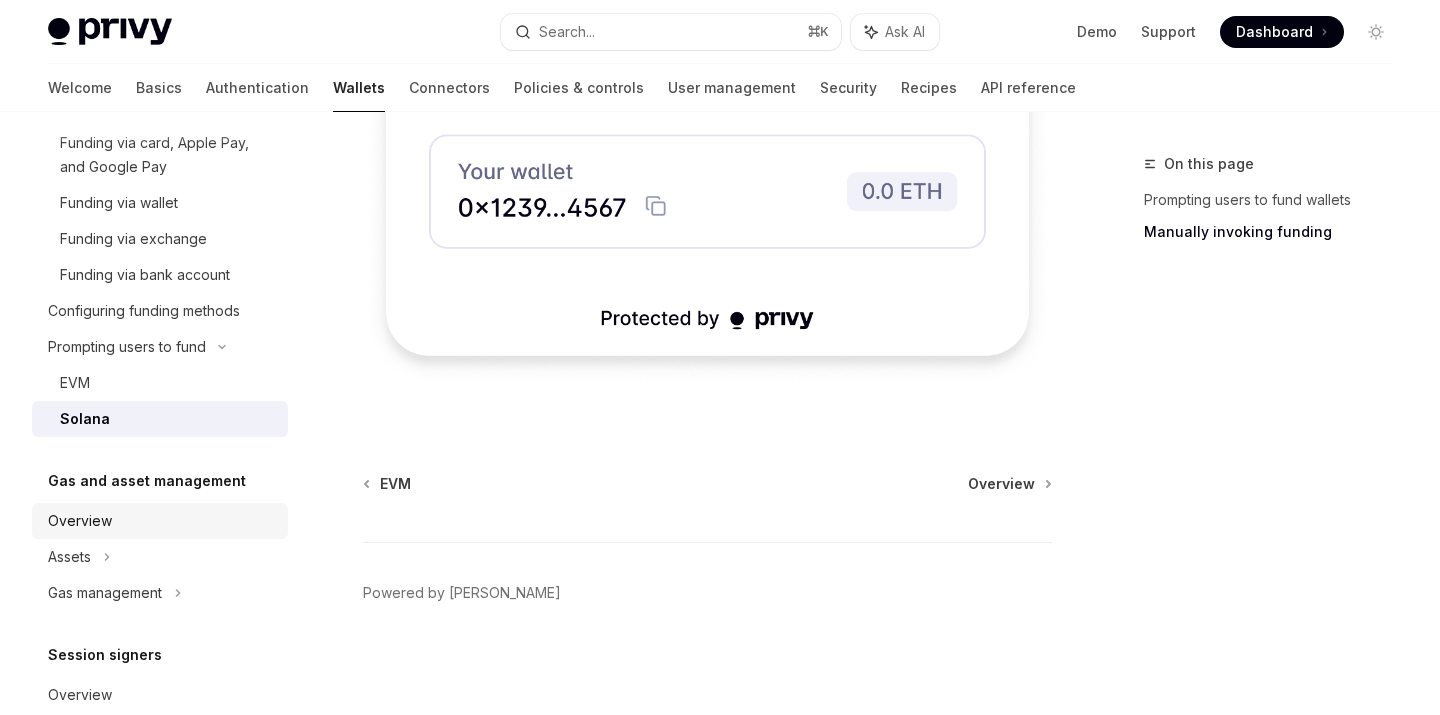 click on "Overview" at bounding box center (160, 521) 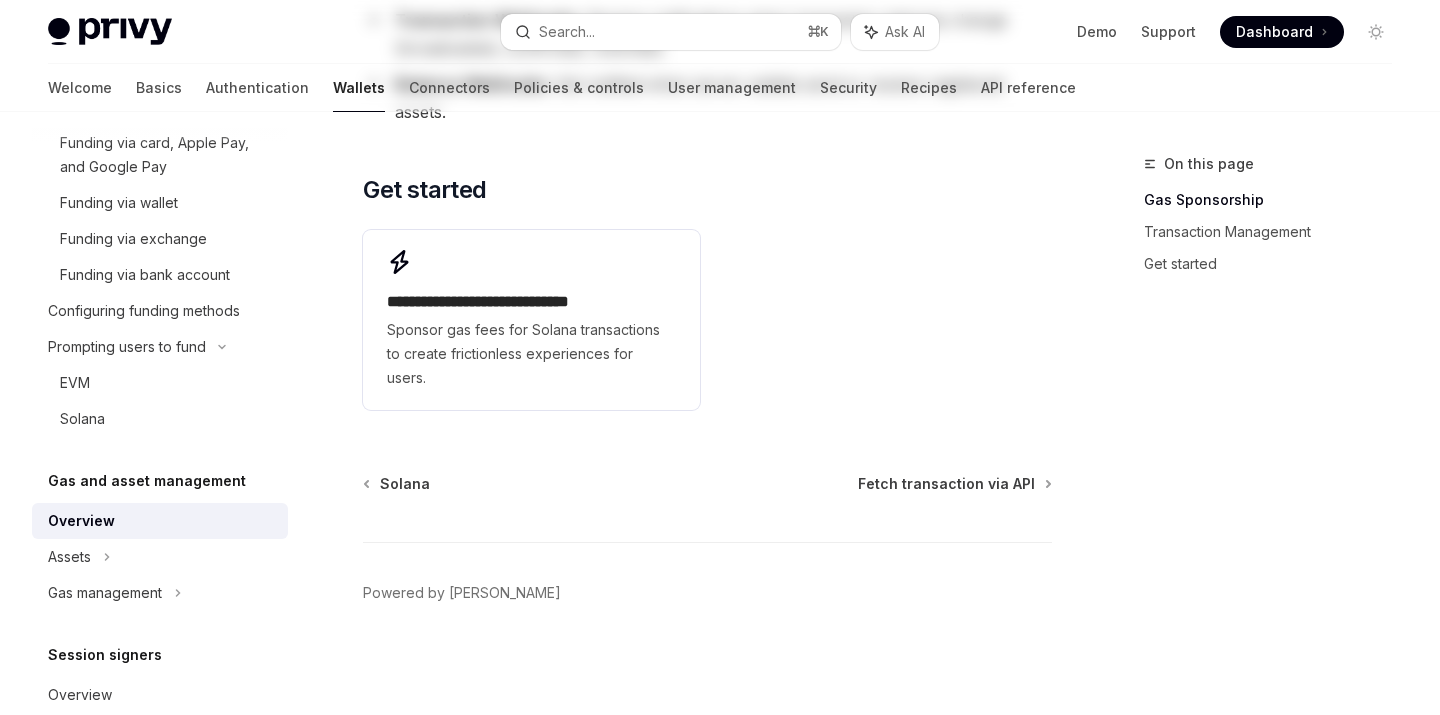 scroll, scrollTop: 0, scrollLeft: 0, axis: both 